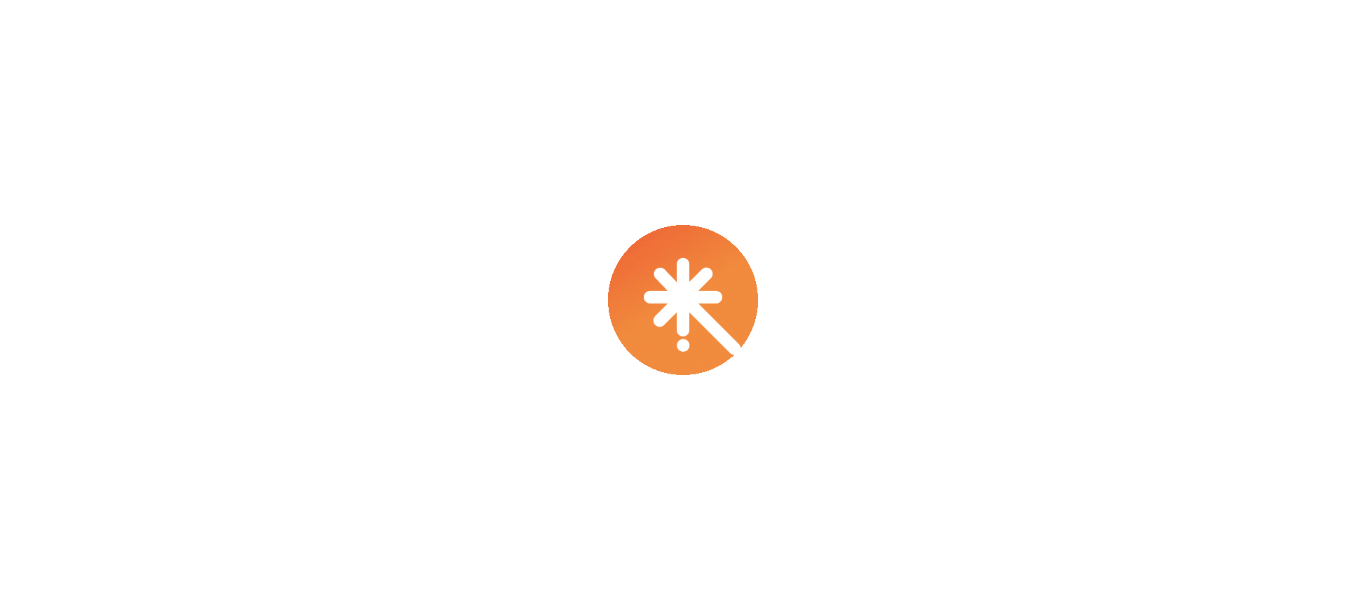 scroll, scrollTop: 0, scrollLeft: 0, axis: both 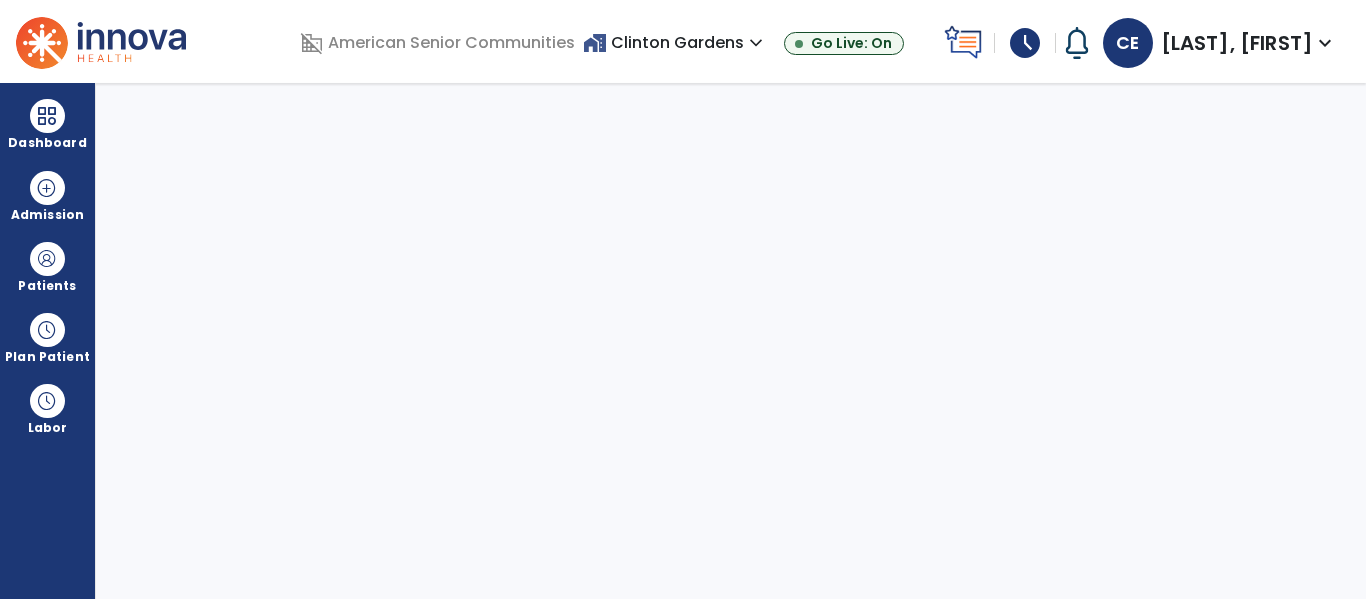 select on "****" 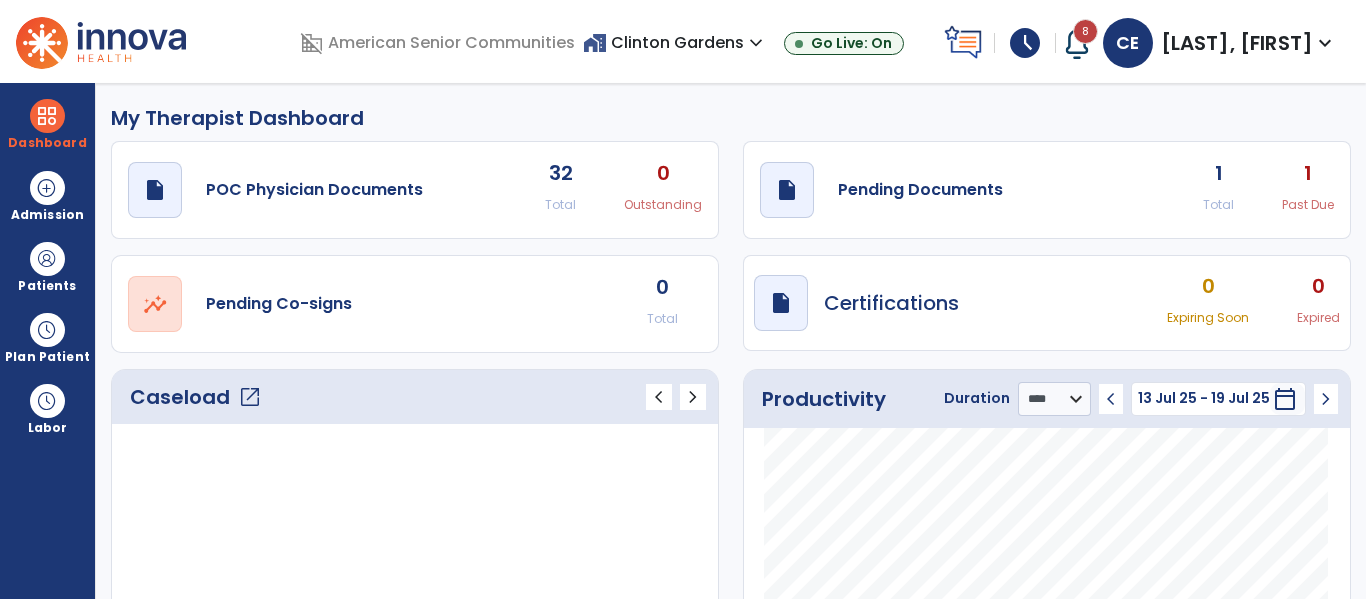 click on "home_work [FACILITY_NAME] expand_more" at bounding box center [675, 42] 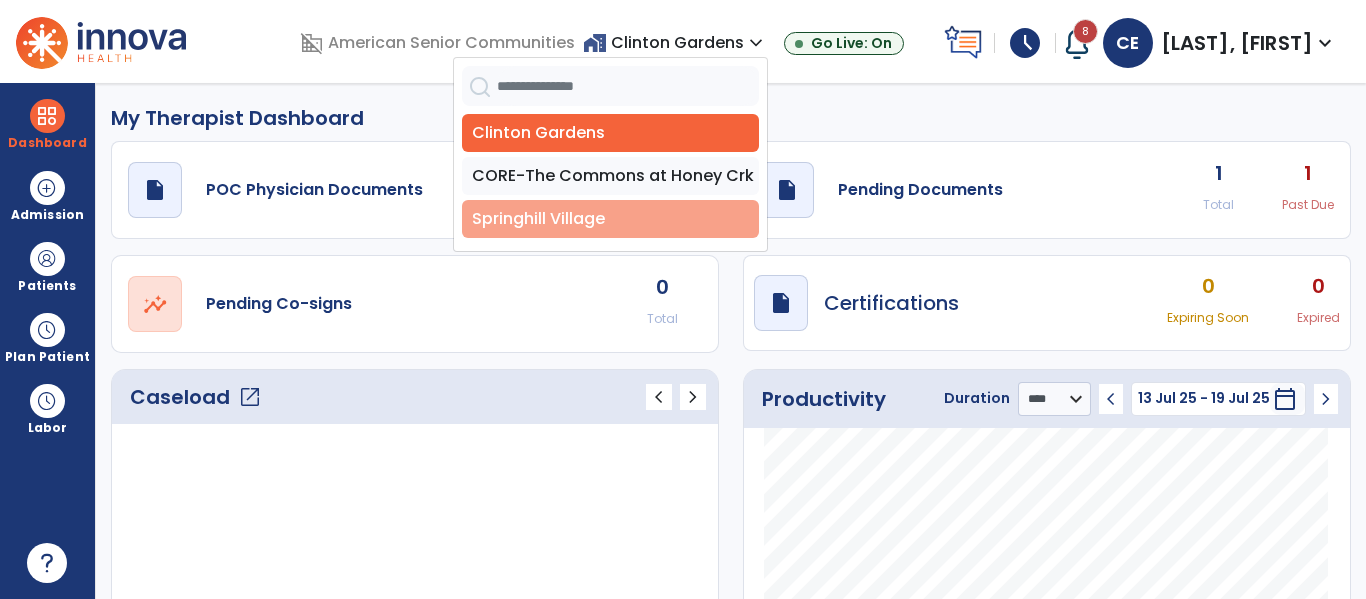 click on "Springhill Village" at bounding box center [610, 219] 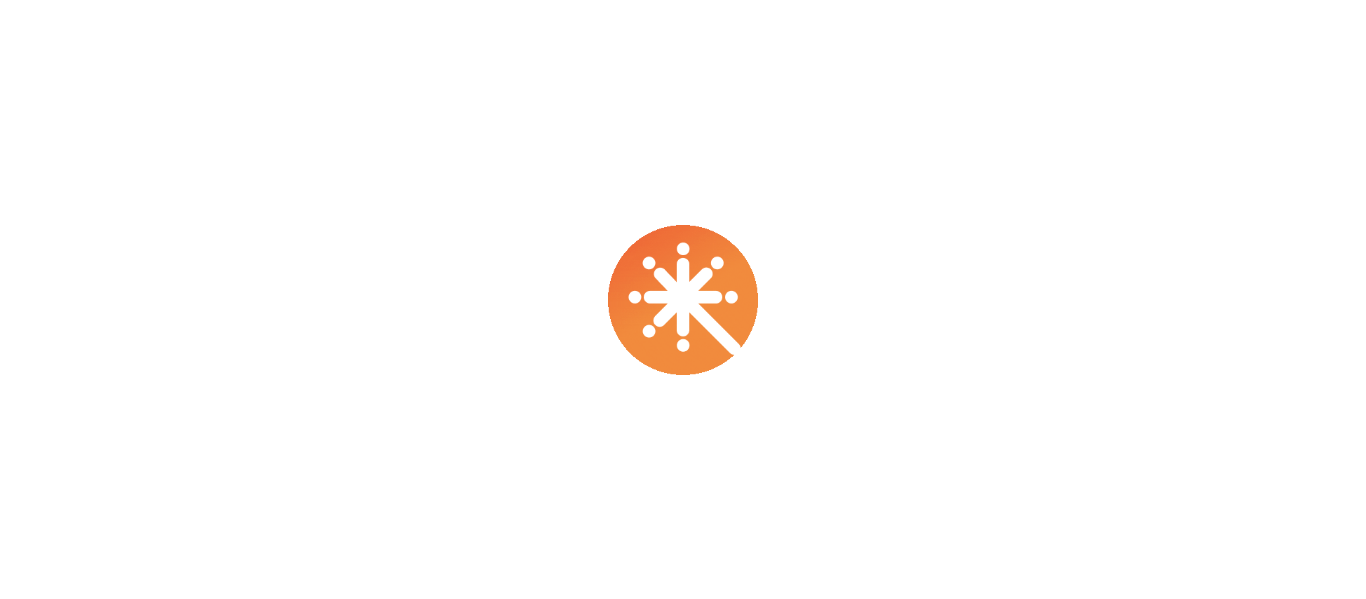 scroll, scrollTop: 0, scrollLeft: 0, axis: both 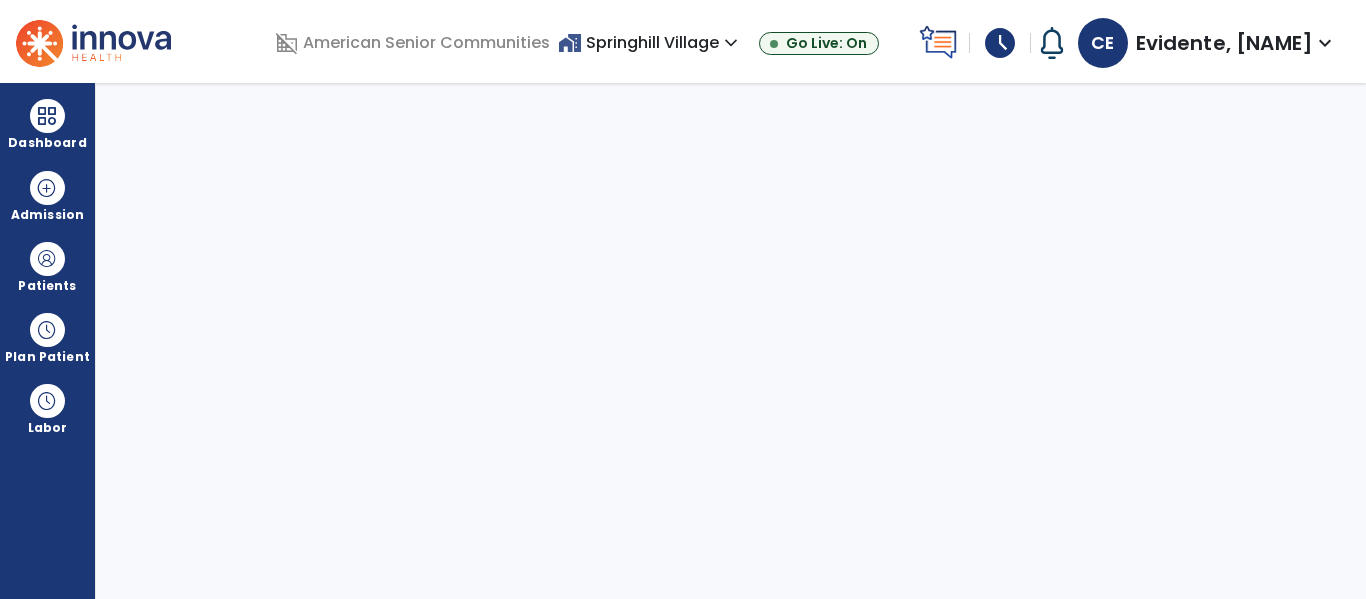 select on "****" 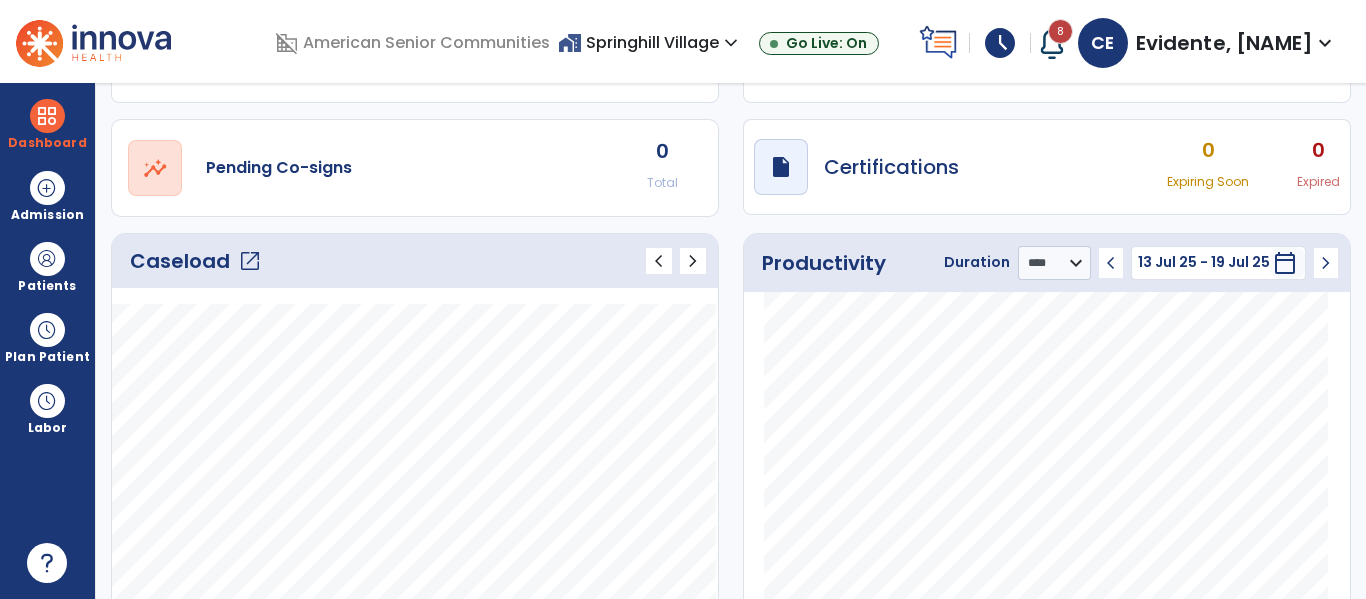 scroll, scrollTop: 133, scrollLeft: 0, axis: vertical 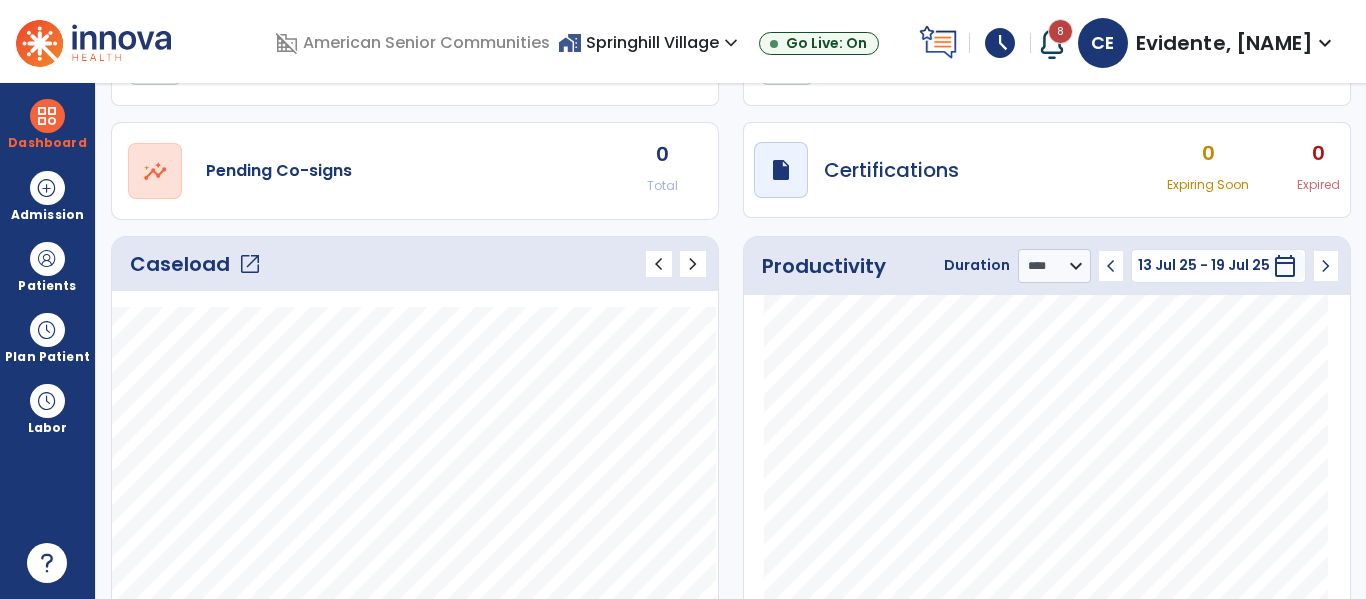 click on "open_in_new" 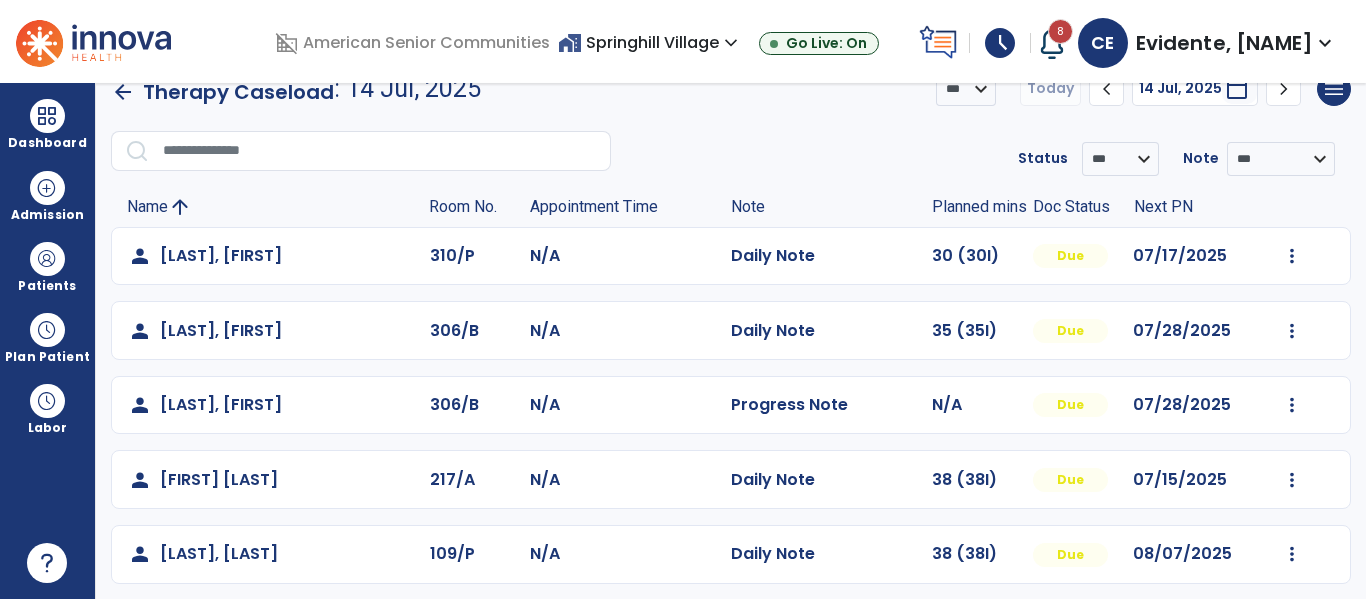 scroll, scrollTop: 0, scrollLeft: 0, axis: both 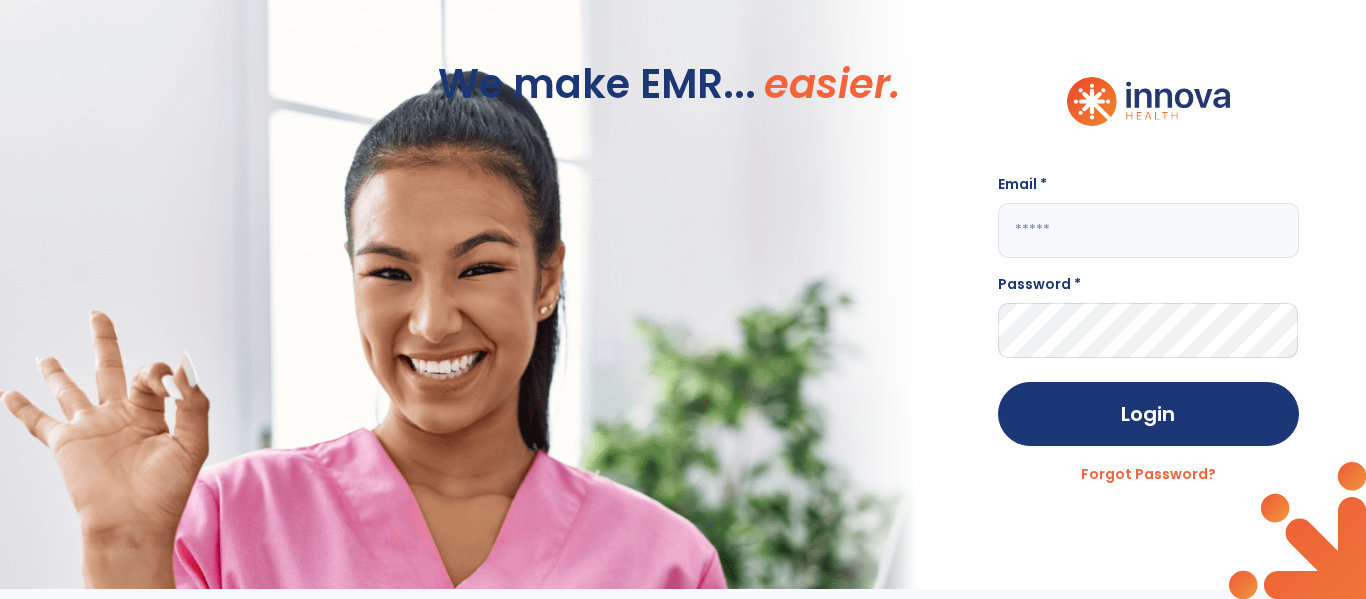click on "Email *" 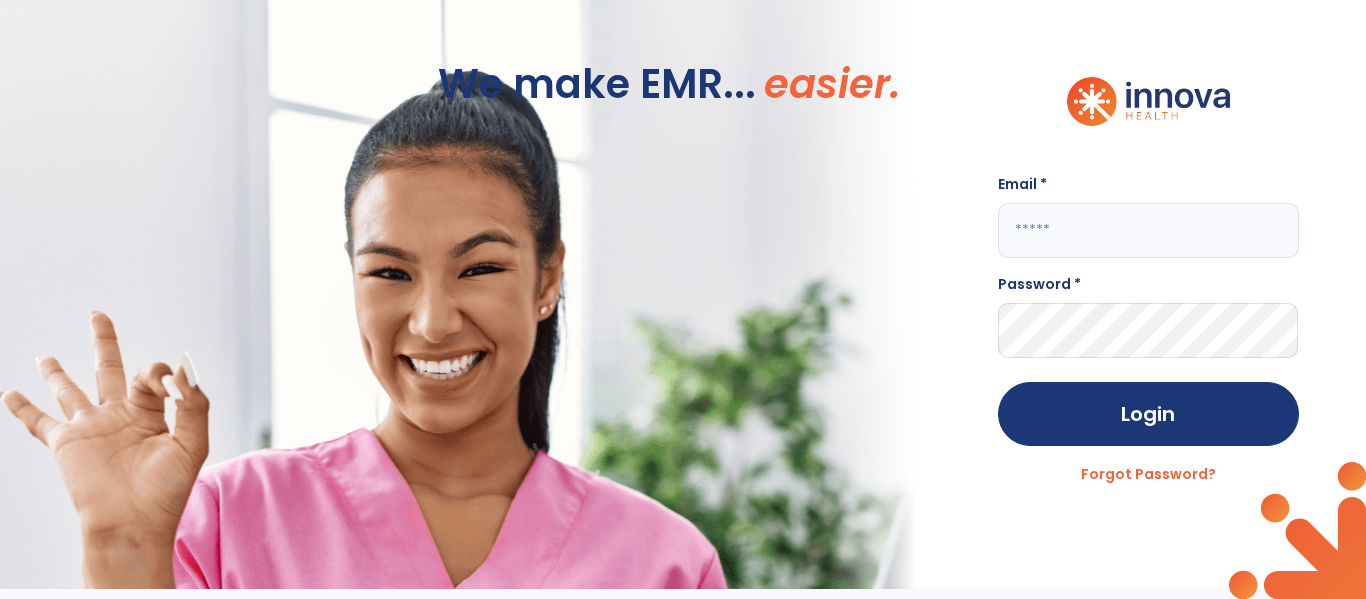 click 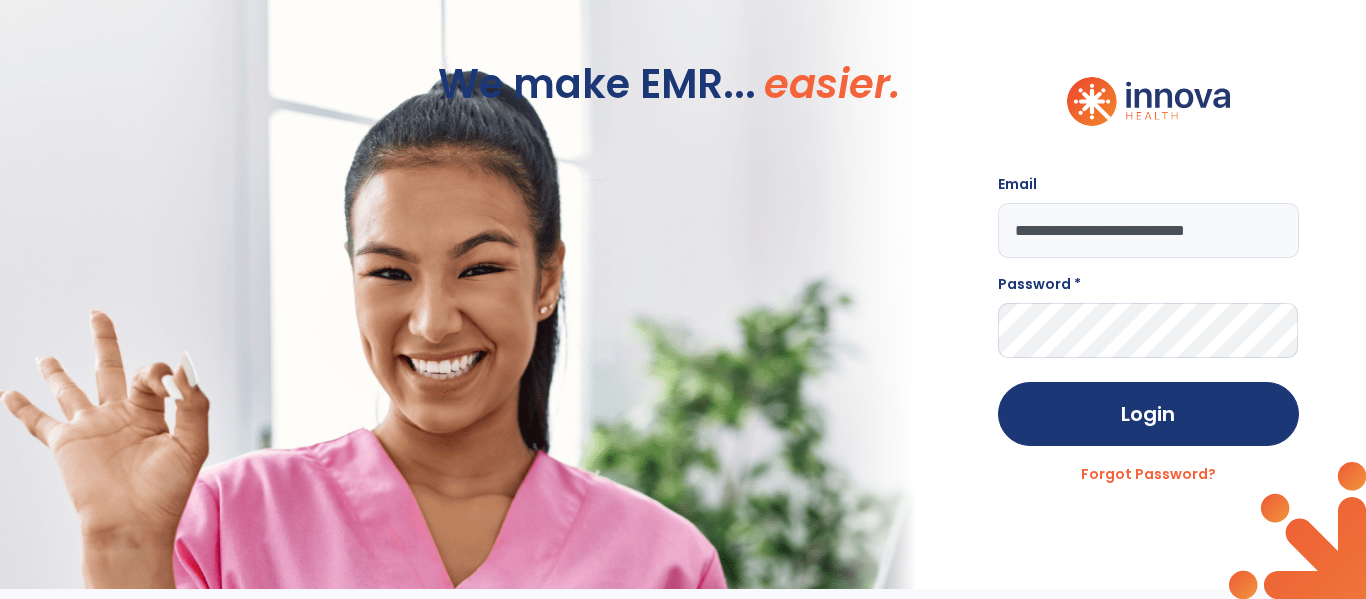 type on "**********" 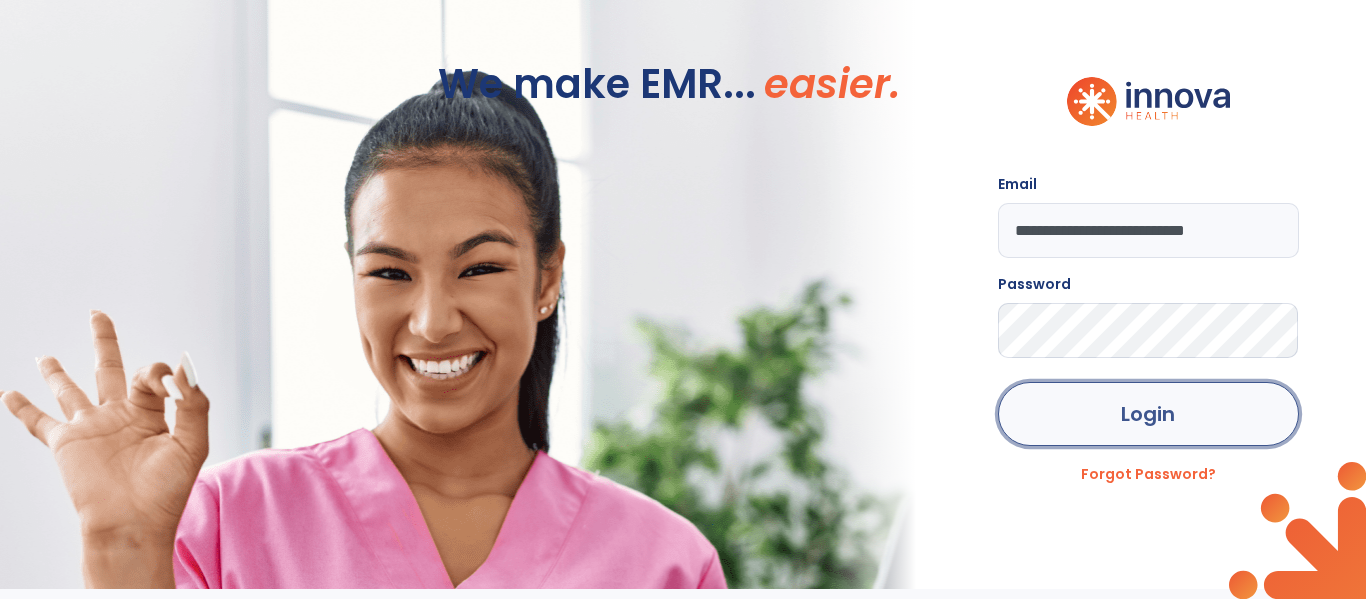 click on "Login" 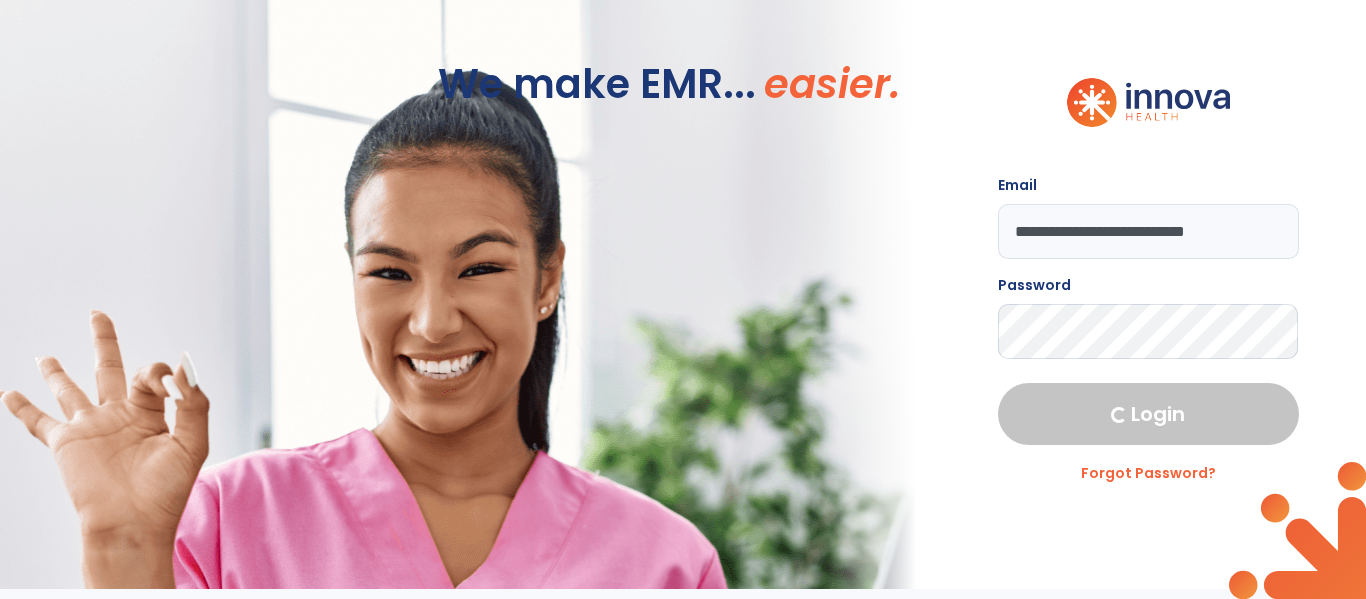 select on "****" 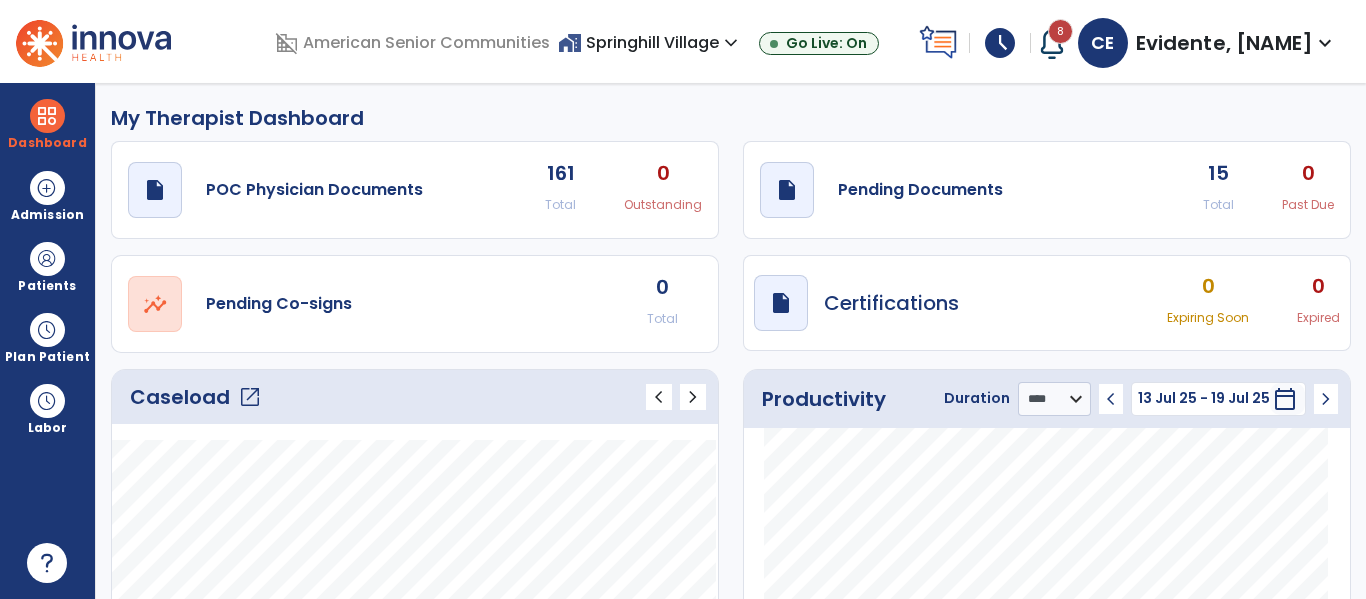 click on "open_in_new" 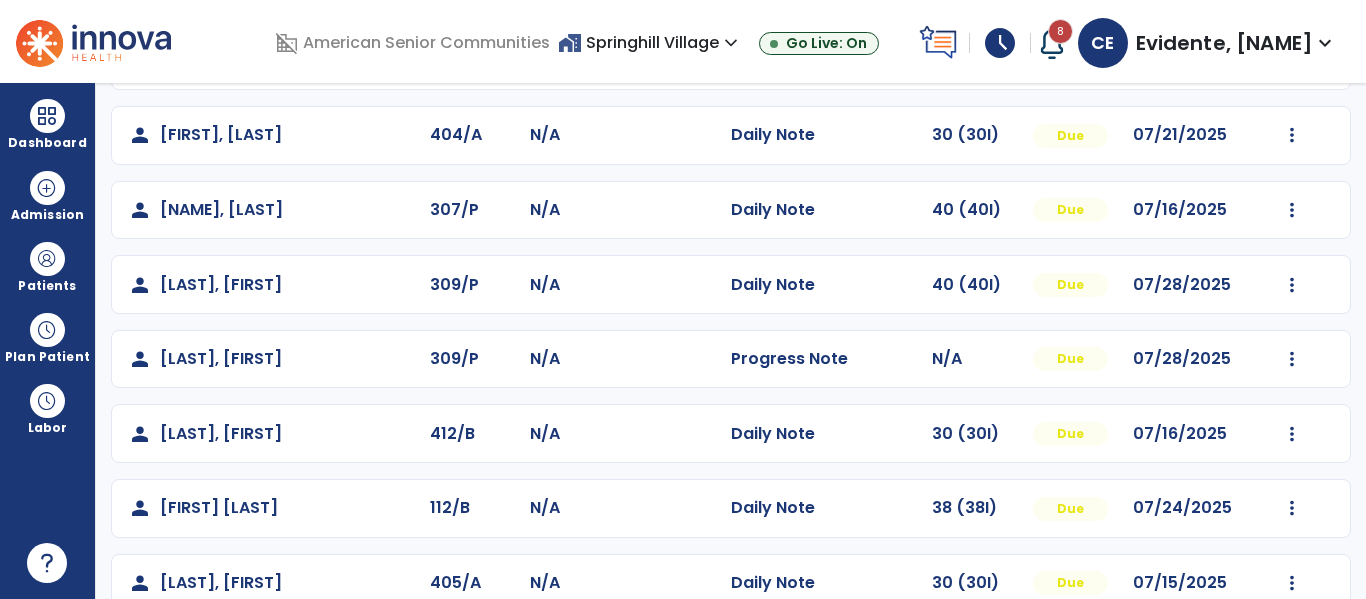 scroll, scrollTop: 786, scrollLeft: 0, axis: vertical 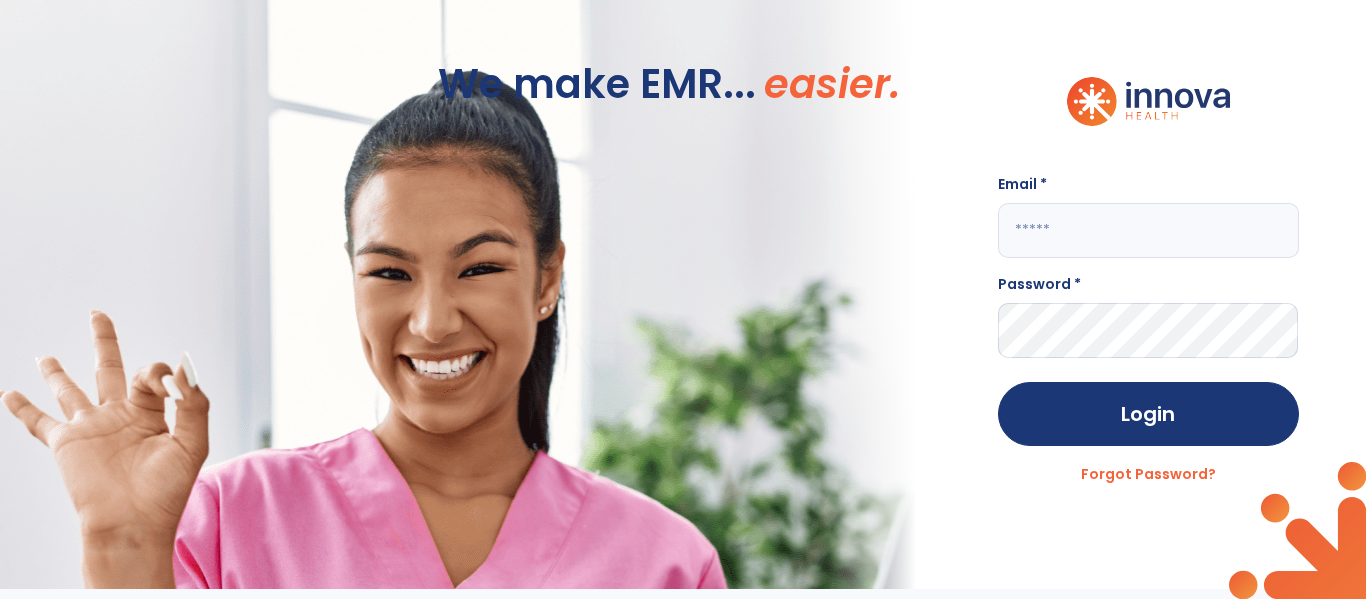 click 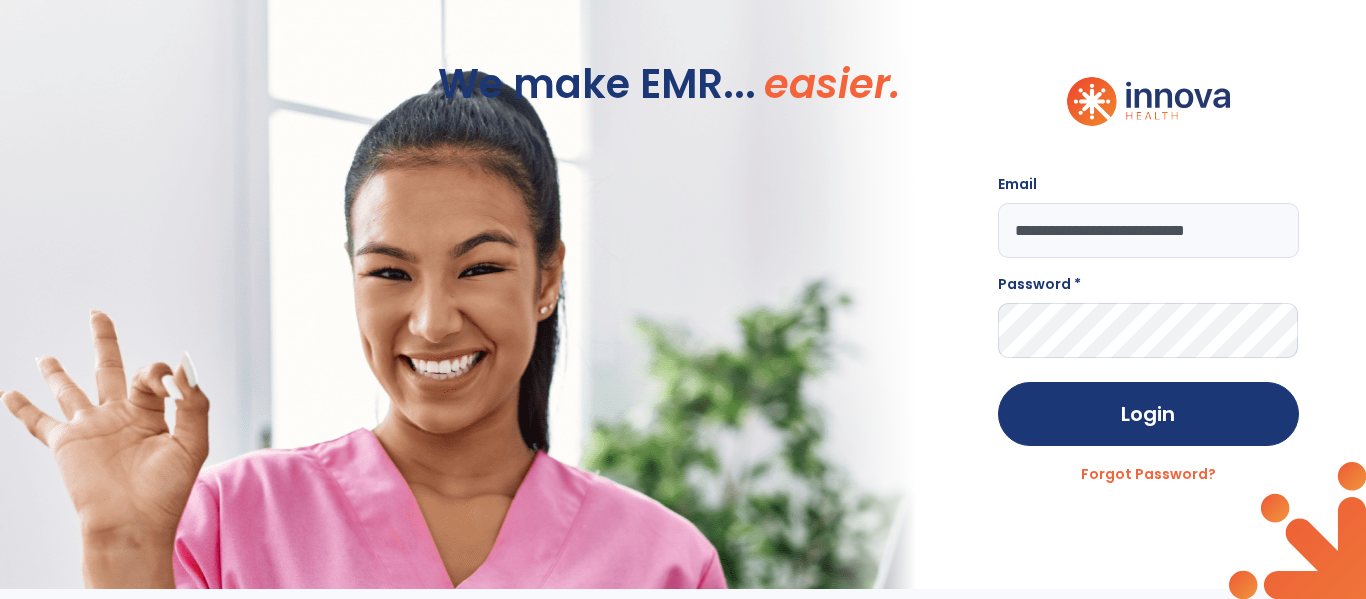 type on "**********" 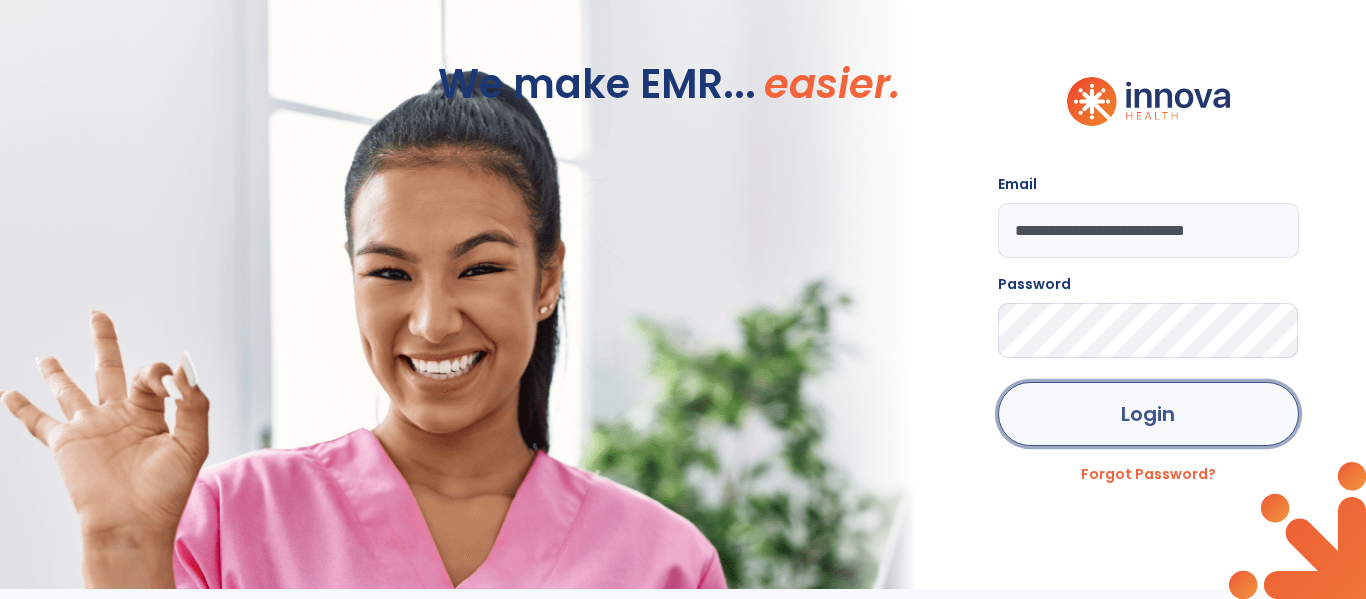 click on "Login" 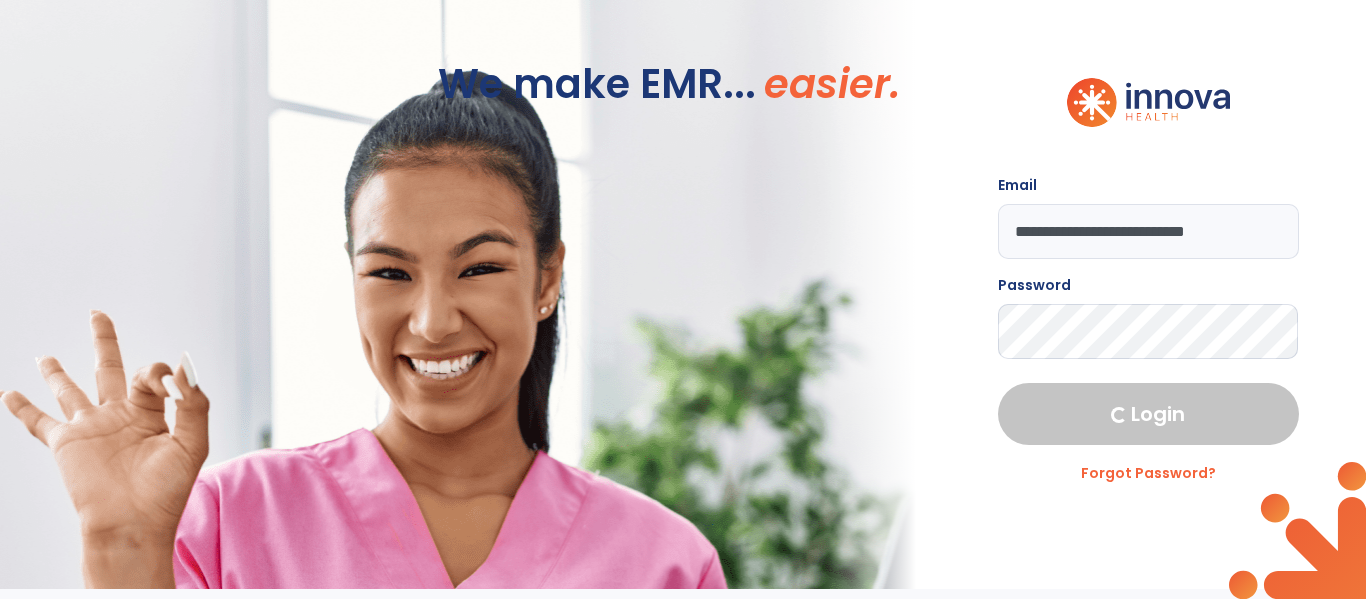 select on "****" 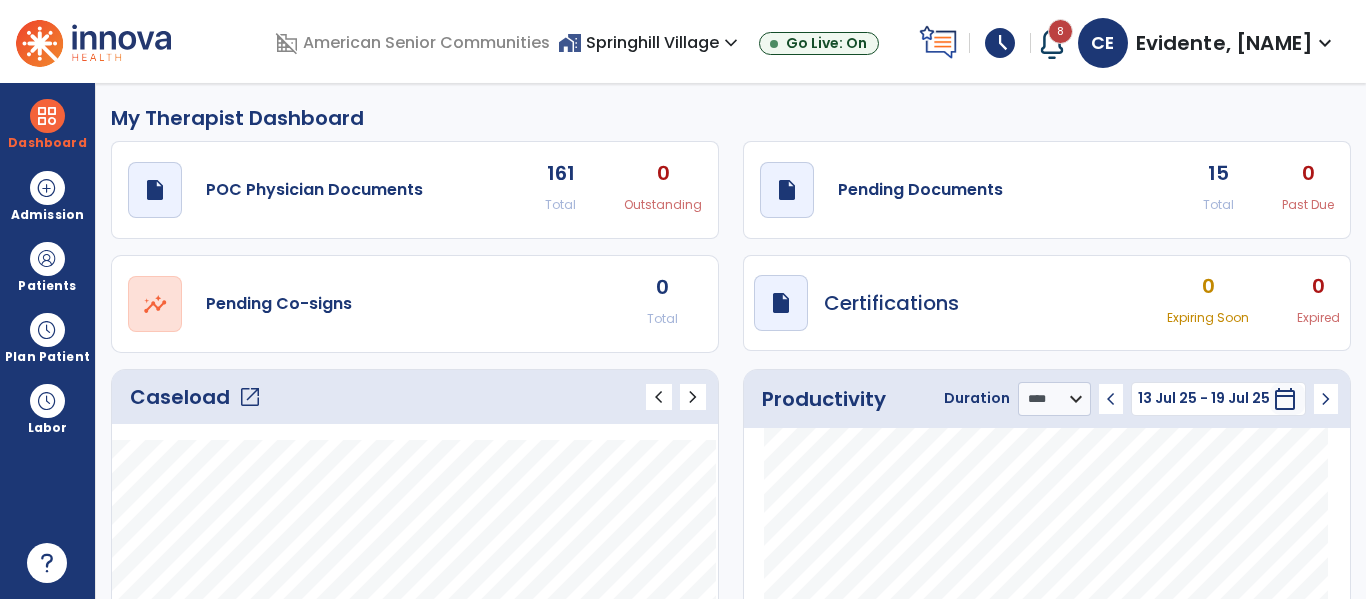 click on "open_in_new" 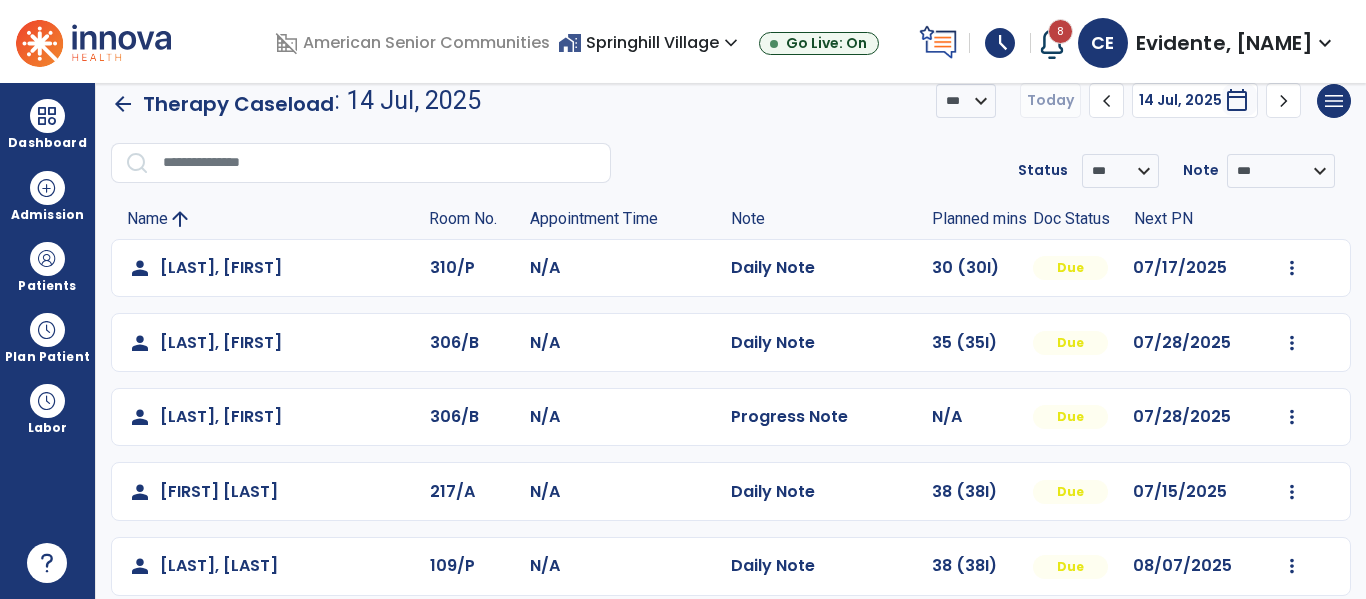 scroll, scrollTop: 19, scrollLeft: 0, axis: vertical 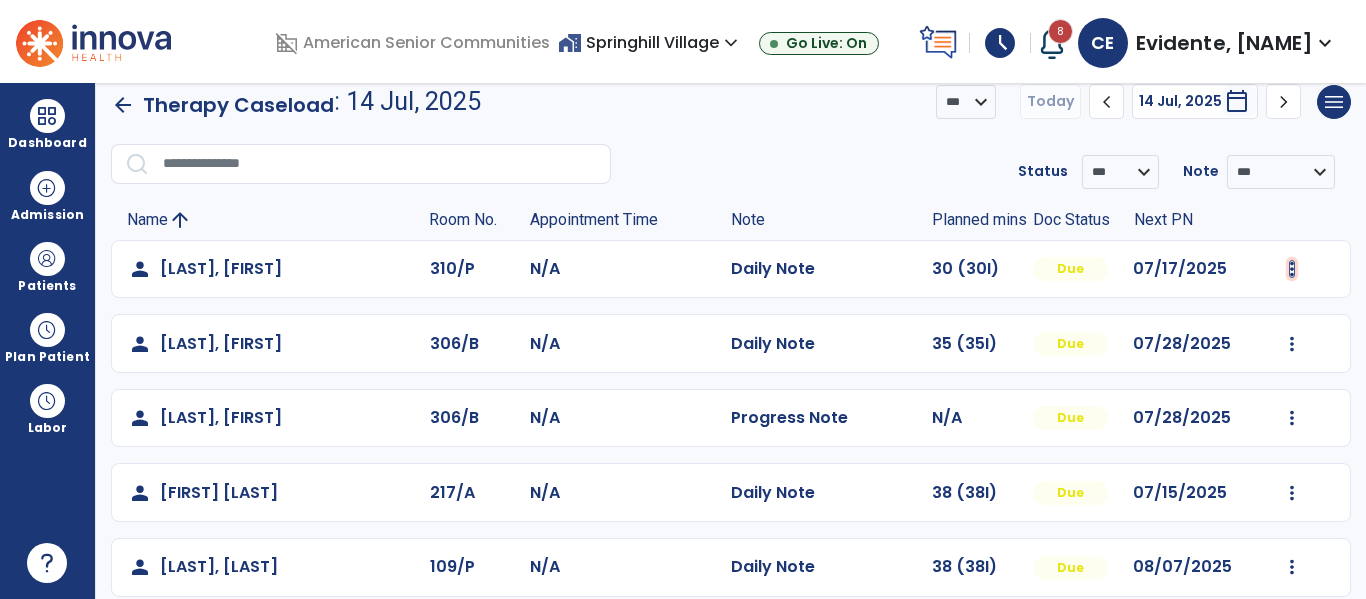 click at bounding box center [1292, 269] 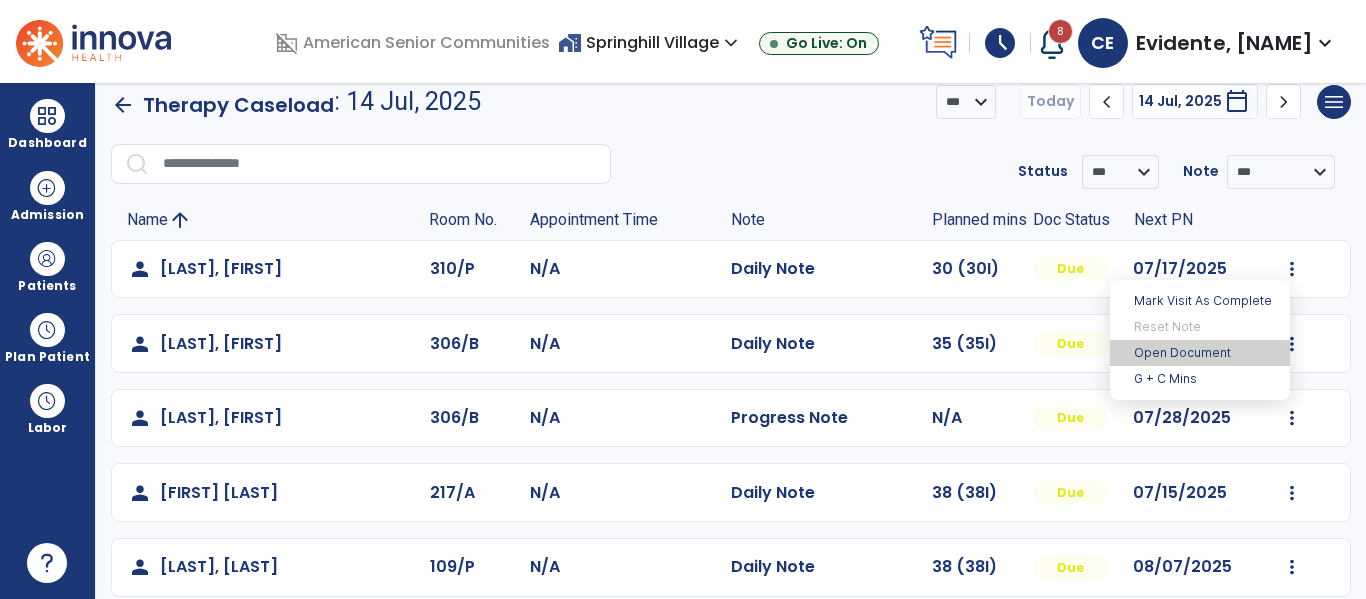 click on "Open Document" at bounding box center (1200, 353) 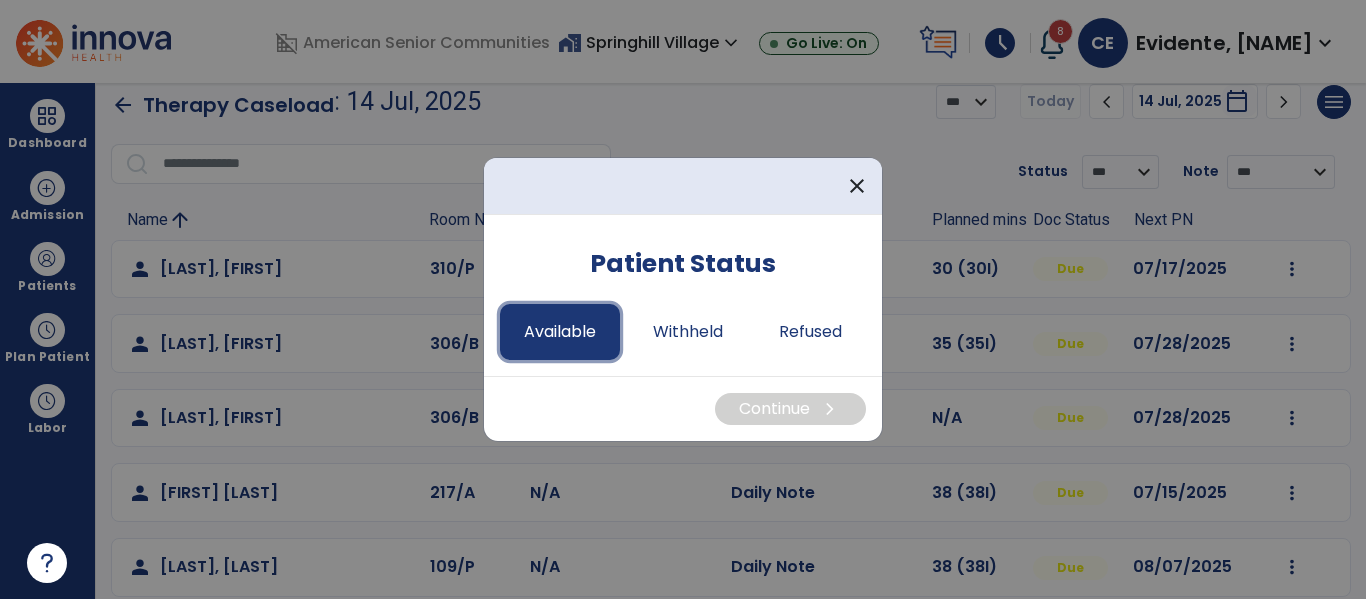 click on "Available" at bounding box center (560, 332) 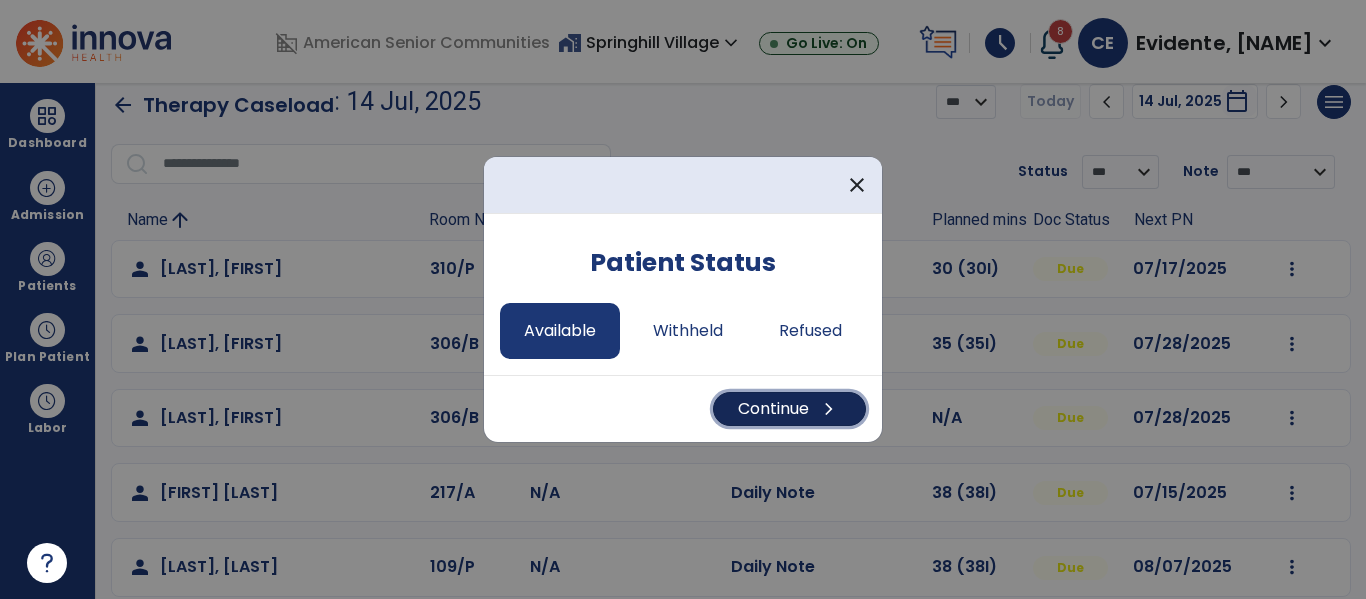 click on "Continue   chevron_right" at bounding box center (789, 409) 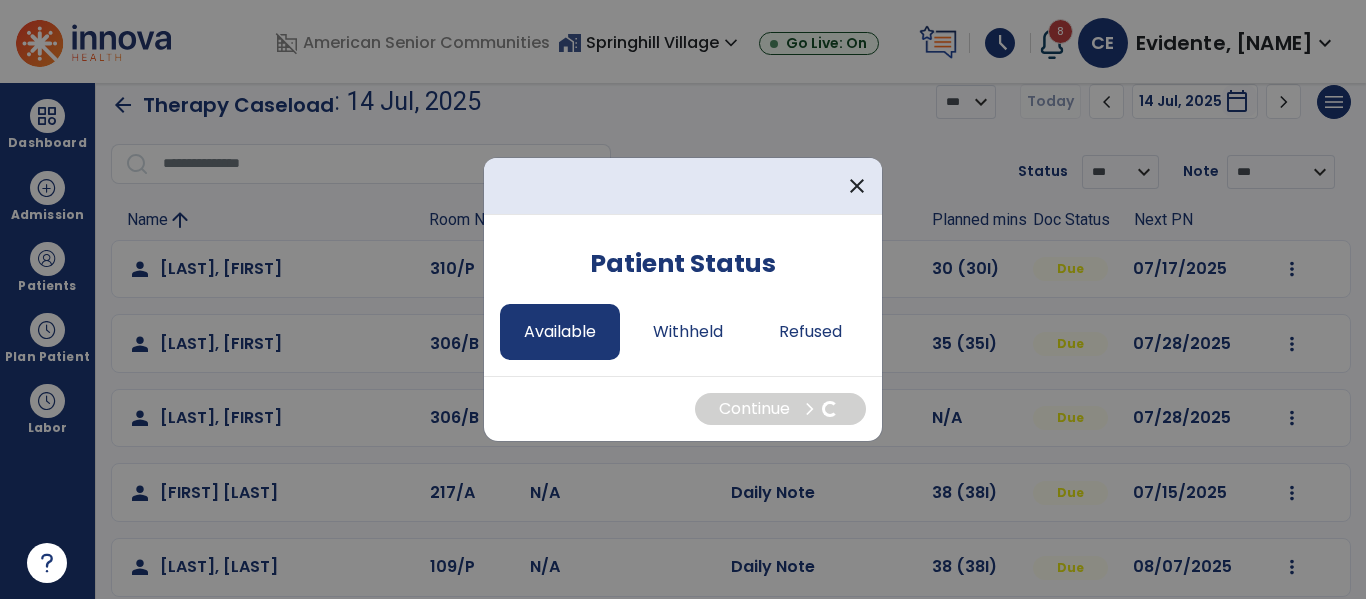 select on "*" 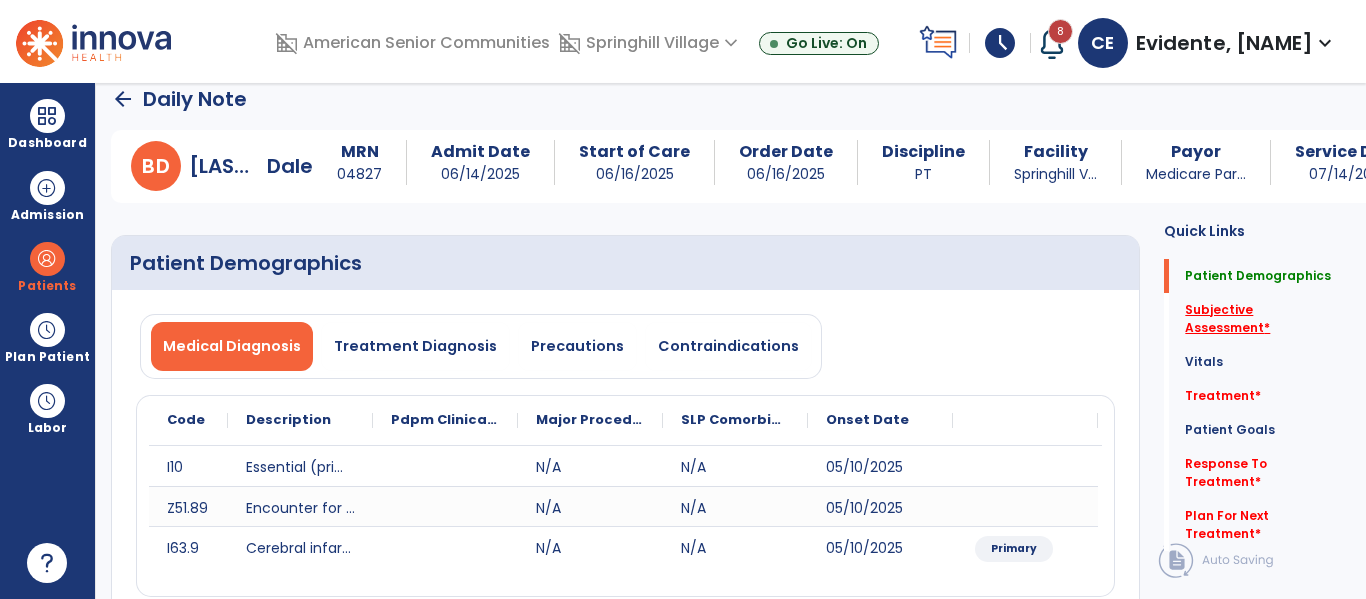 click on "Subjective Assessment   *" 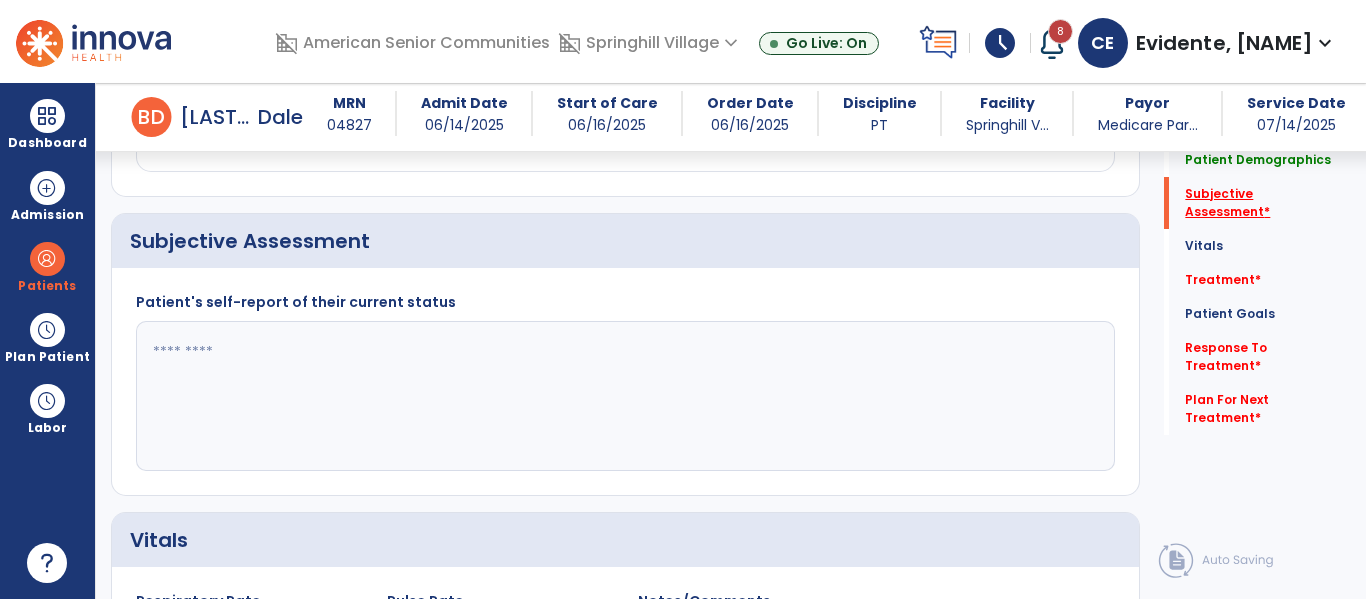 scroll, scrollTop: 457, scrollLeft: 0, axis: vertical 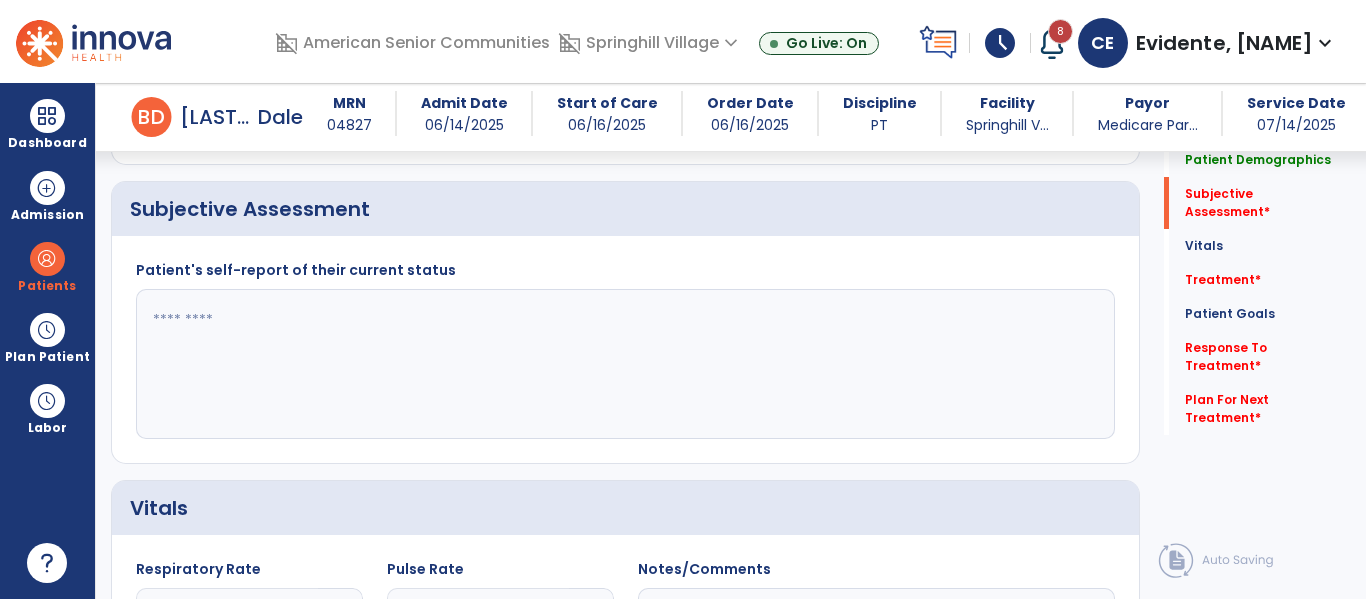click 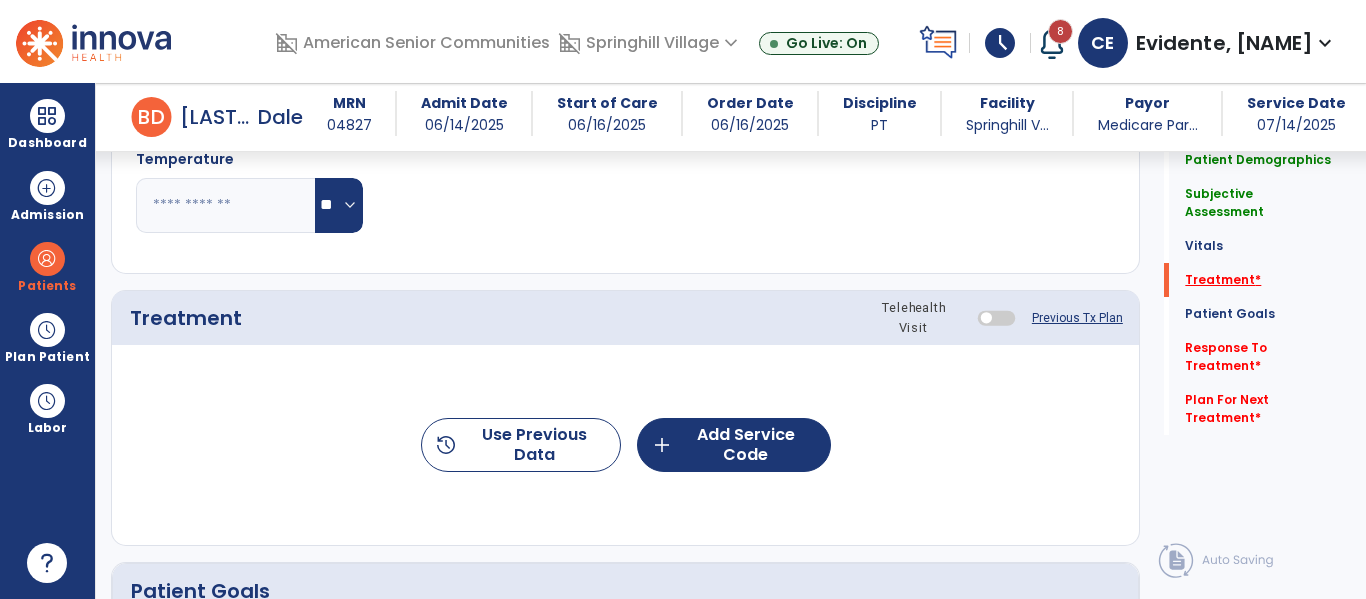 type on "**********" 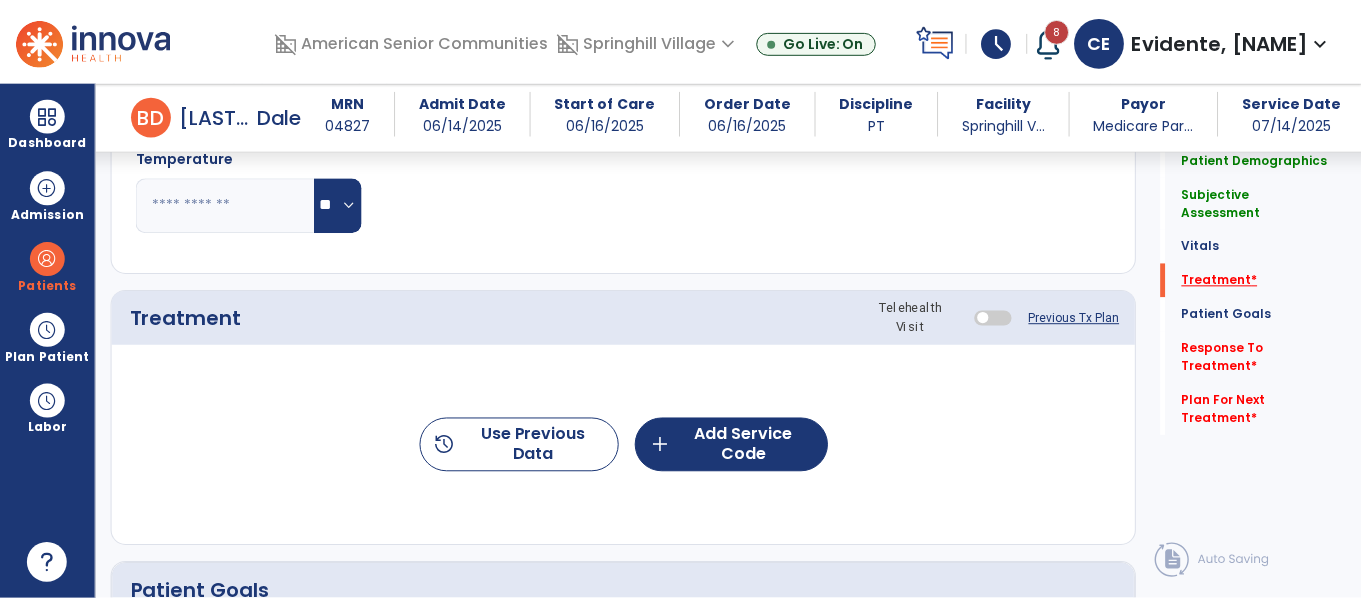 scroll, scrollTop: 1146, scrollLeft: 0, axis: vertical 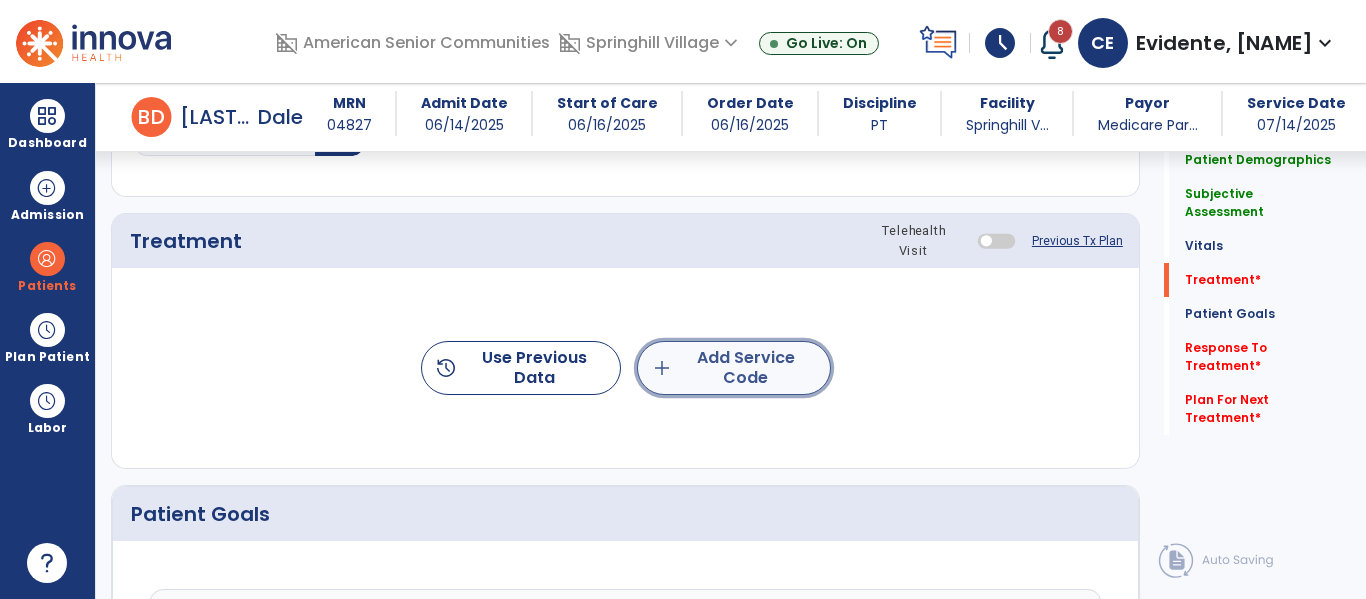click on "add  Add Service Code" 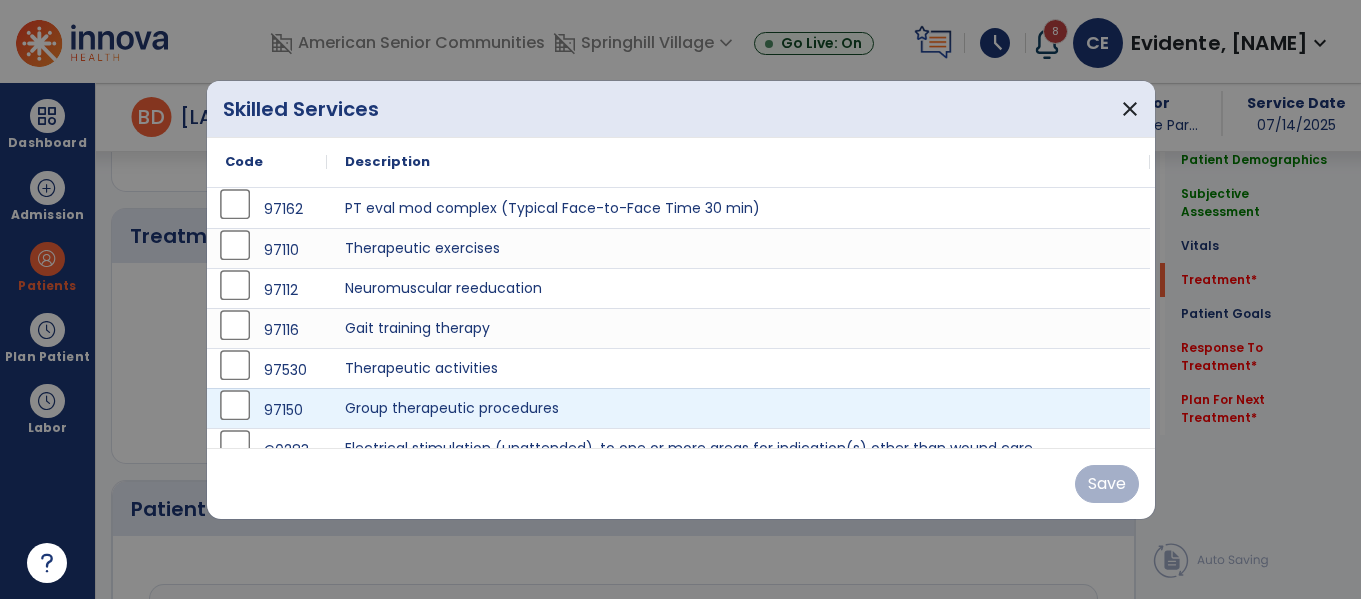 scroll, scrollTop: 1146, scrollLeft: 0, axis: vertical 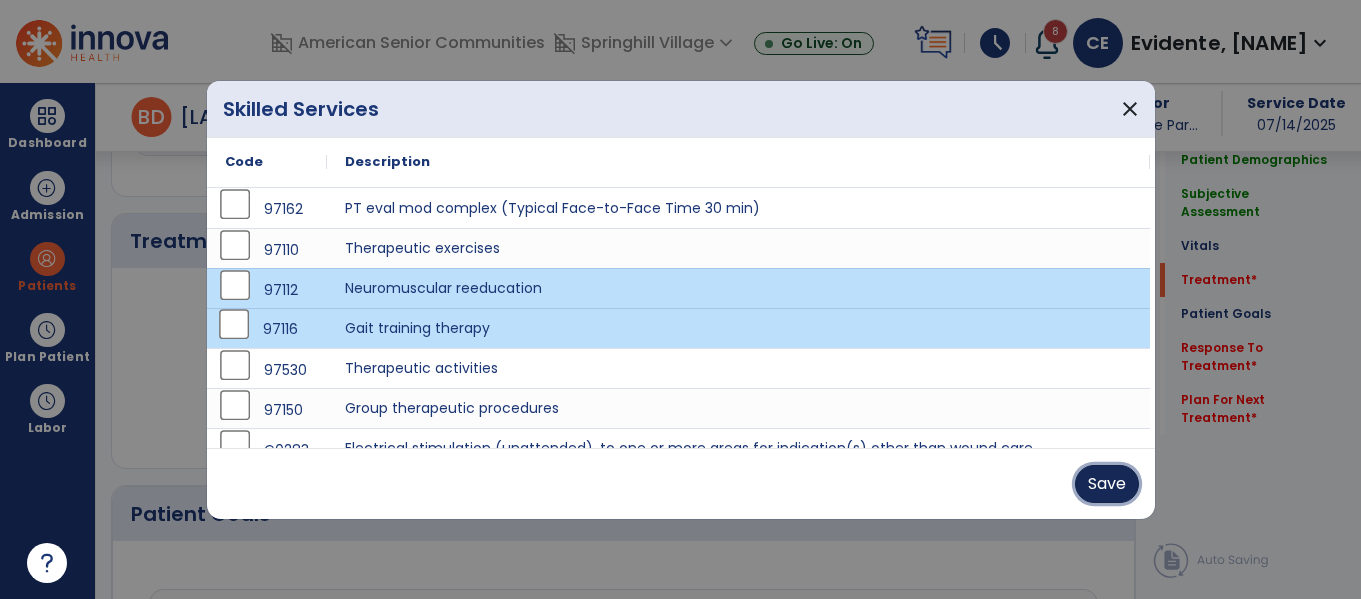 click on "Save" at bounding box center (1107, 484) 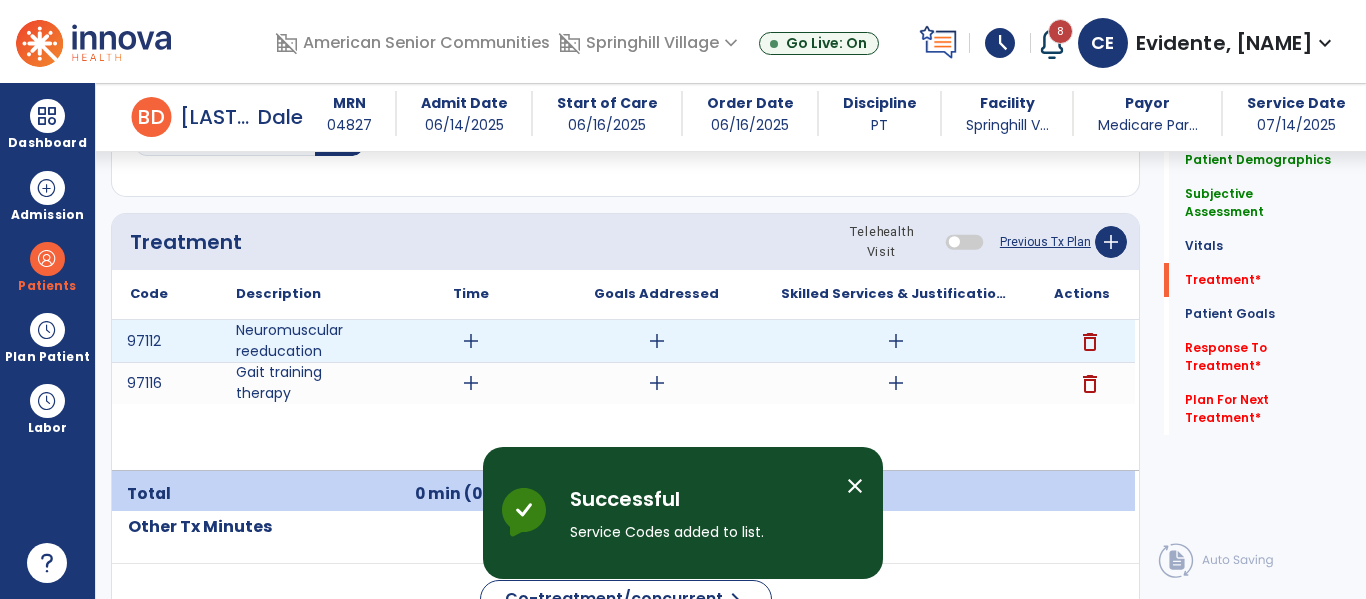 click on "add" at bounding box center (471, 341) 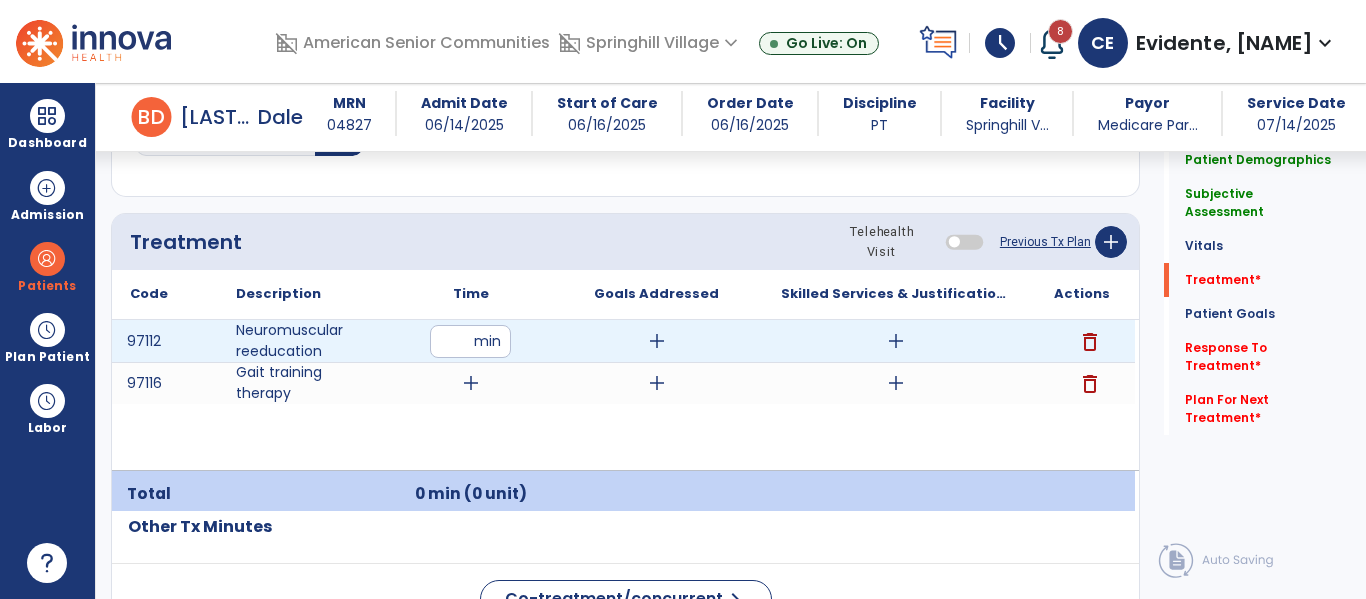 type on "**" 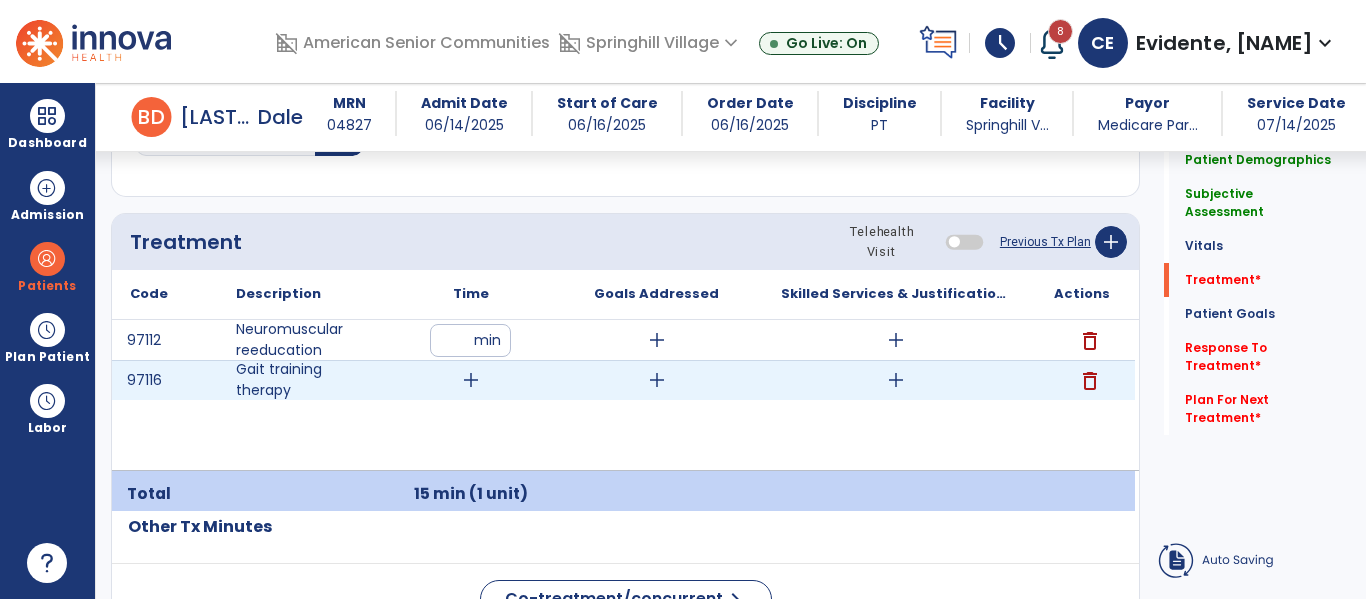 click on "add" at bounding box center [471, 380] 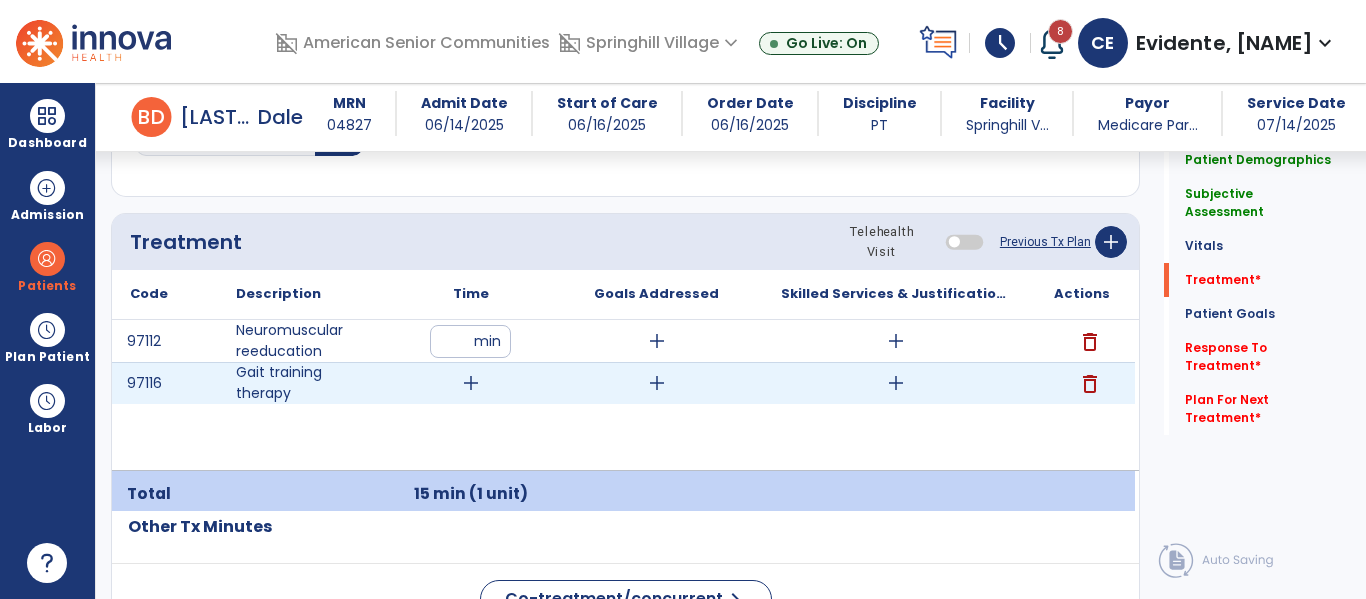 click on "add" at bounding box center [471, 383] 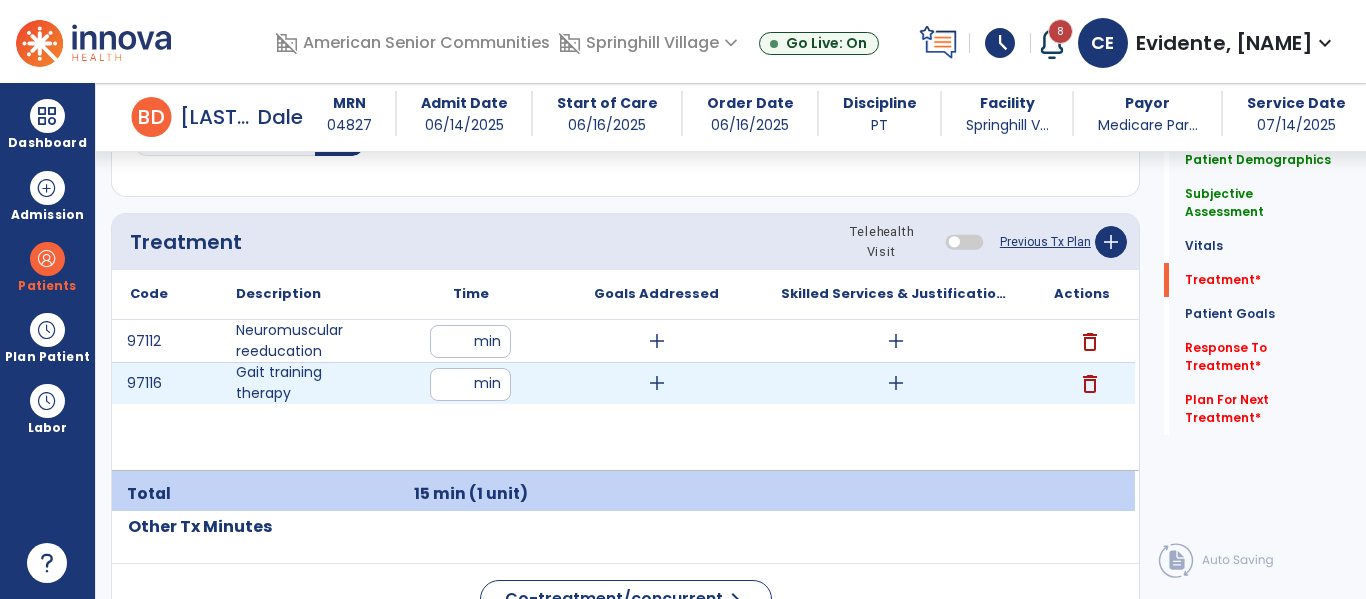 type on "**" 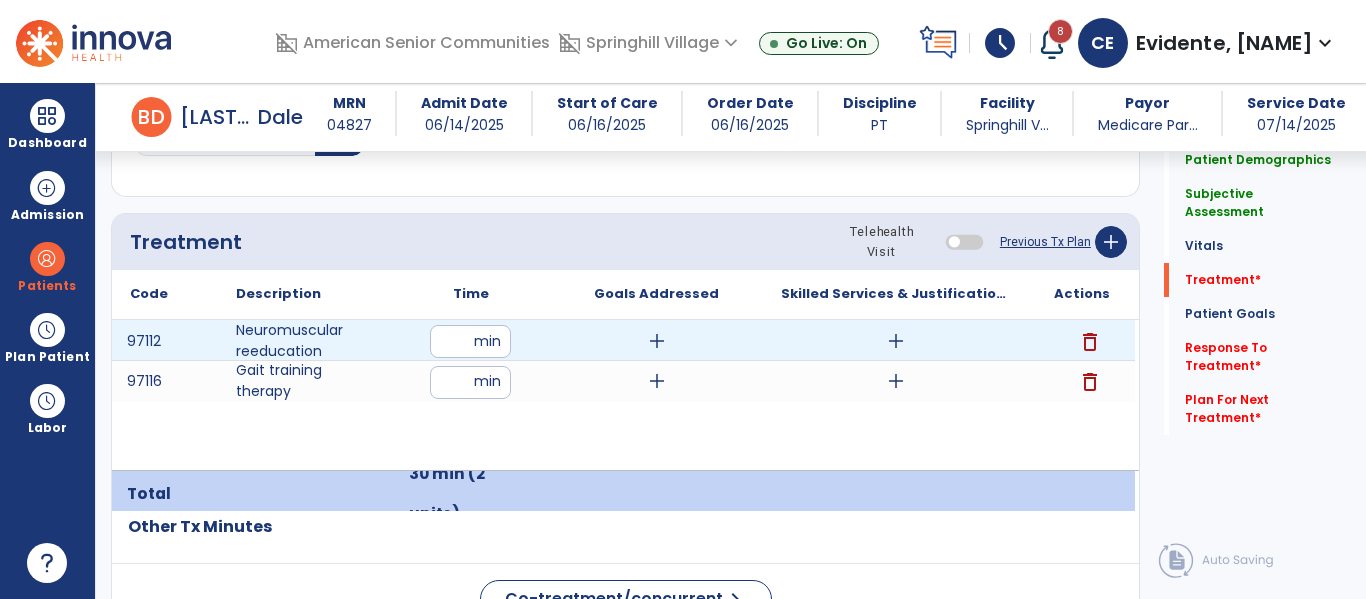 click on "add" at bounding box center [896, 341] 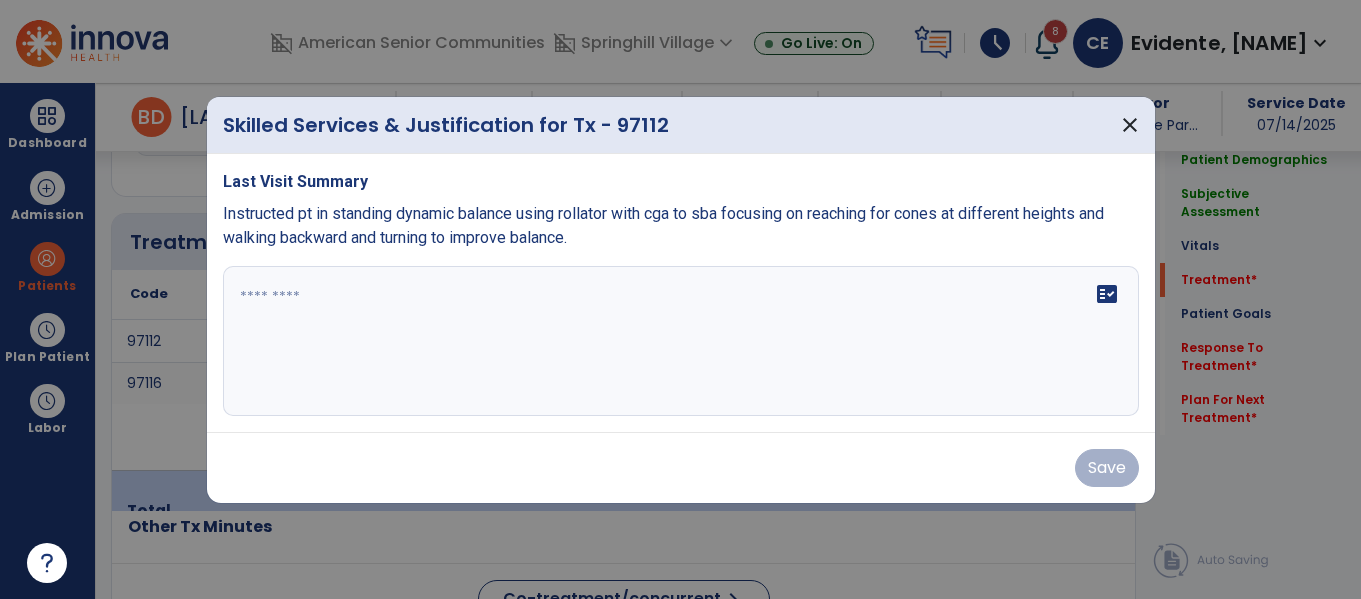 scroll, scrollTop: 1146, scrollLeft: 0, axis: vertical 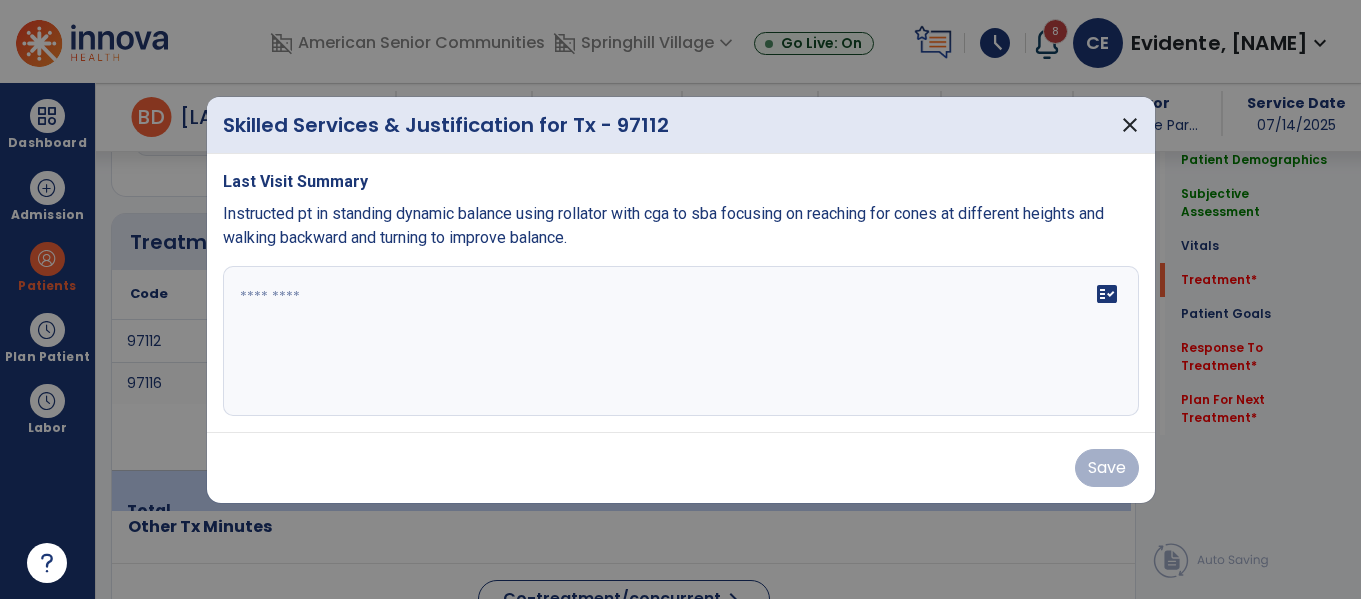 click on "fact_check" at bounding box center (681, 341) 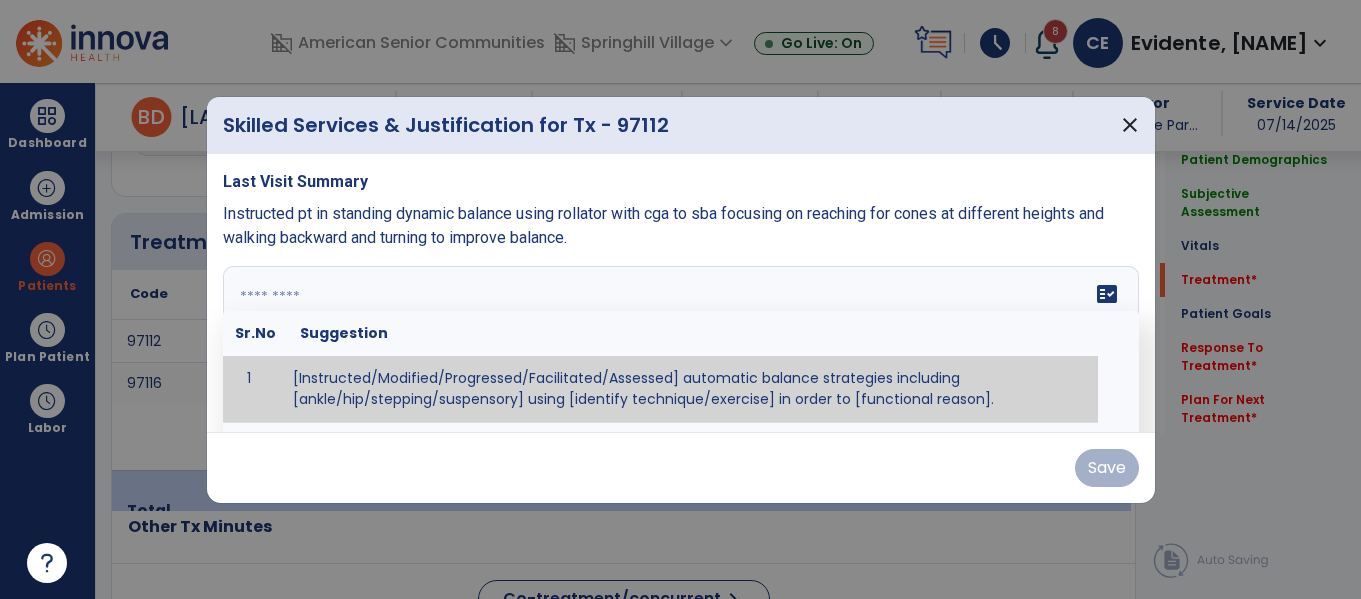scroll, scrollTop: 22, scrollLeft: 0, axis: vertical 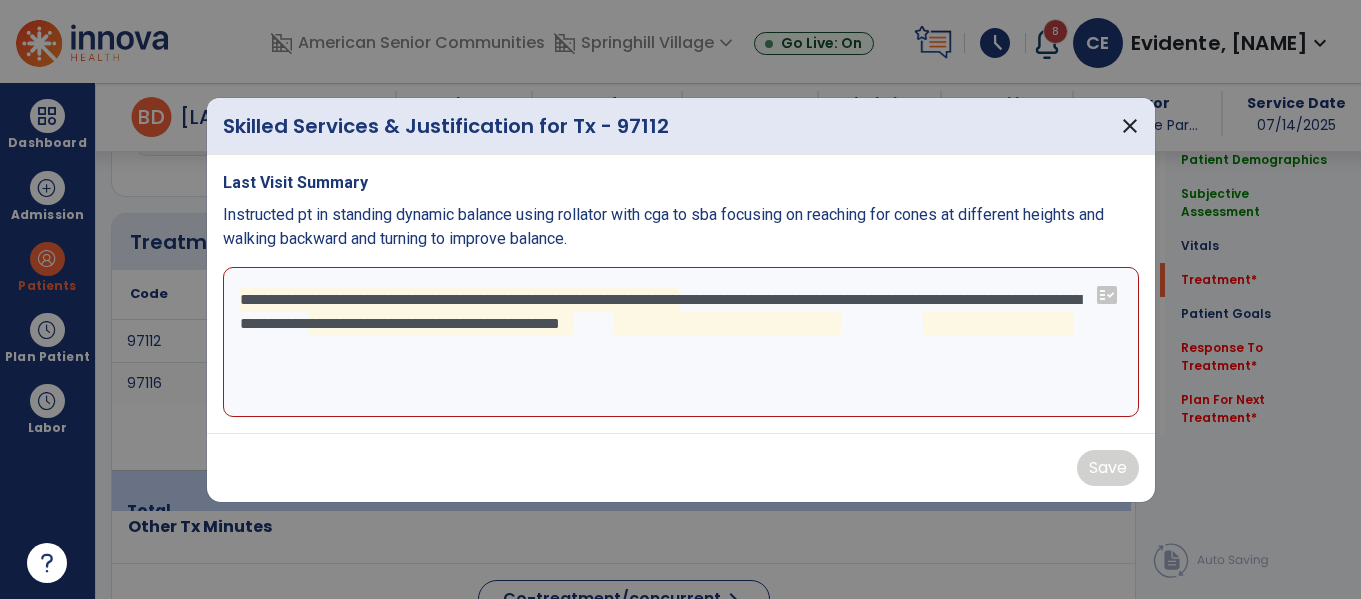 click on "**********" at bounding box center (681, 342) 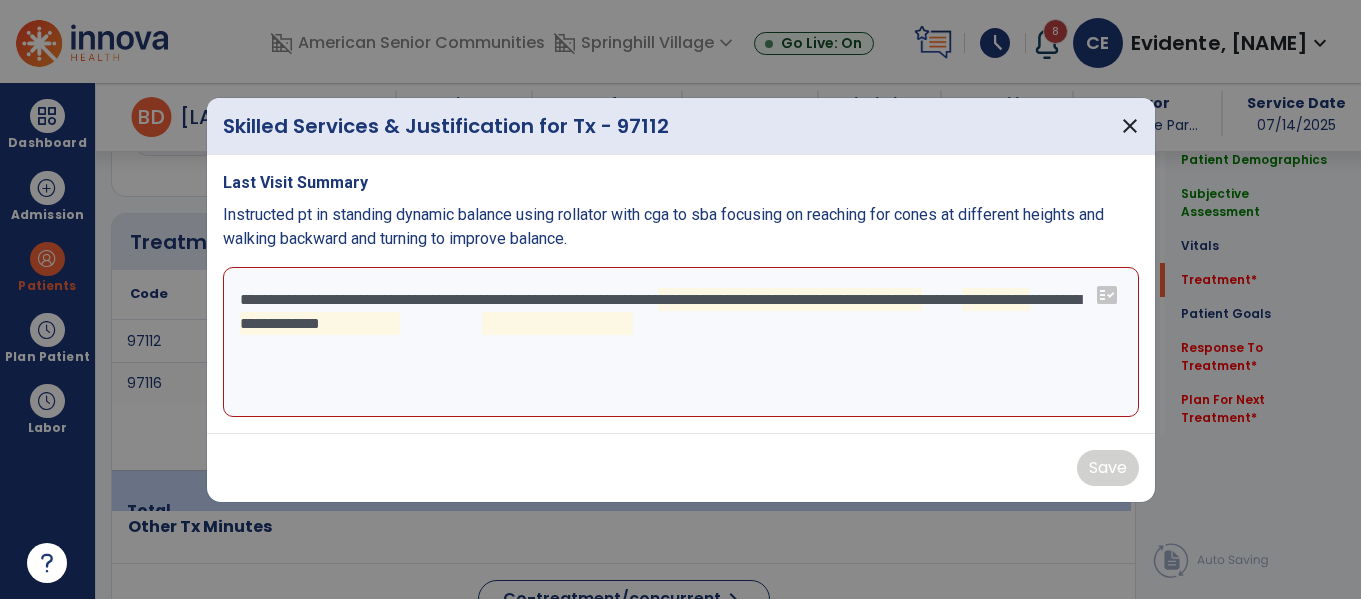 click on "**********" at bounding box center (681, 342) 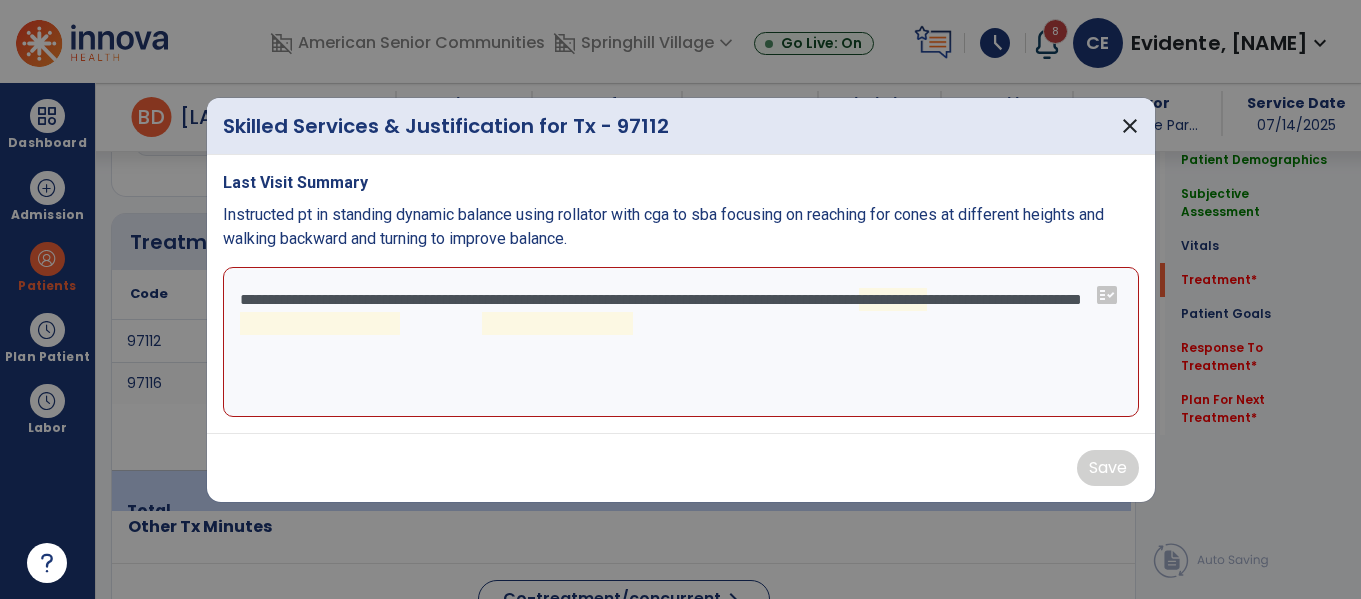 click on "**********" at bounding box center (681, 342) 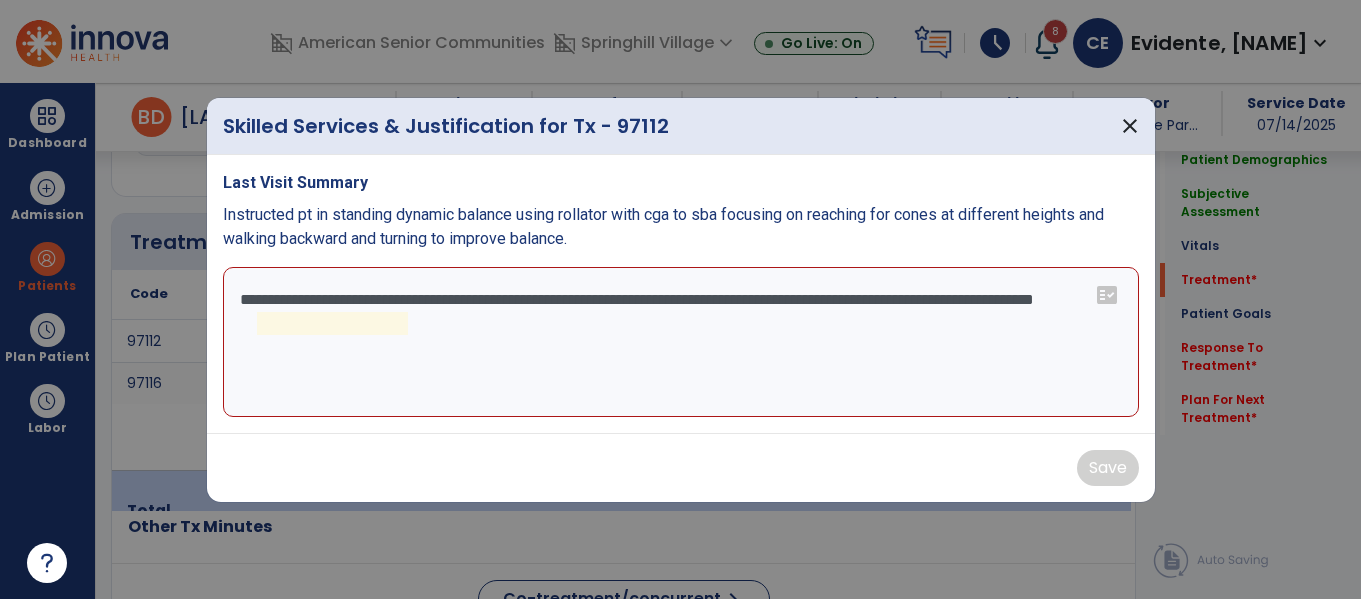 click on "**********" at bounding box center (681, 342) 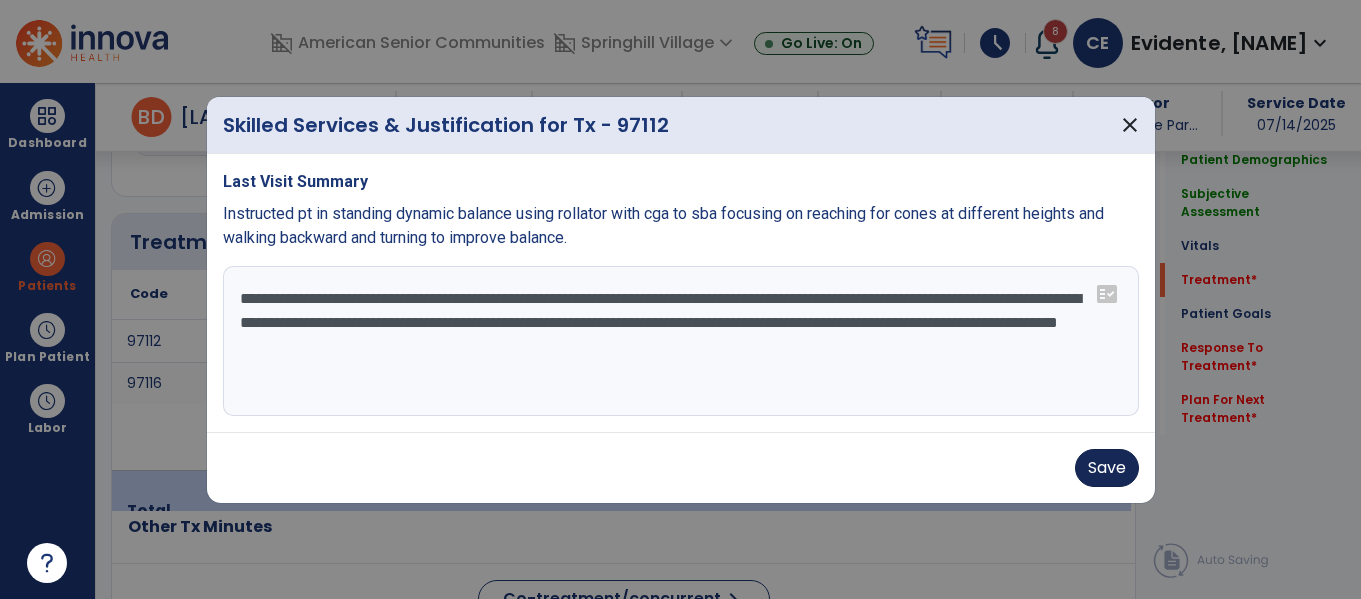 type on "**********" 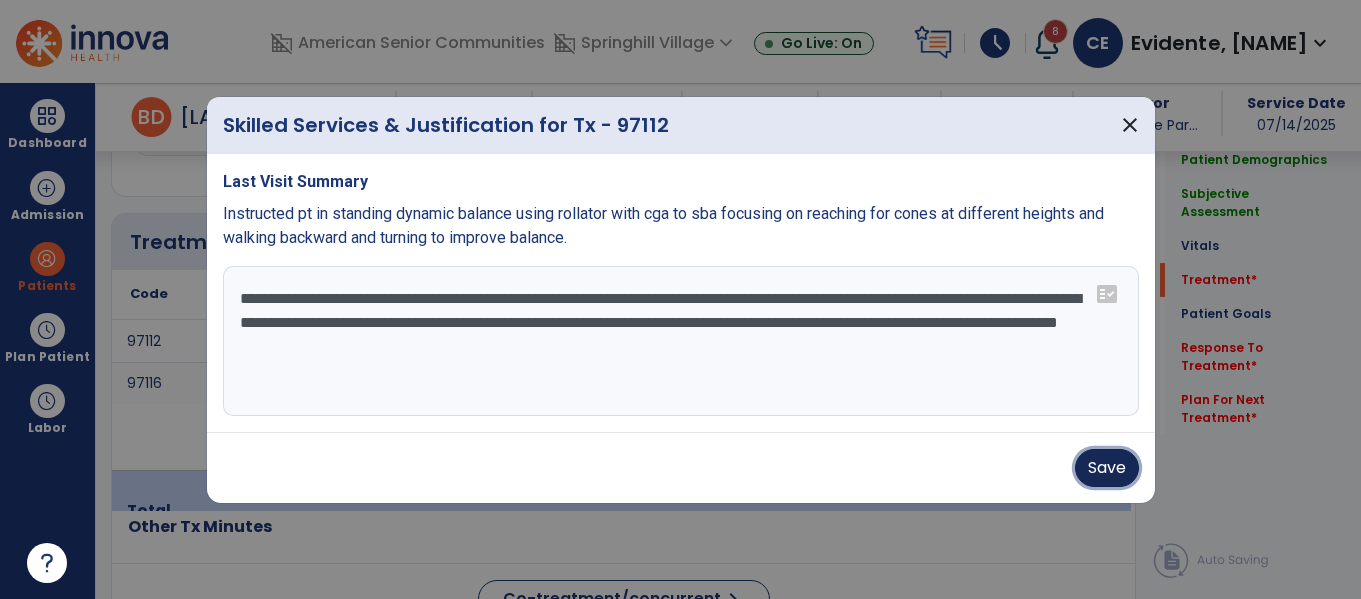 click on "Save" at bounding box center (1107, 468) 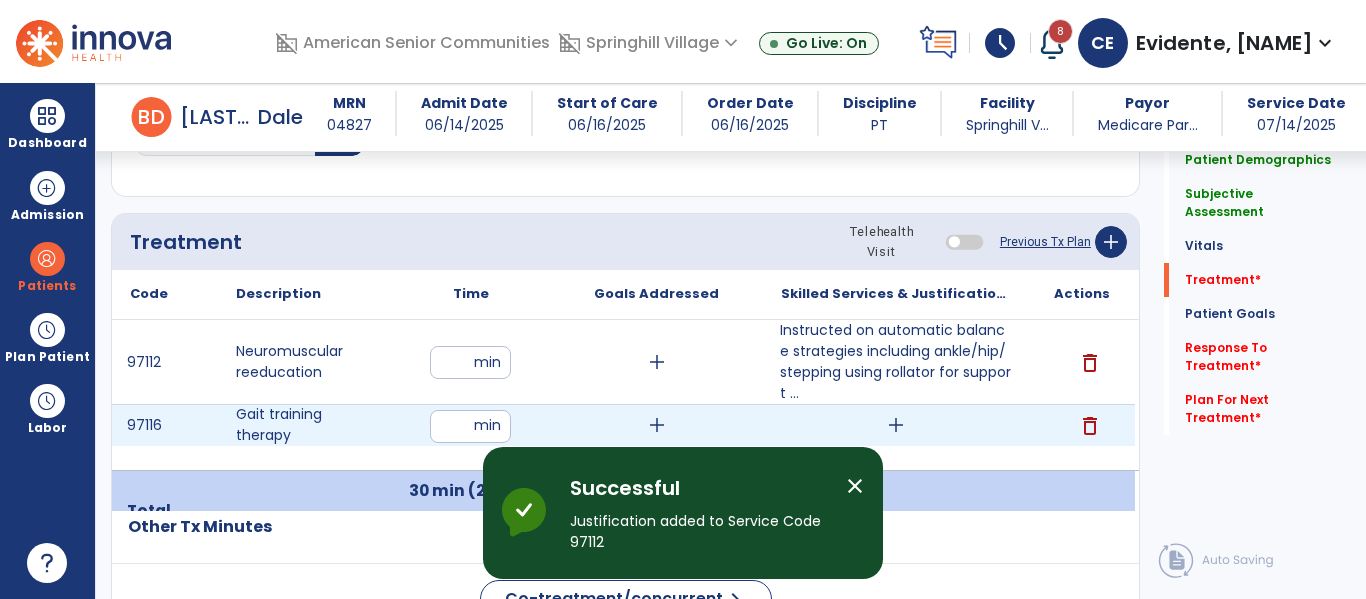 click on "add" at bounding box center [896, 425] 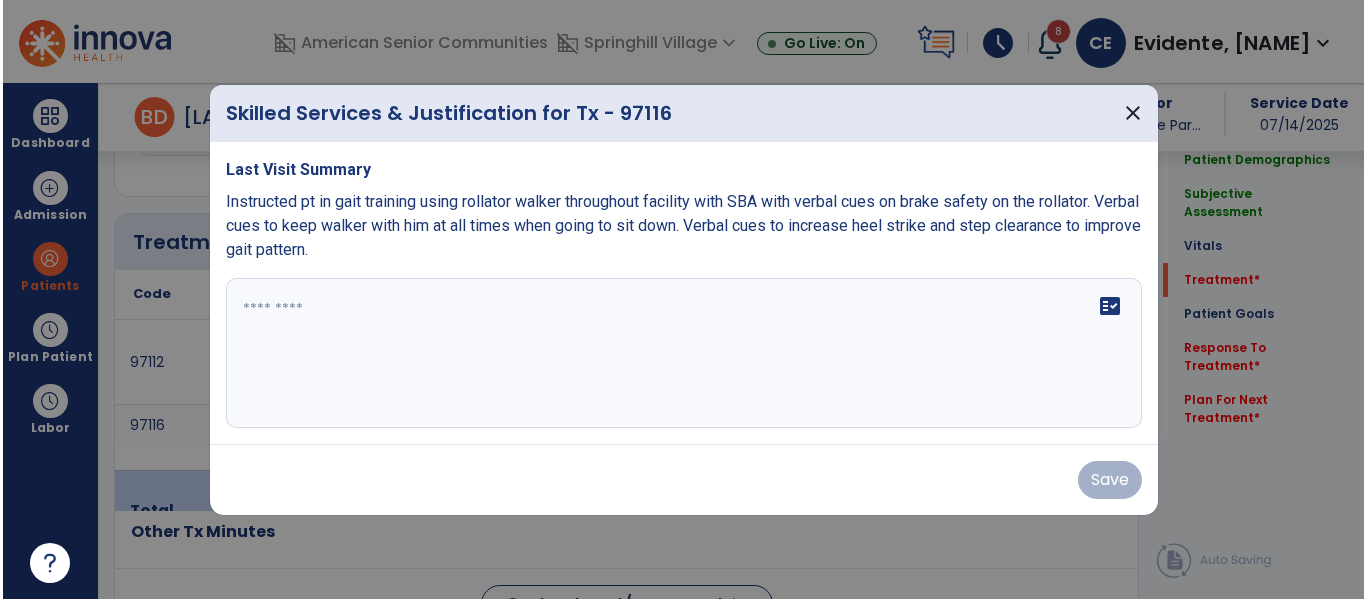 scroll, scrollTop: 1146, scrollLeft: 0, axis: vertical 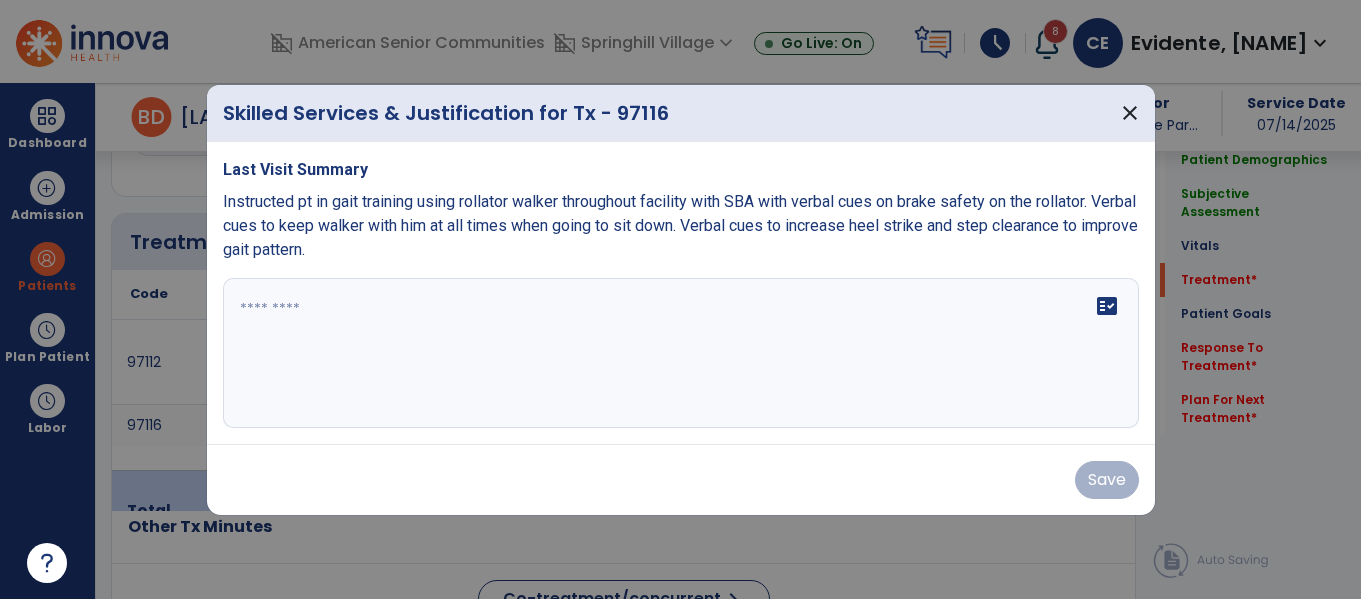 click on "fact_check" at bounding box center (681, 353) 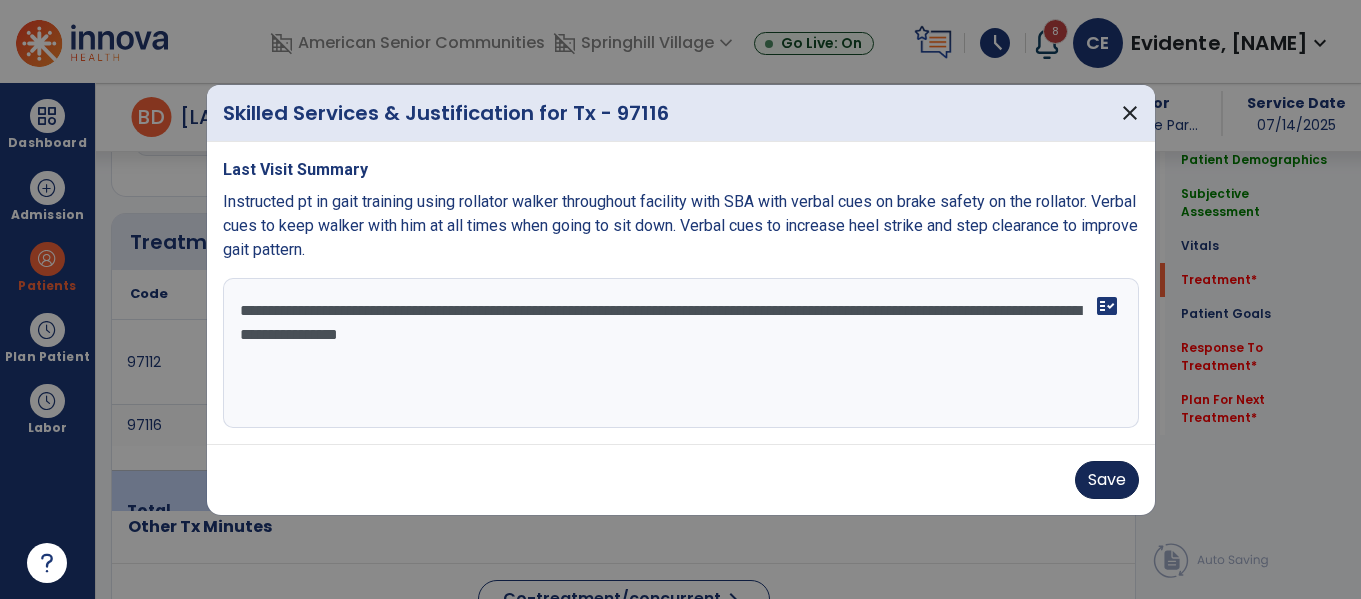 type on "**********" 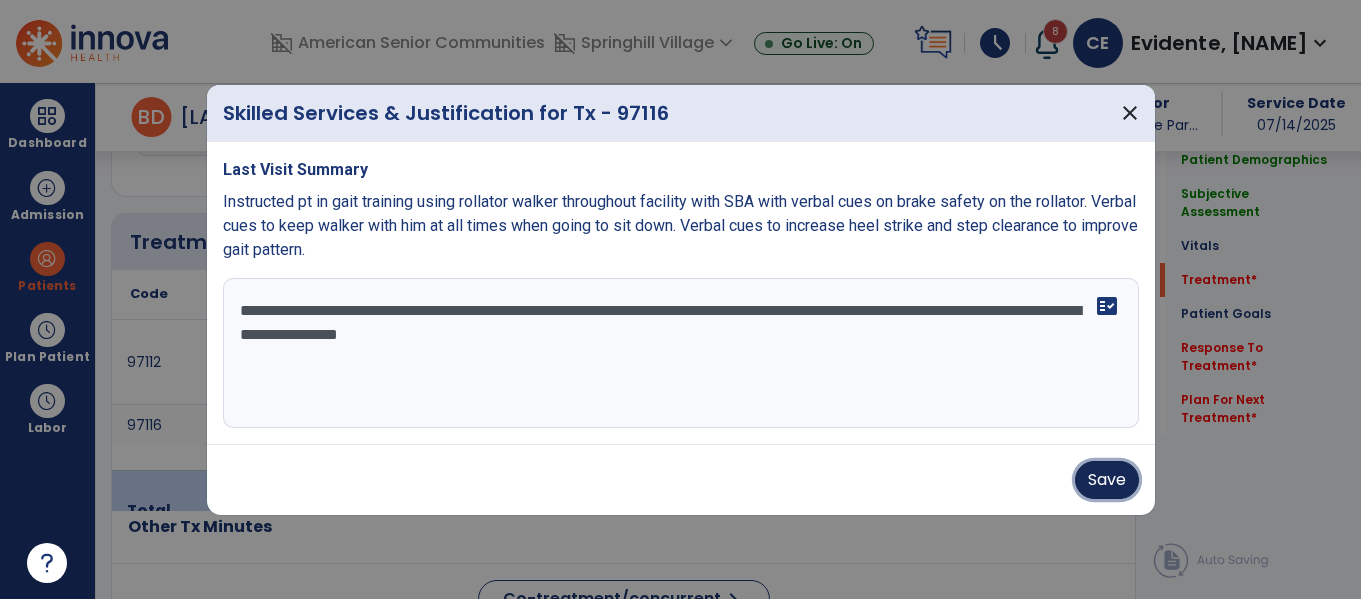 click on "Save" at bounding box center [1107, 480] 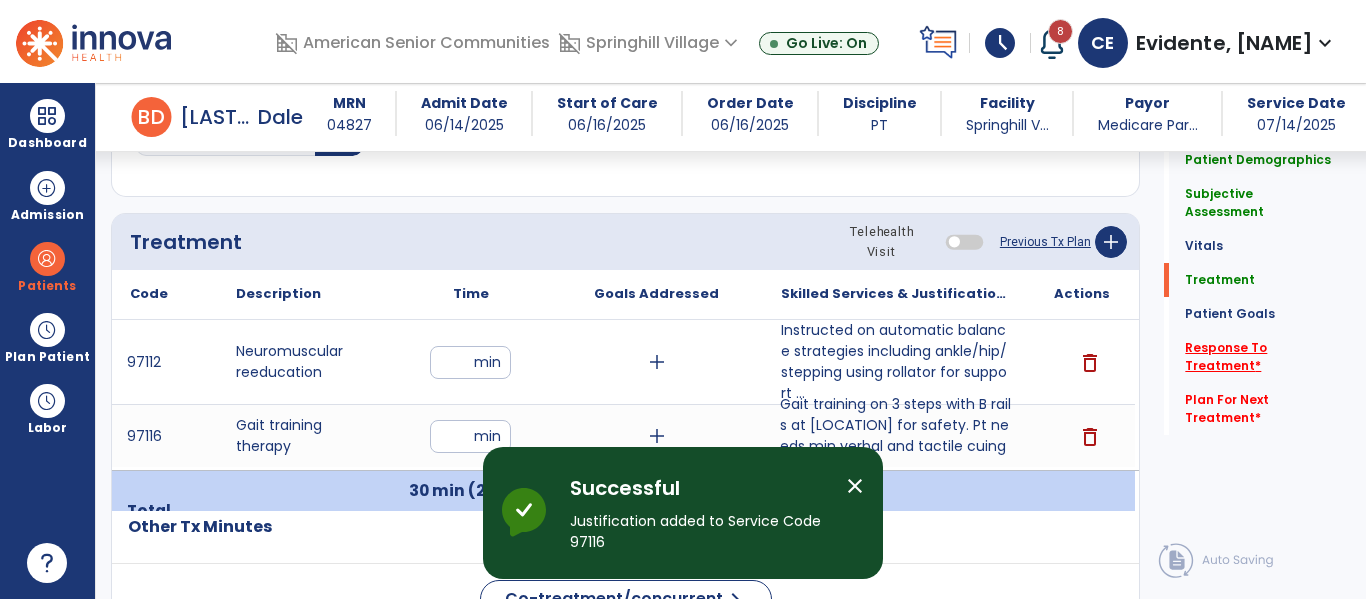 click on "Response To Treatment   *" 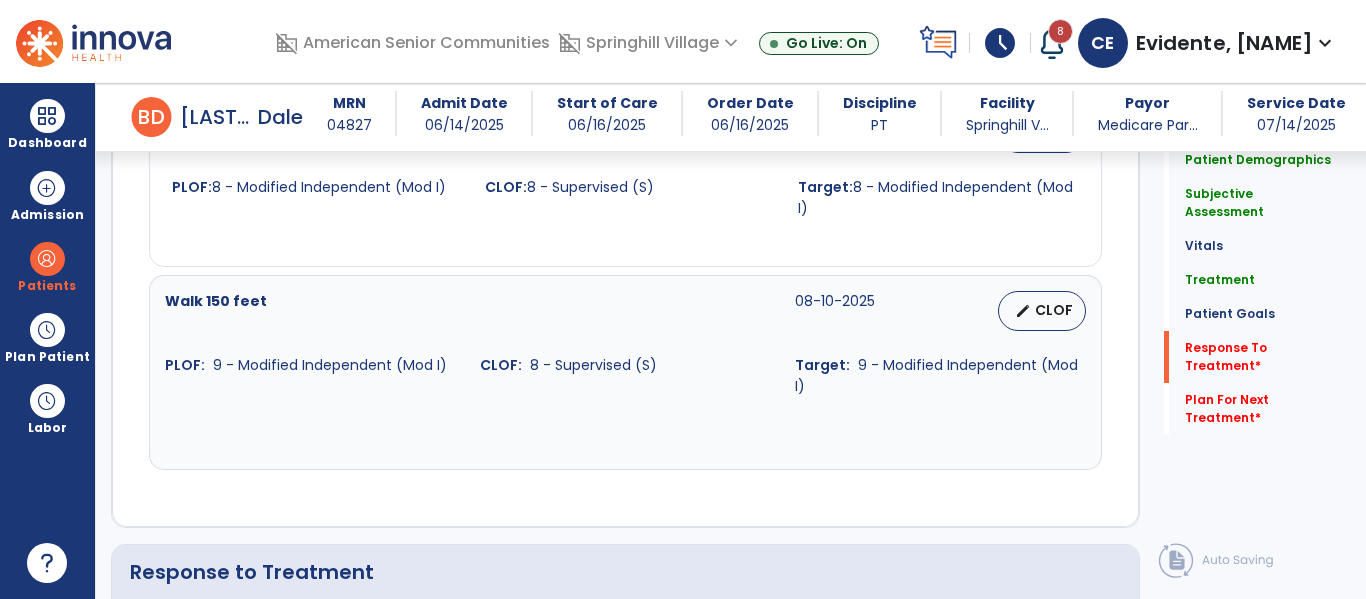 scroll, scrollTop: 2452, scrollLeft: 0, axis: vertical 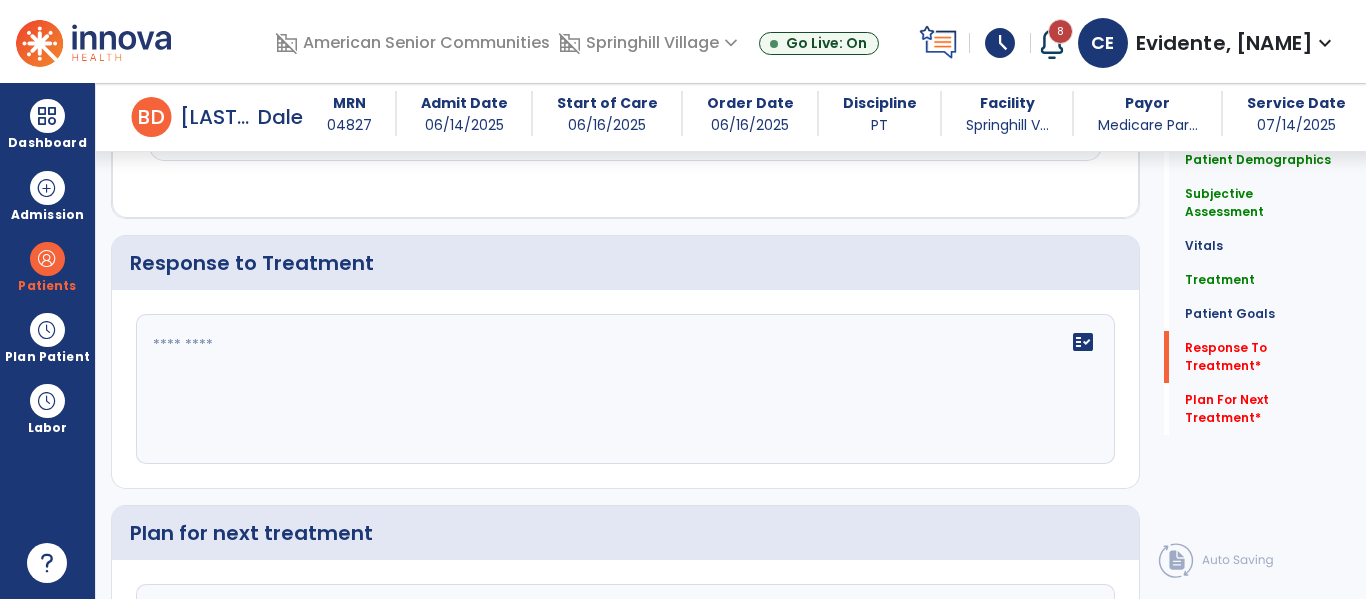 click on "fact_check" 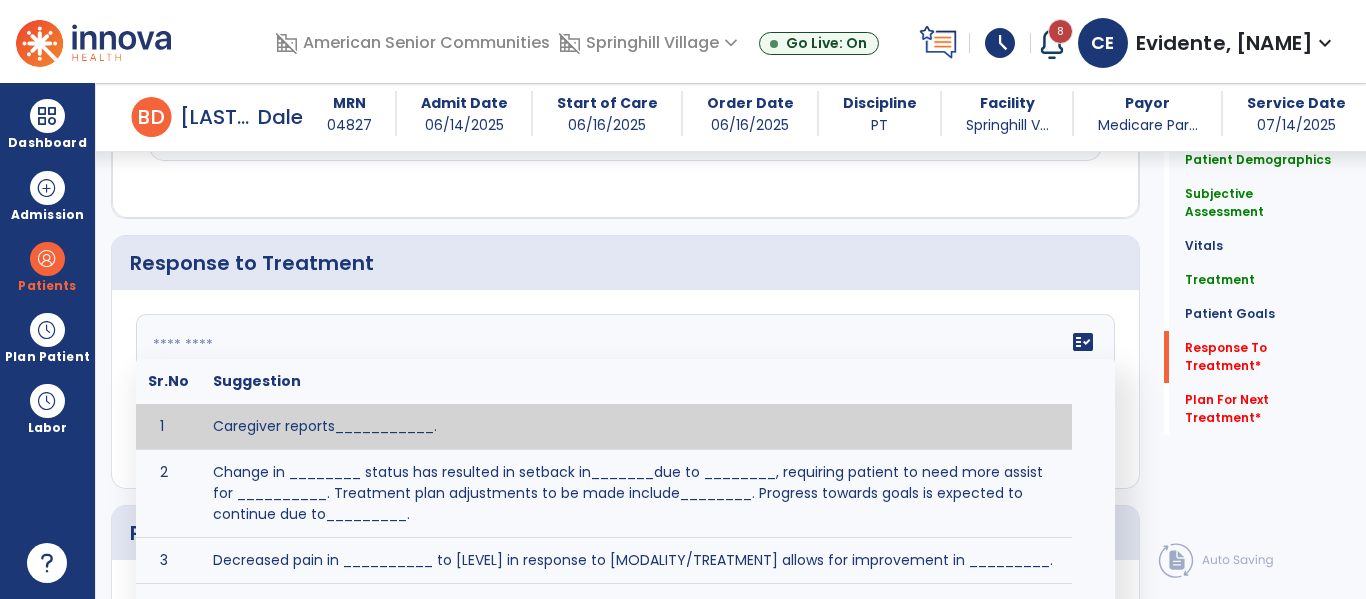 click 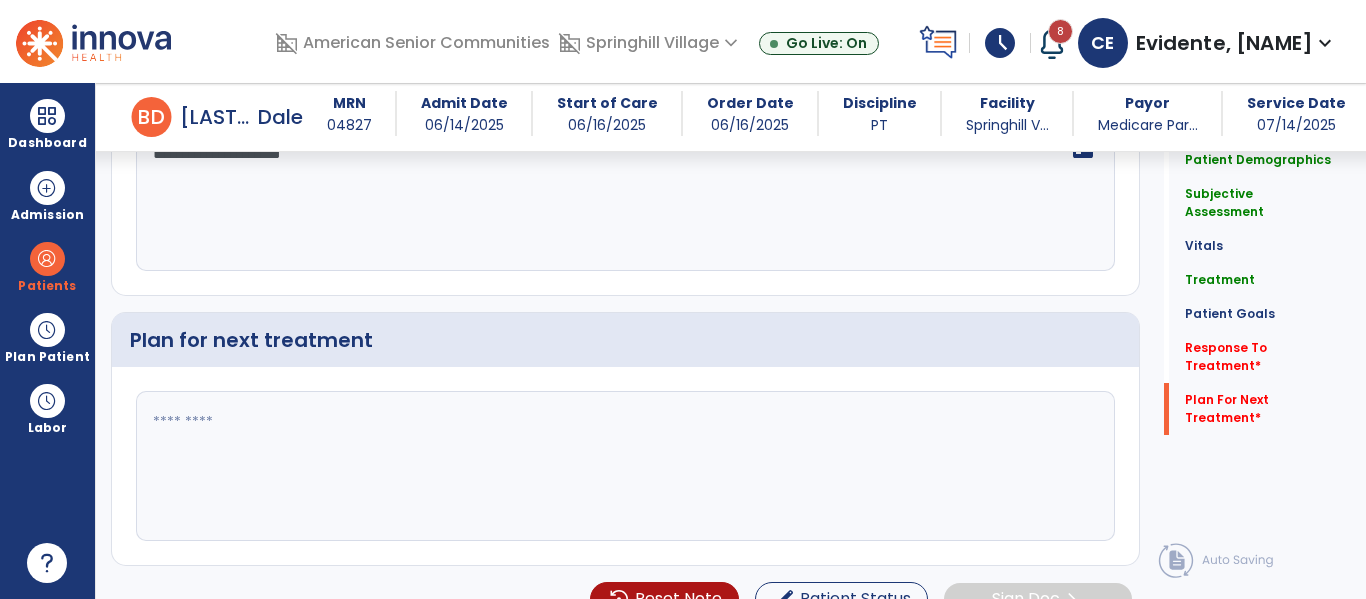 scroll, scrollTop: 2657, scrollLeft: 0, axis: vertical 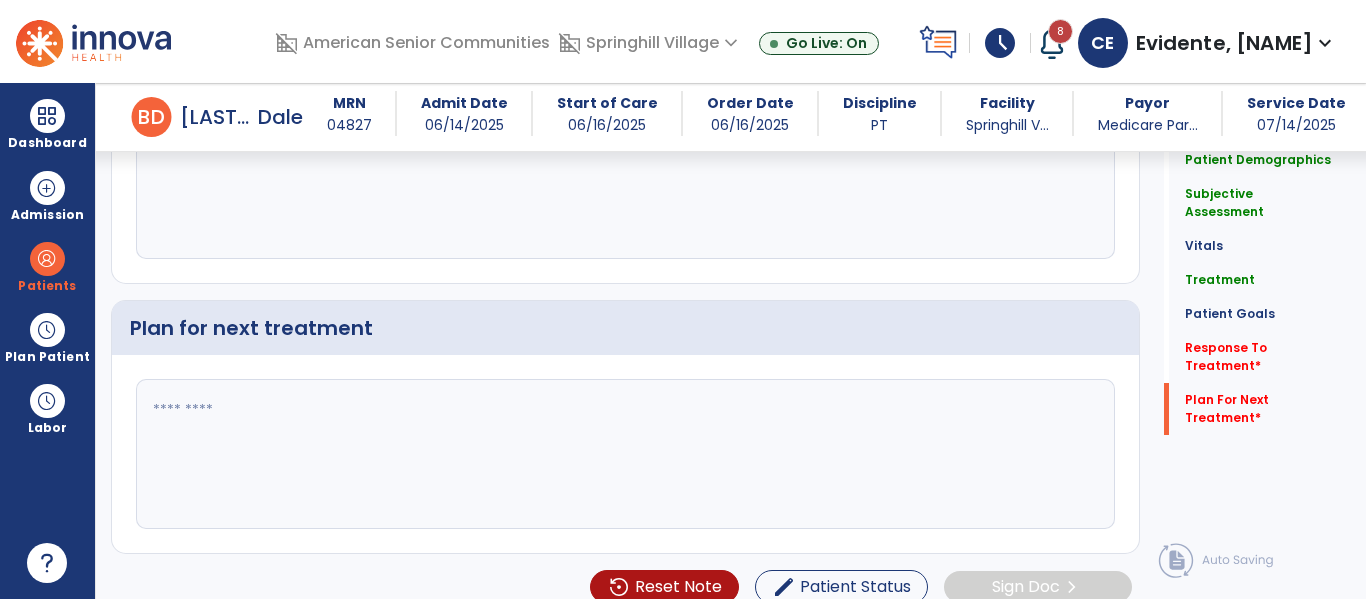 type on "**********" 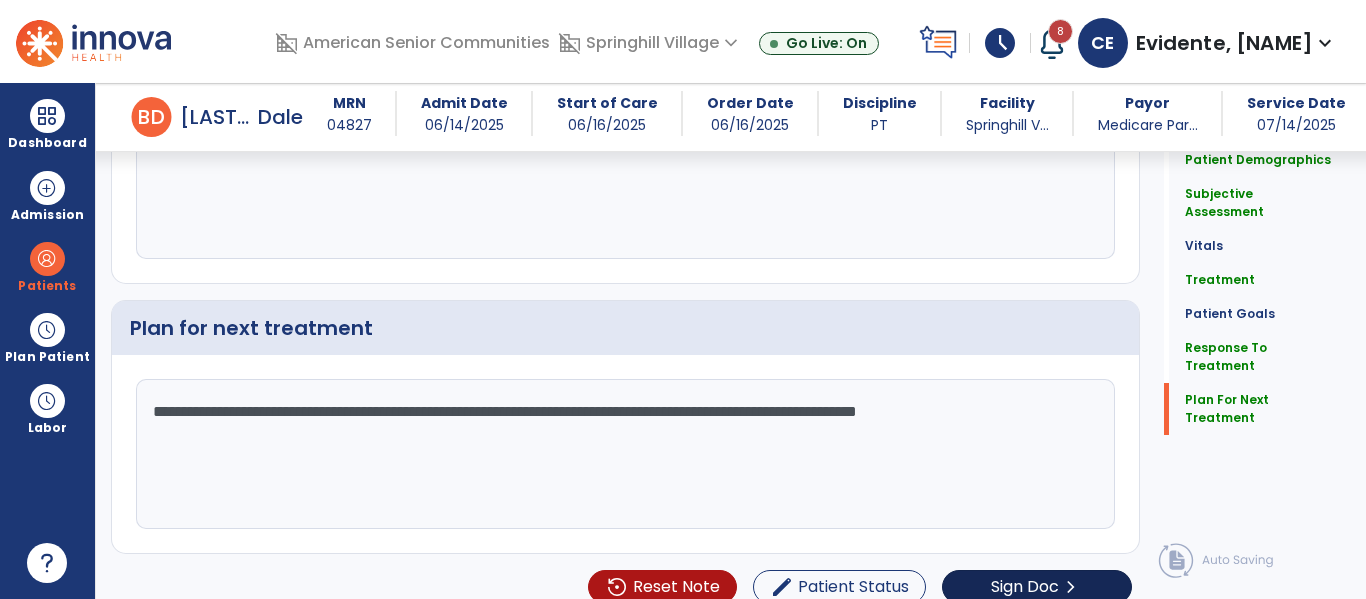 type on "**********" 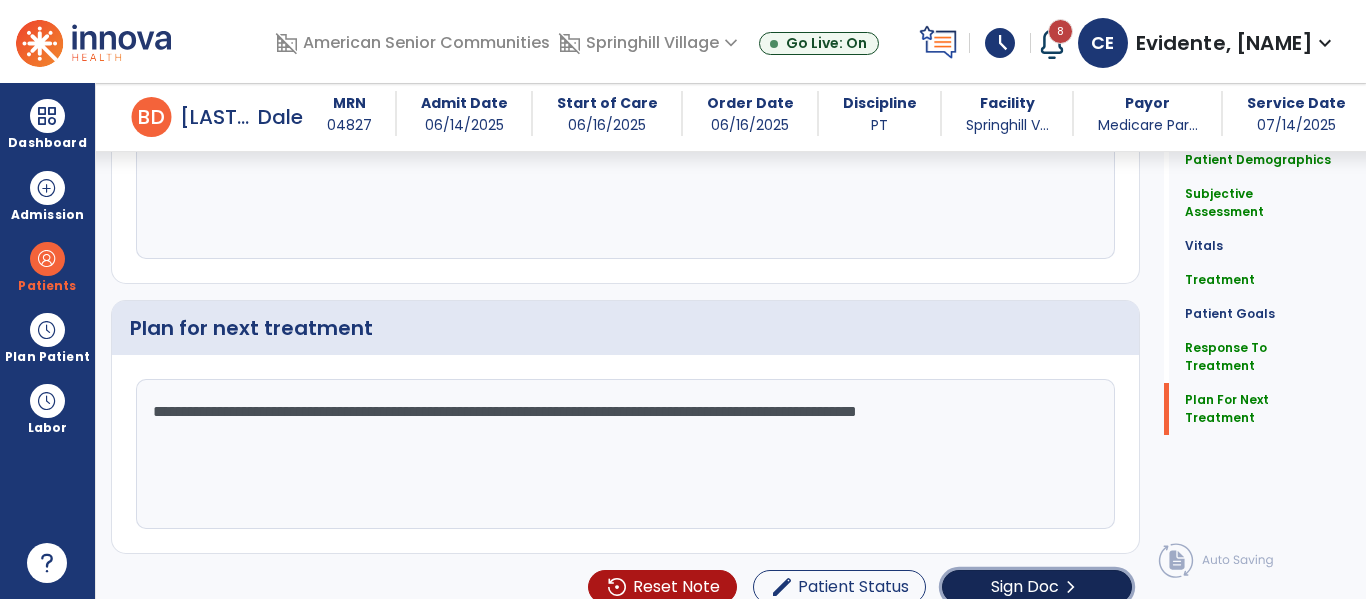click on "Sign Doc" 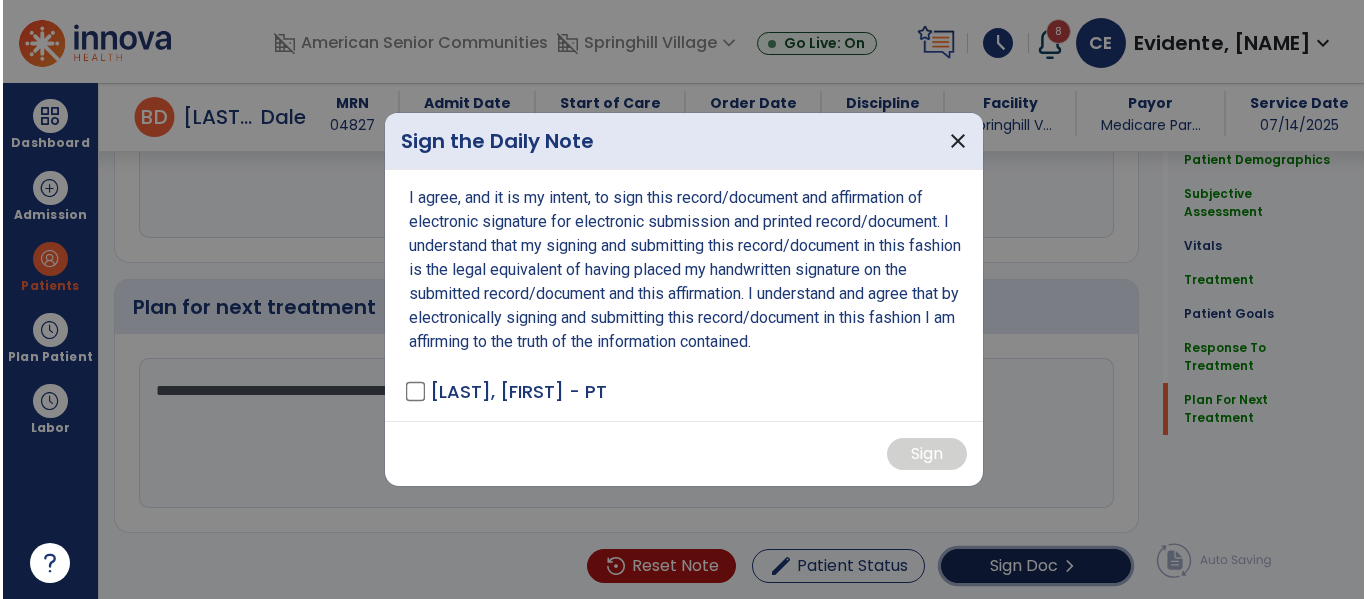 scroll, scrollTop: 2678, scrollLeft: 0, axis: vertical 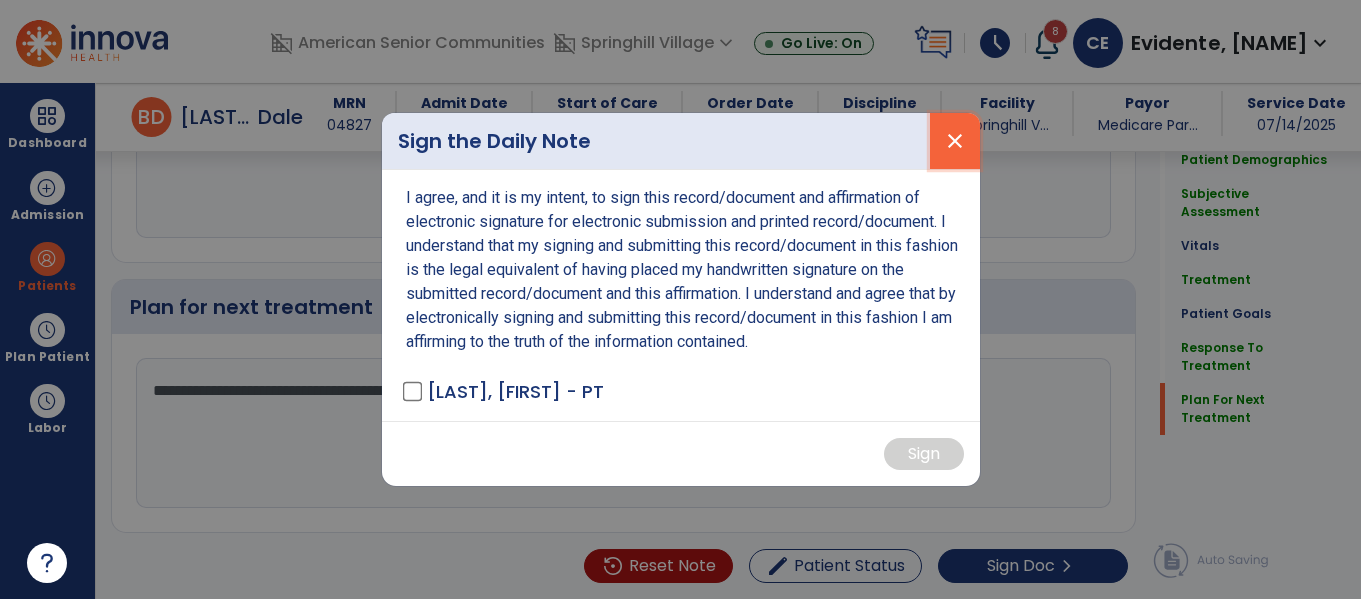 click on "close" at bounding box center [955, 141] 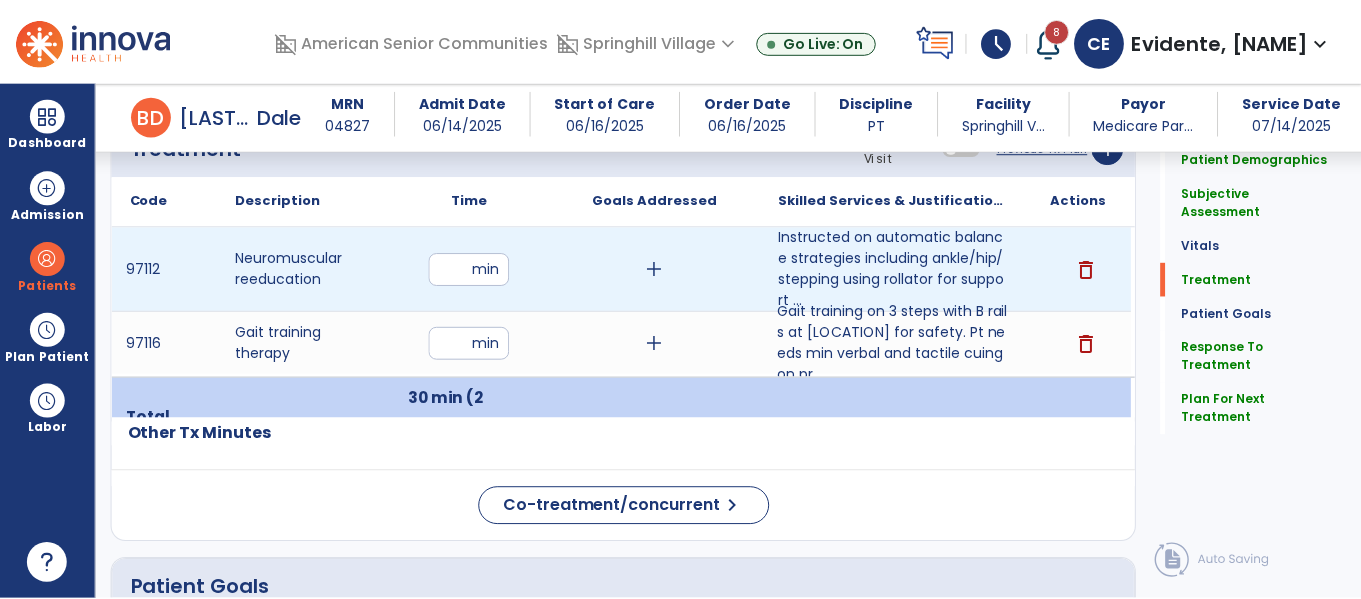 scroll, scrollTop: 1269, scrollLeft: 0, axis: vertical 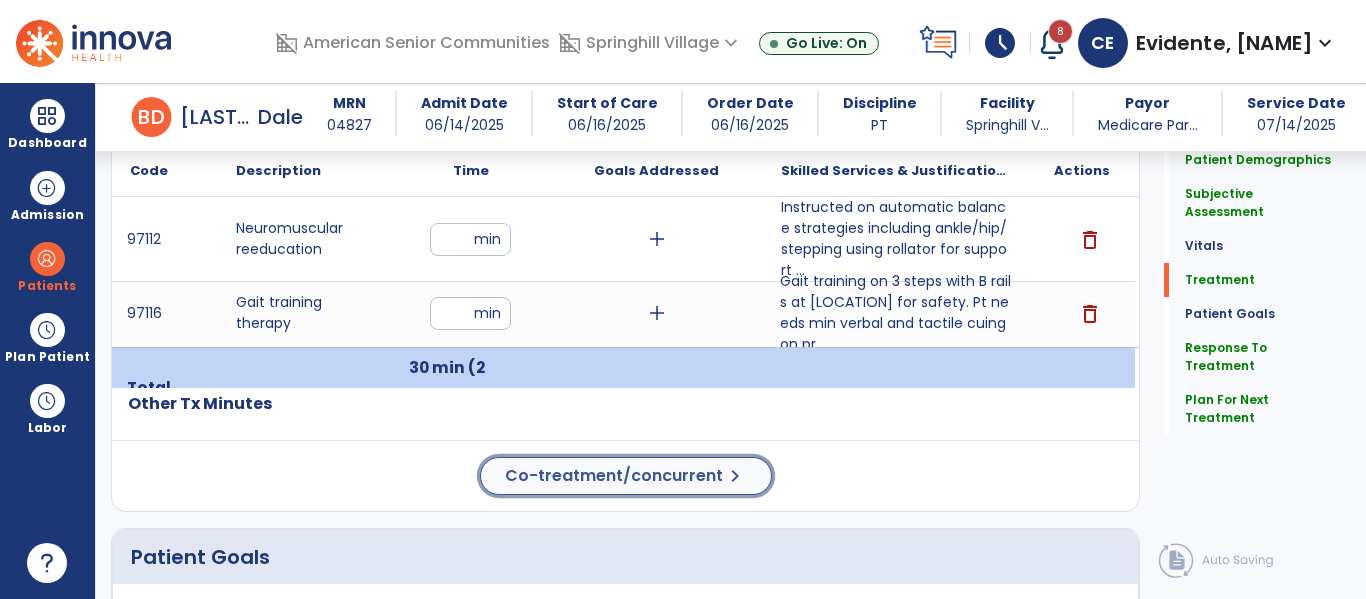 click on "Co-treatment/concurrent" 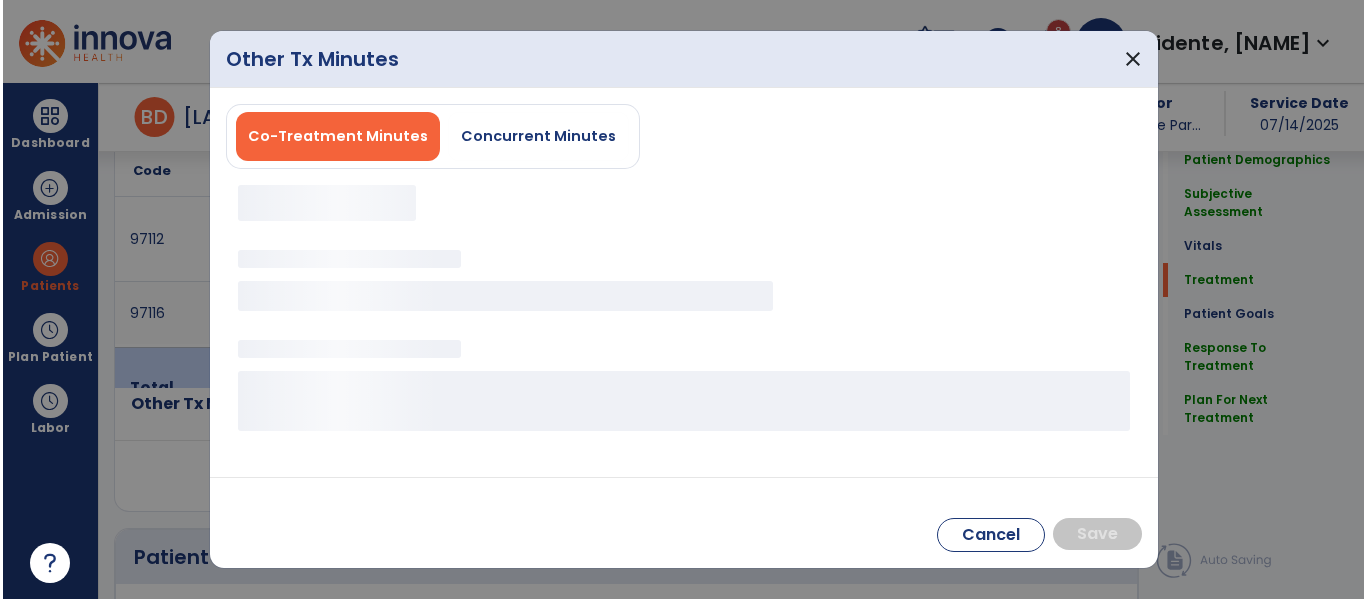 scroll, scrollTop: 1269, scrollLeft: 0, axis: vertical 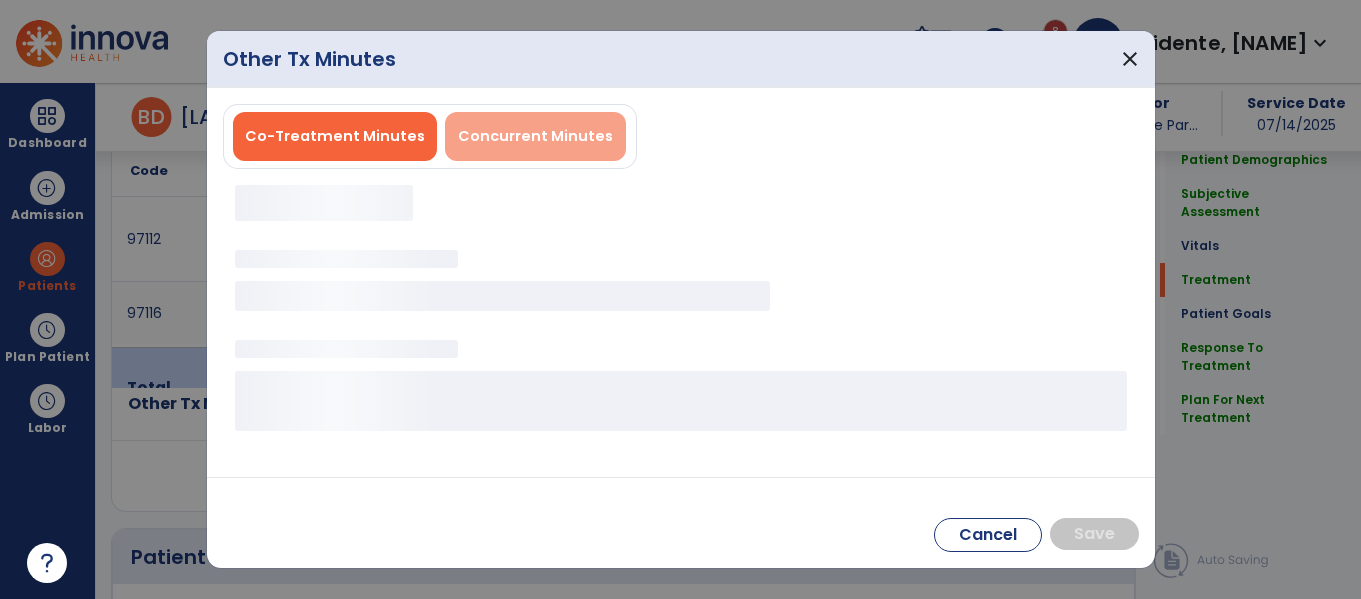 click on "Concurrent Minutes" at bounding box center (535, 136) 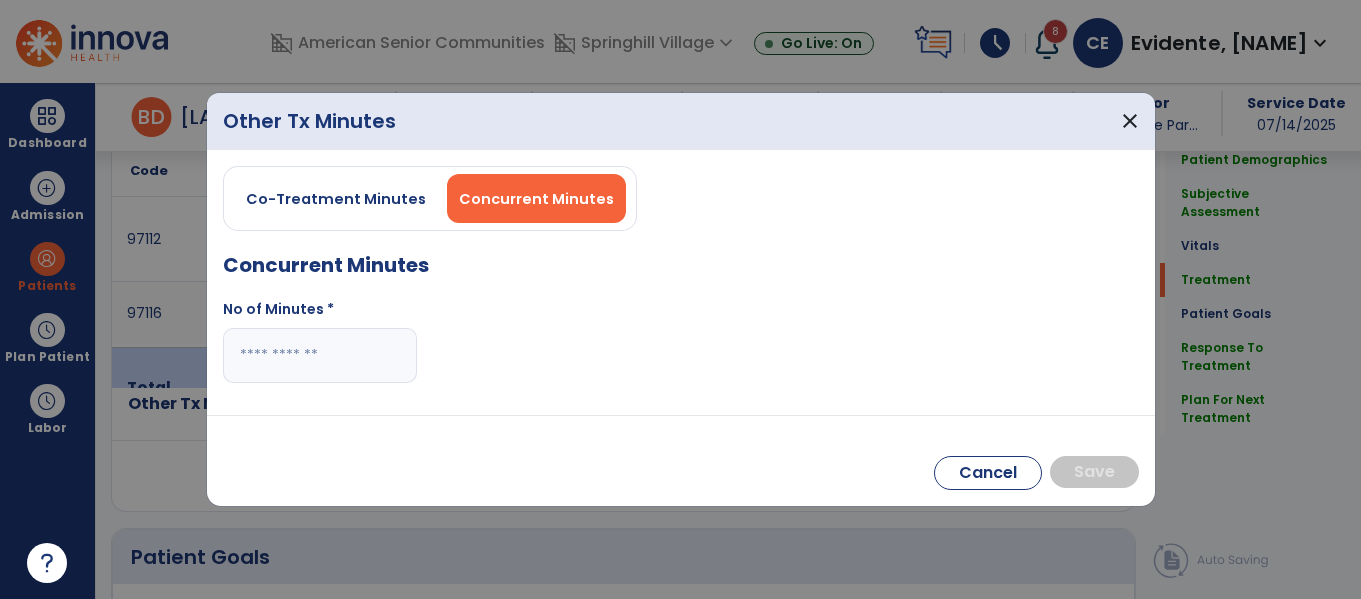 click at bounding box center [320, 355] 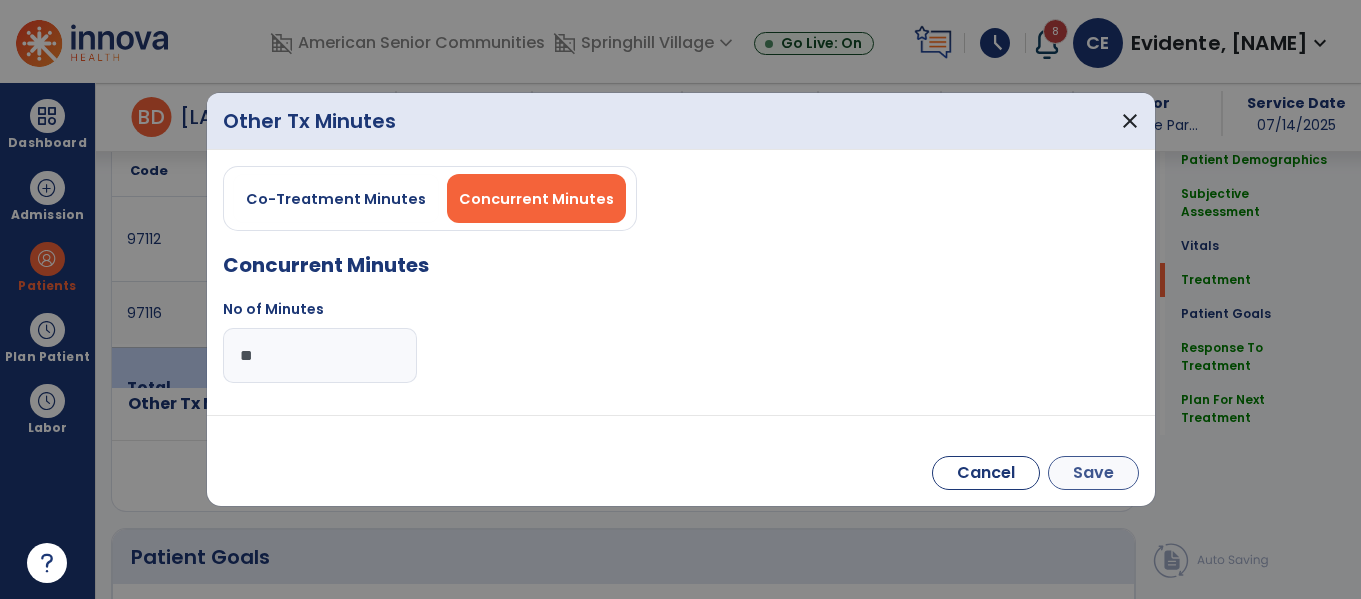 type on "**" 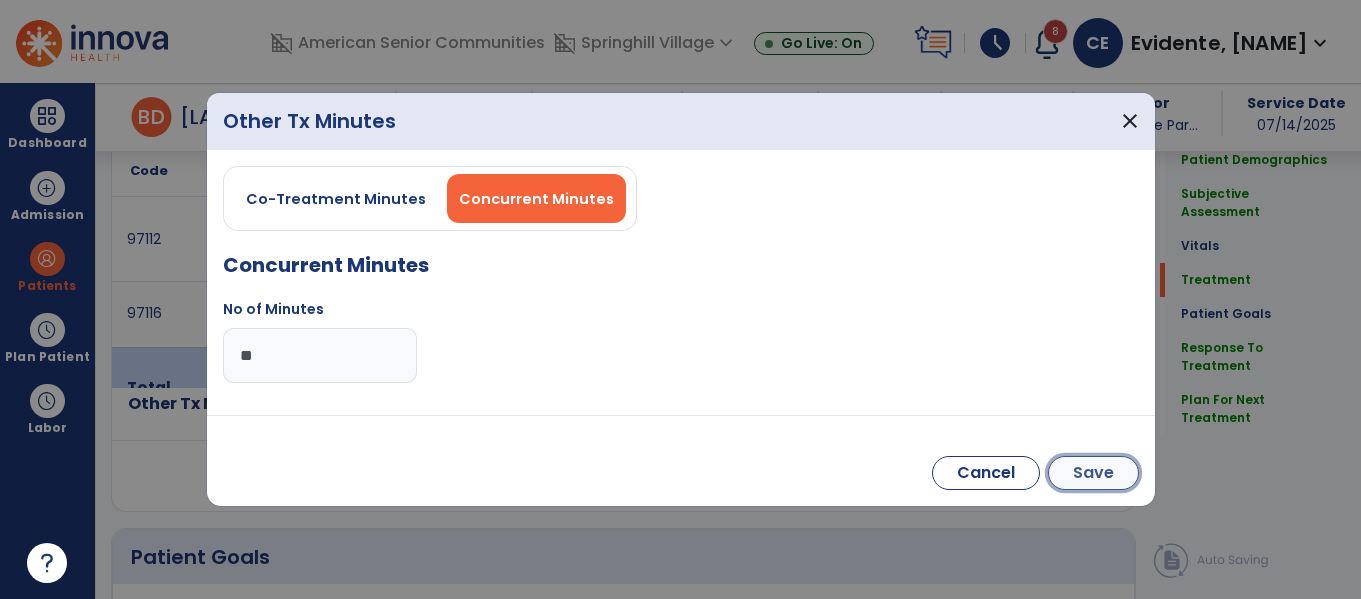 click on "Save" at bounding box center [1093, 473] 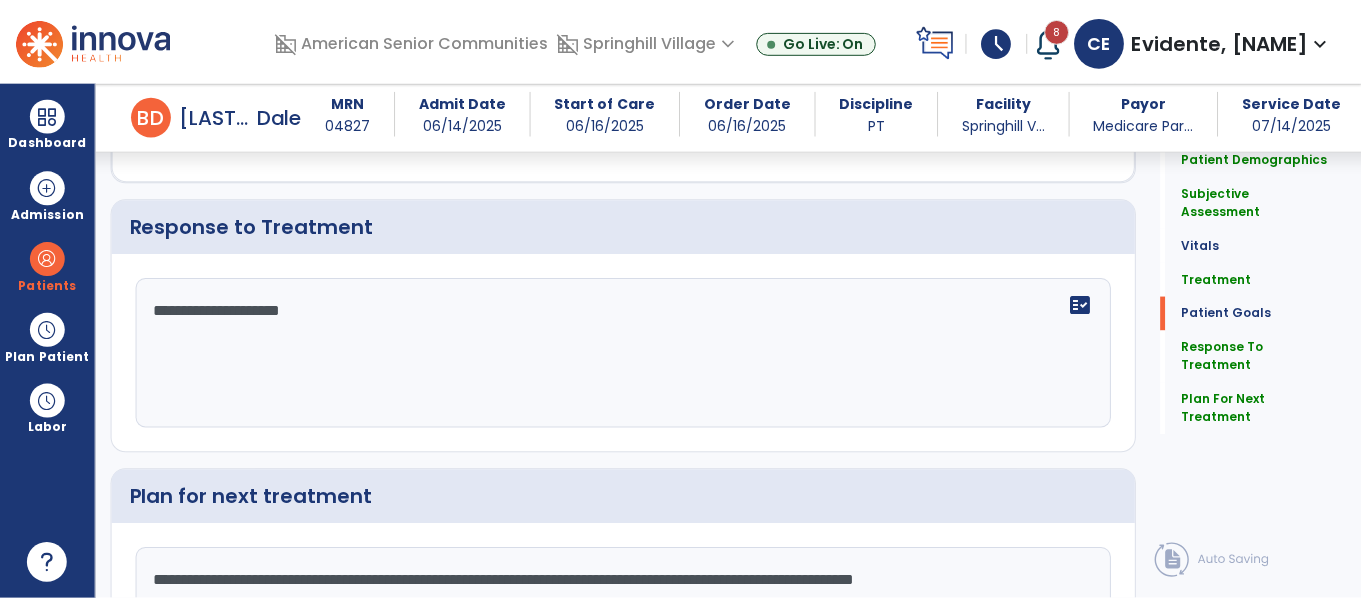 scroll, scrollTop: 2803, scrollLeft: 0, axis: vertical 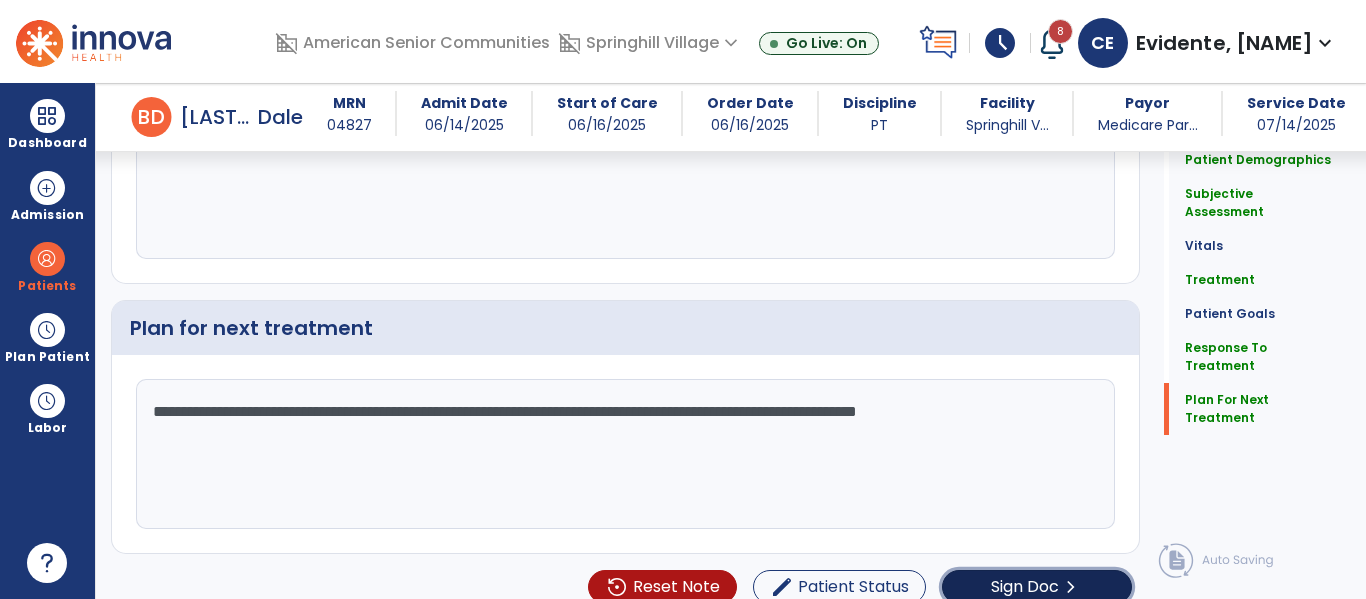 click on "Sign Doc" 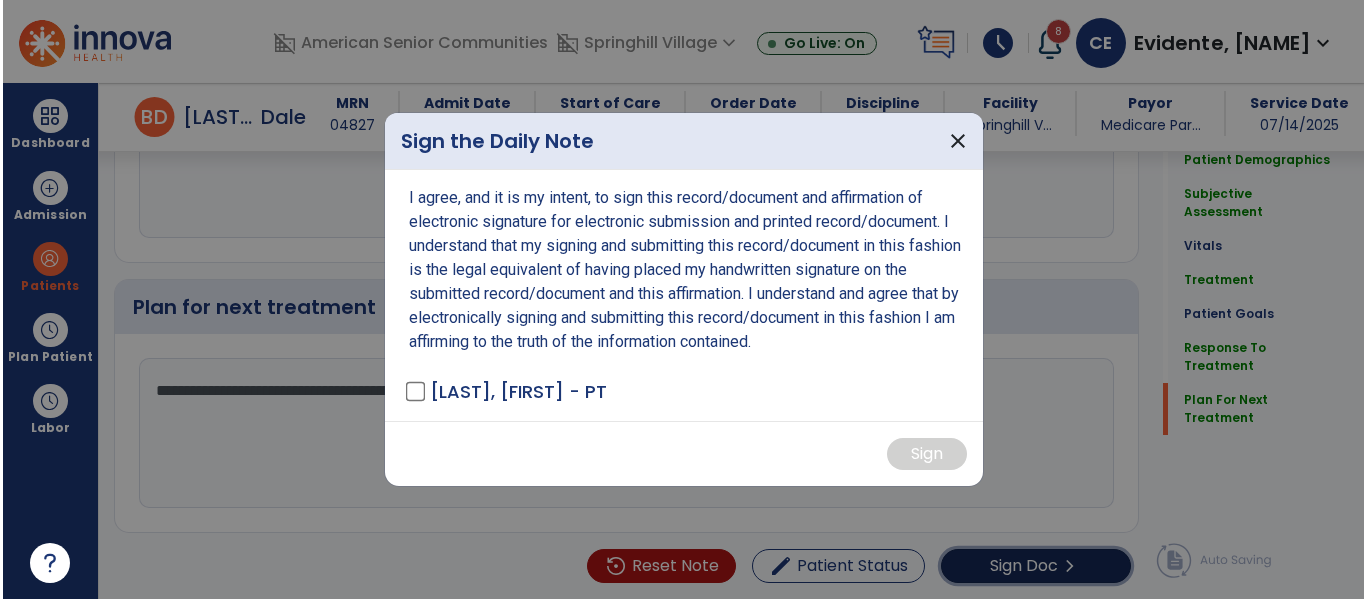 scroll, scrollTop: 2834, scrollLeft: 0, axis: vertical 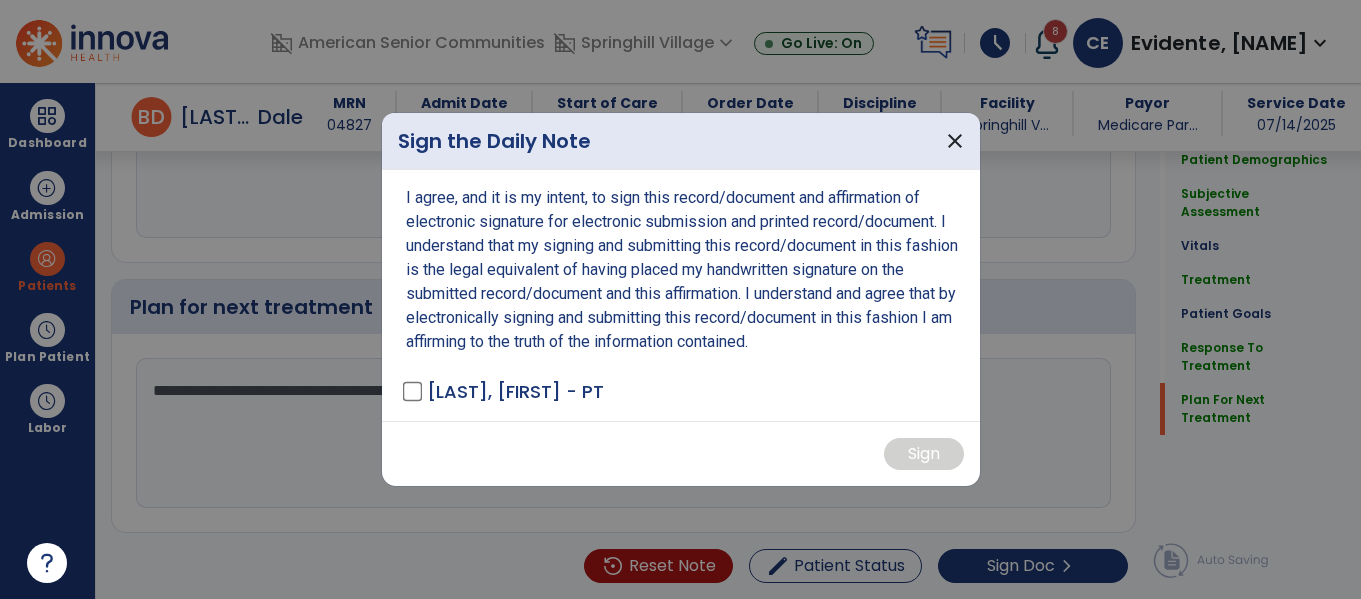 click on "Evidente, [NAME]" at bounding box center [681, 295] 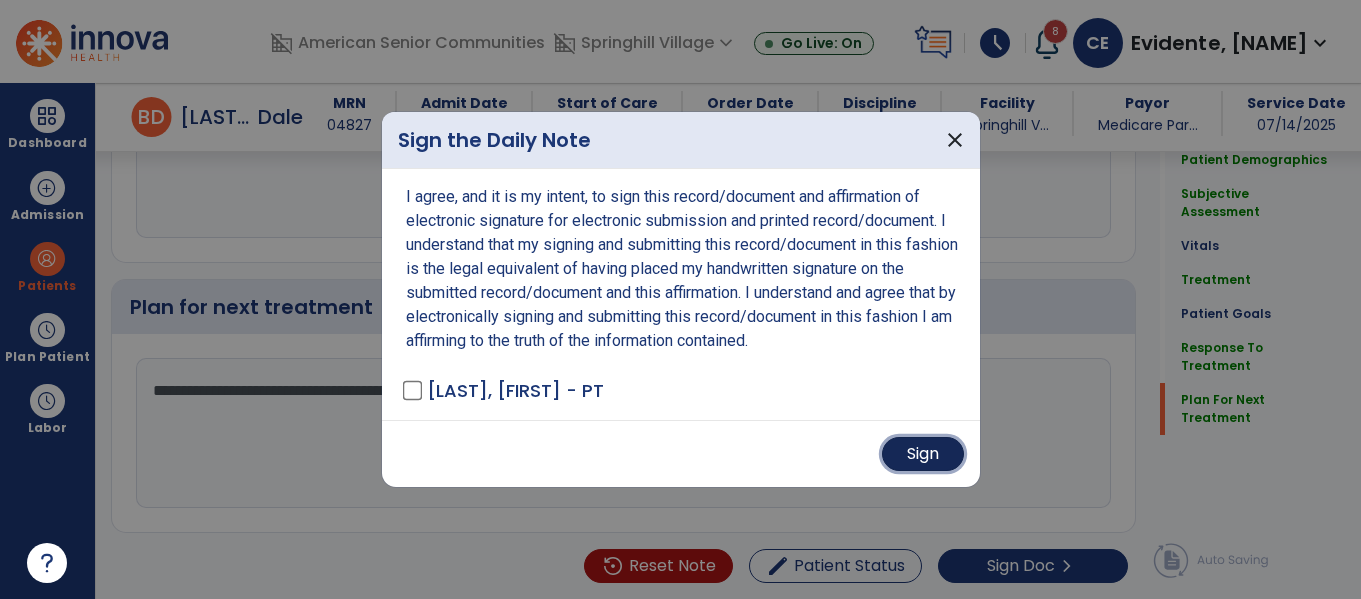 click on "Sign" at bounding box center [923, 454] 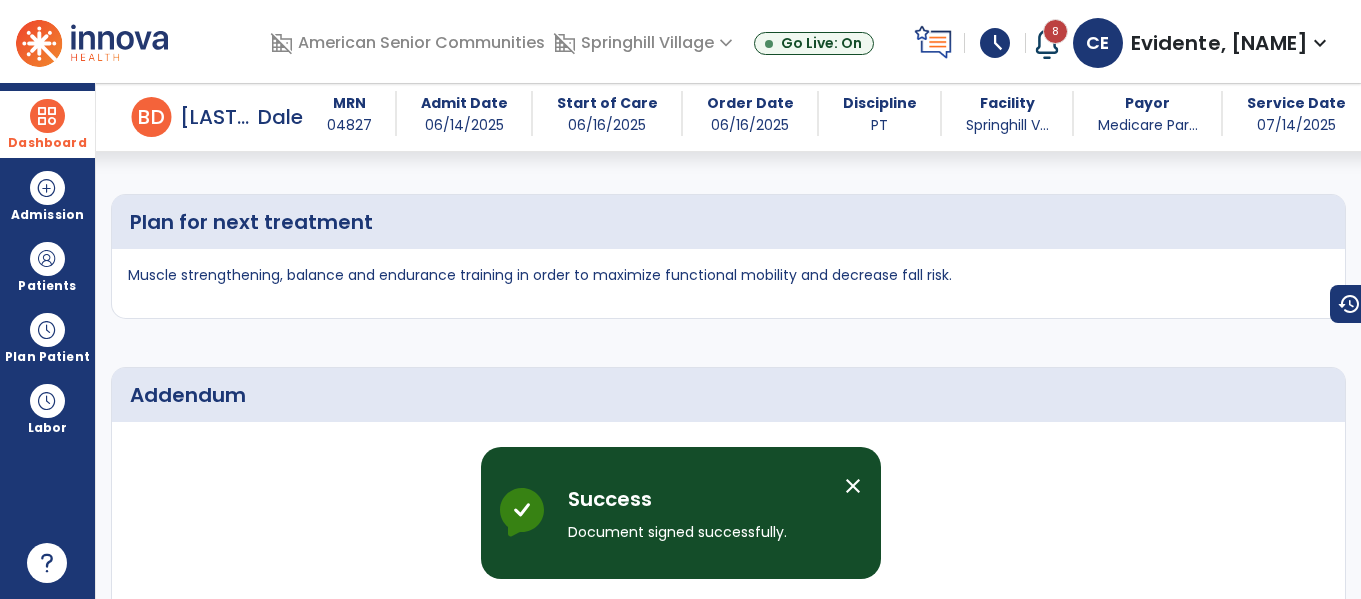 click at bounding box center [47, 116] 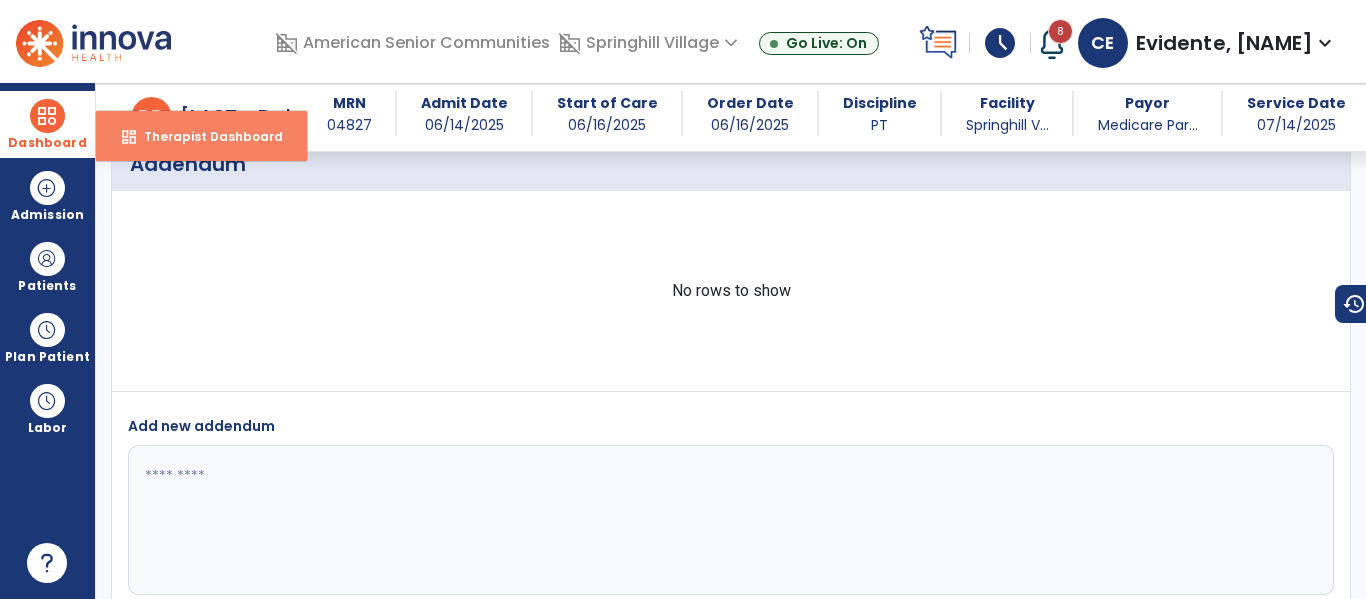 click on "Therapist Dashboard" at bounding box center (205, 136) 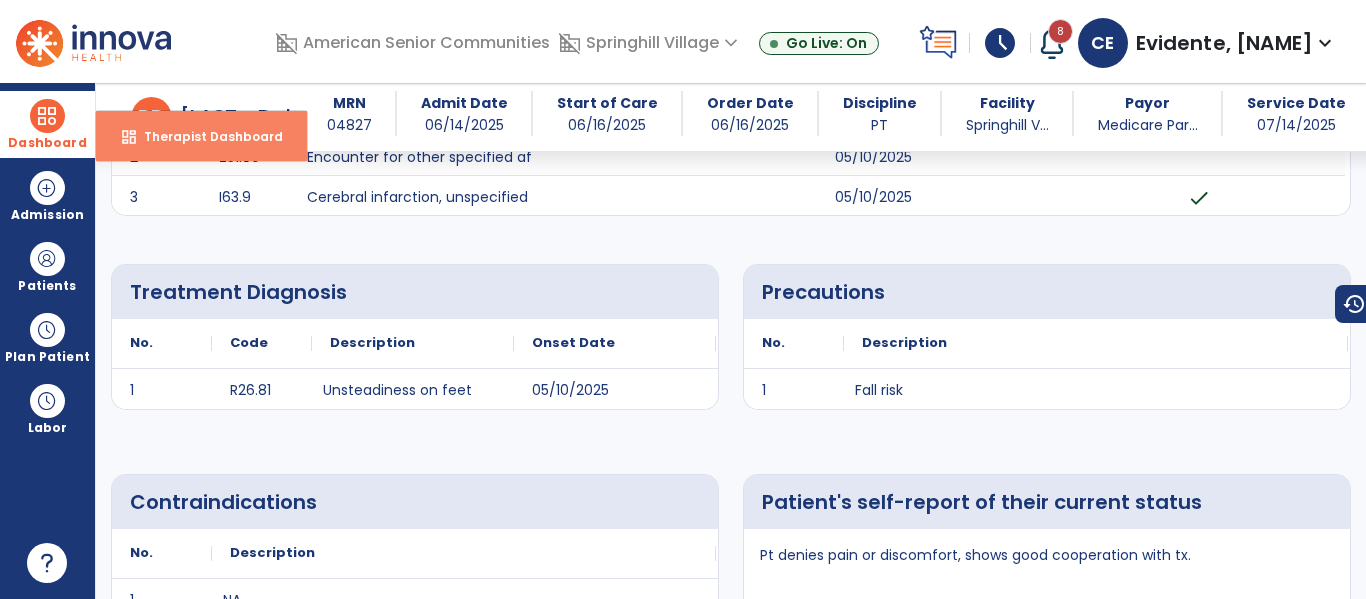 select on "****" 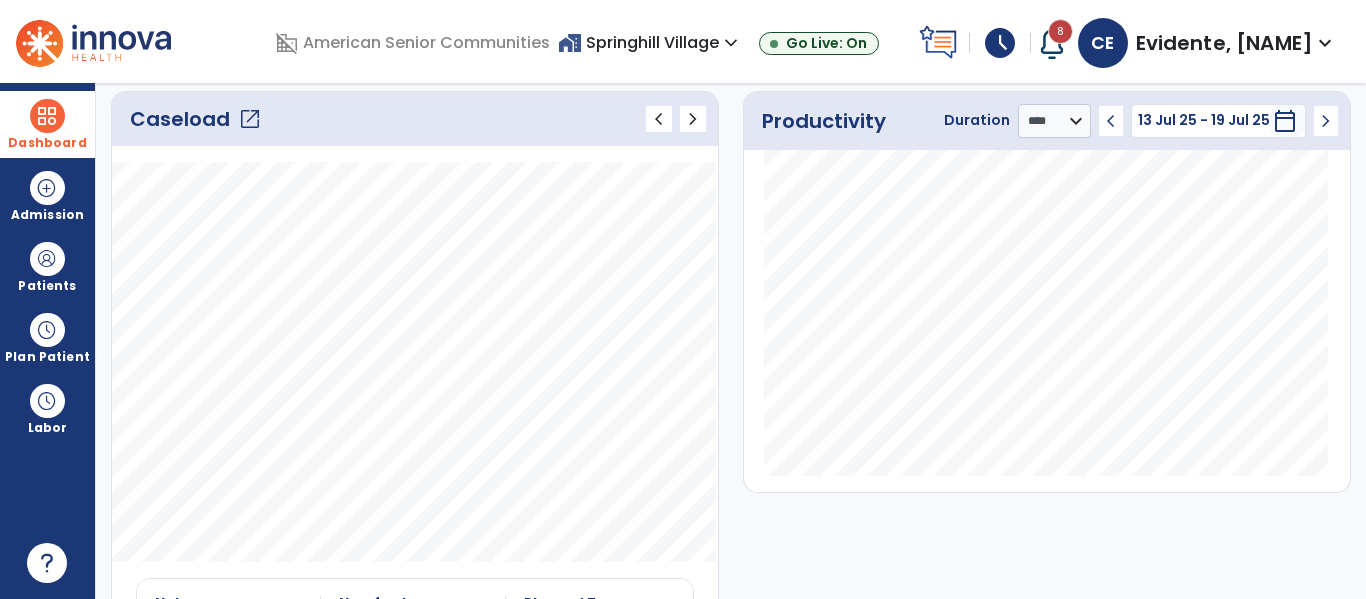 click on "open_in_new" 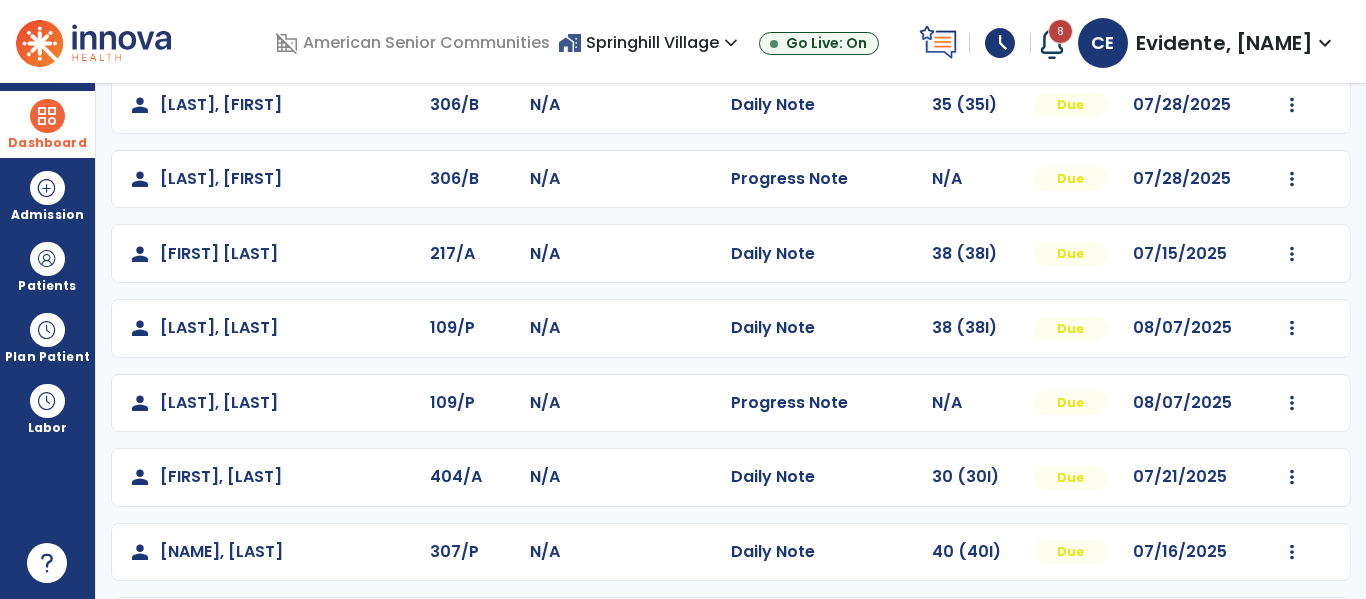 scroll, scrollTop: 786, scrollLeft: 0, axis: vertical 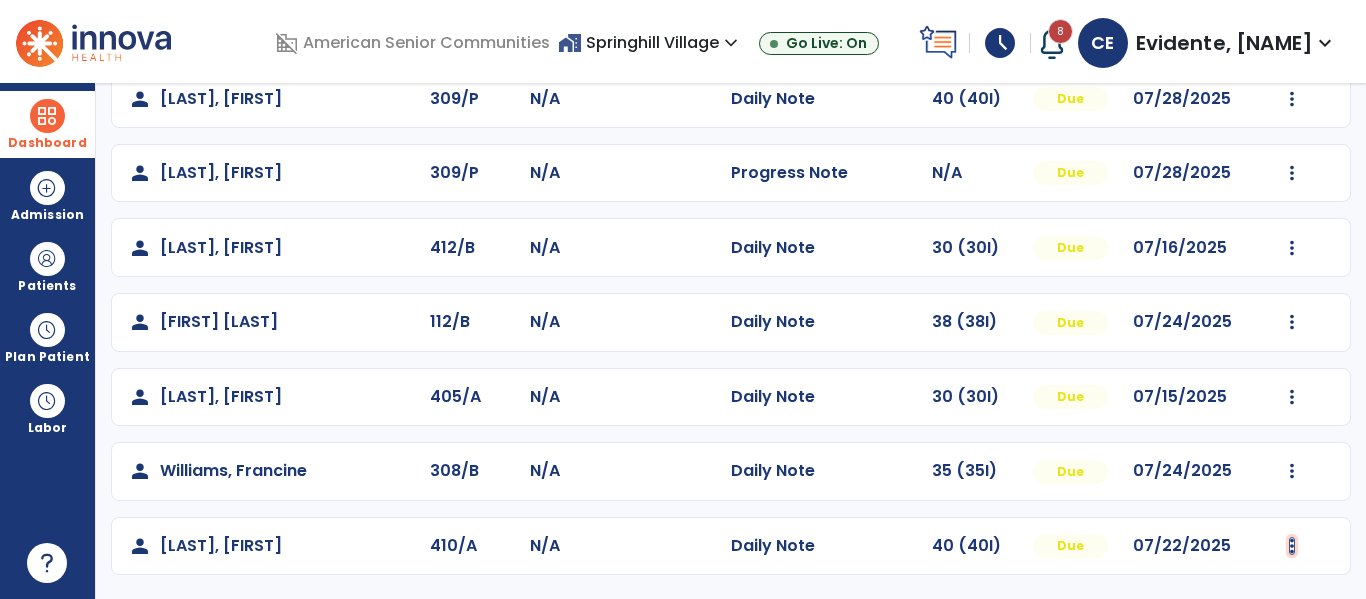 click at bounding box center [1293, -498] 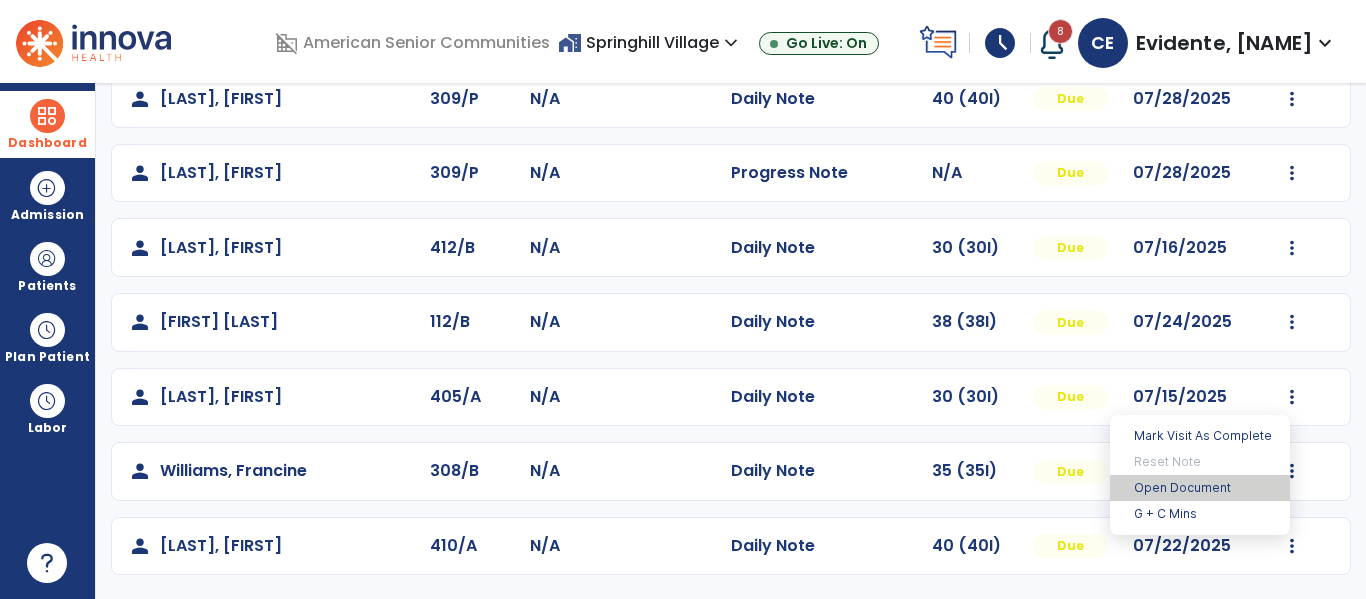 click on "Open Document" at bounding box center [1200, 488] 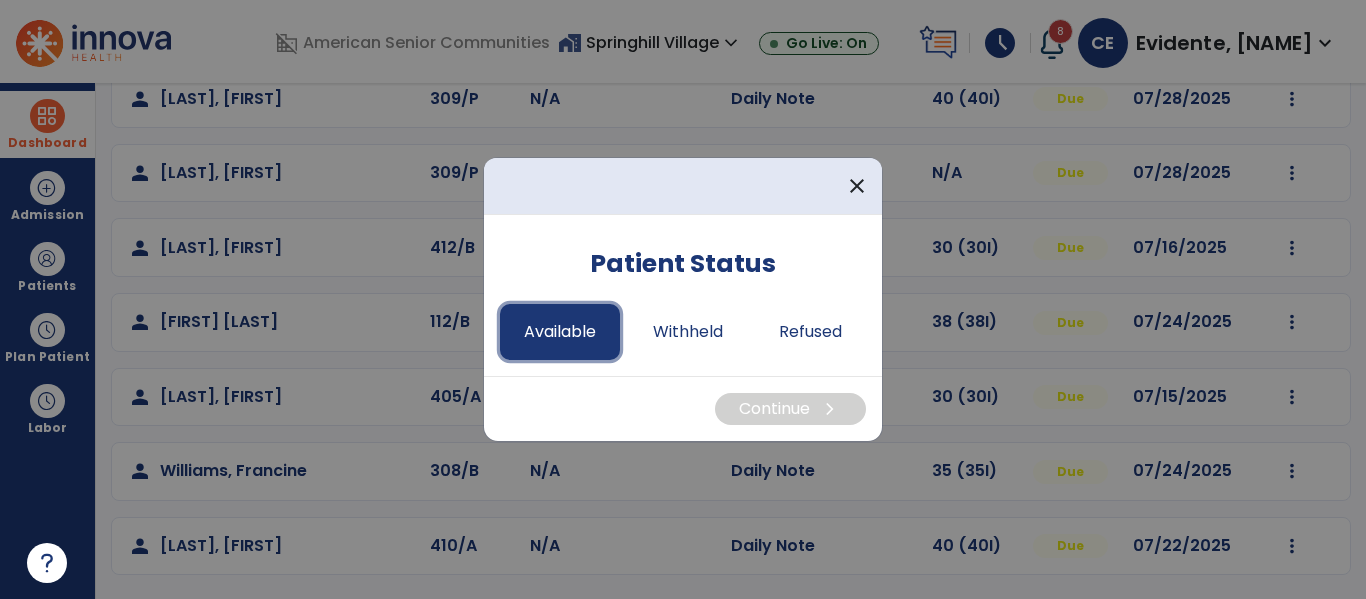 click on "Available" at bounding box center (560, 332) 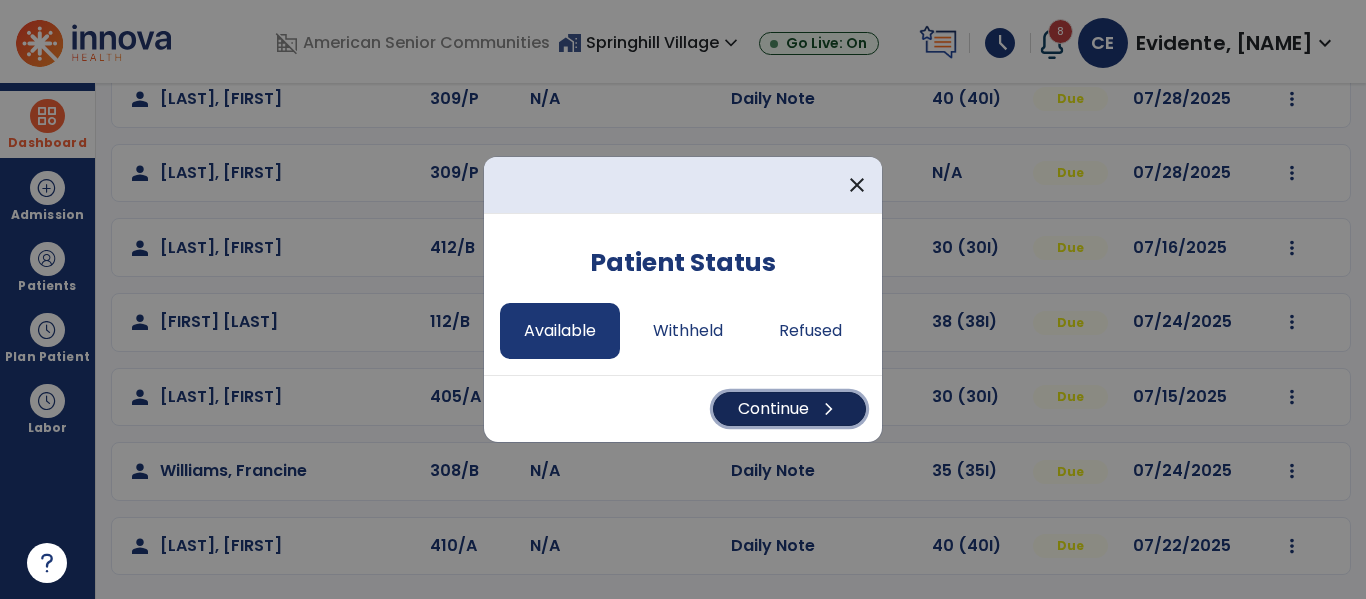 click on "Continue   chevron_right" at bounding box center (789, 409) 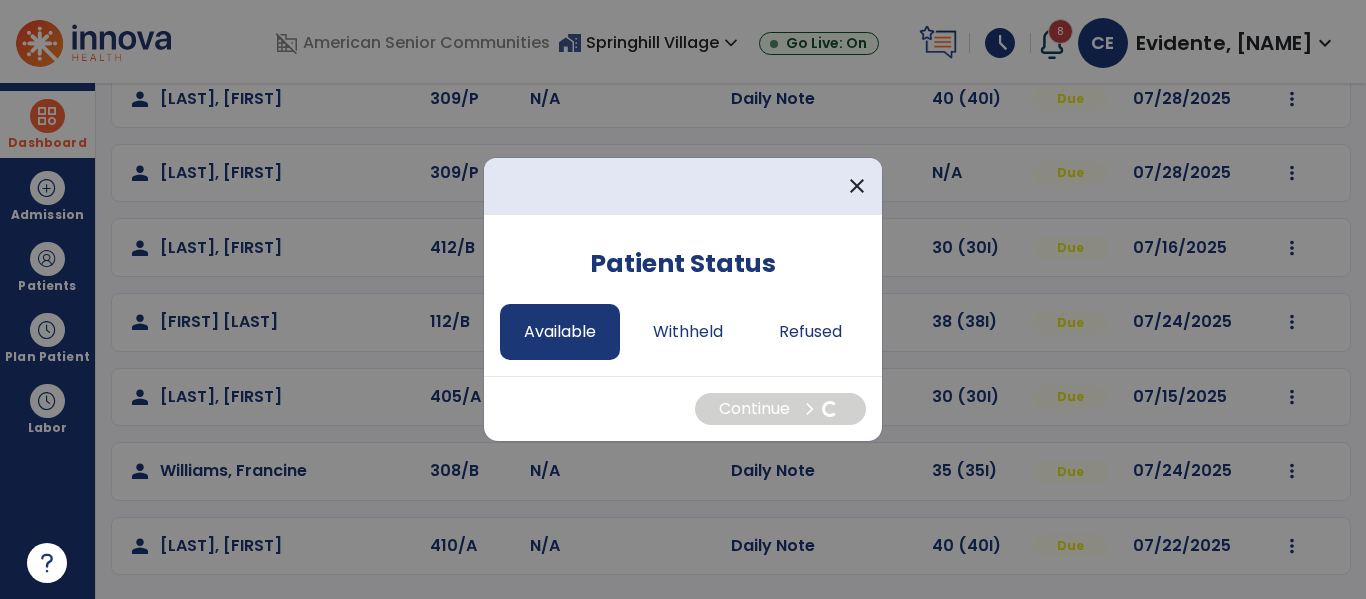 select on "*" 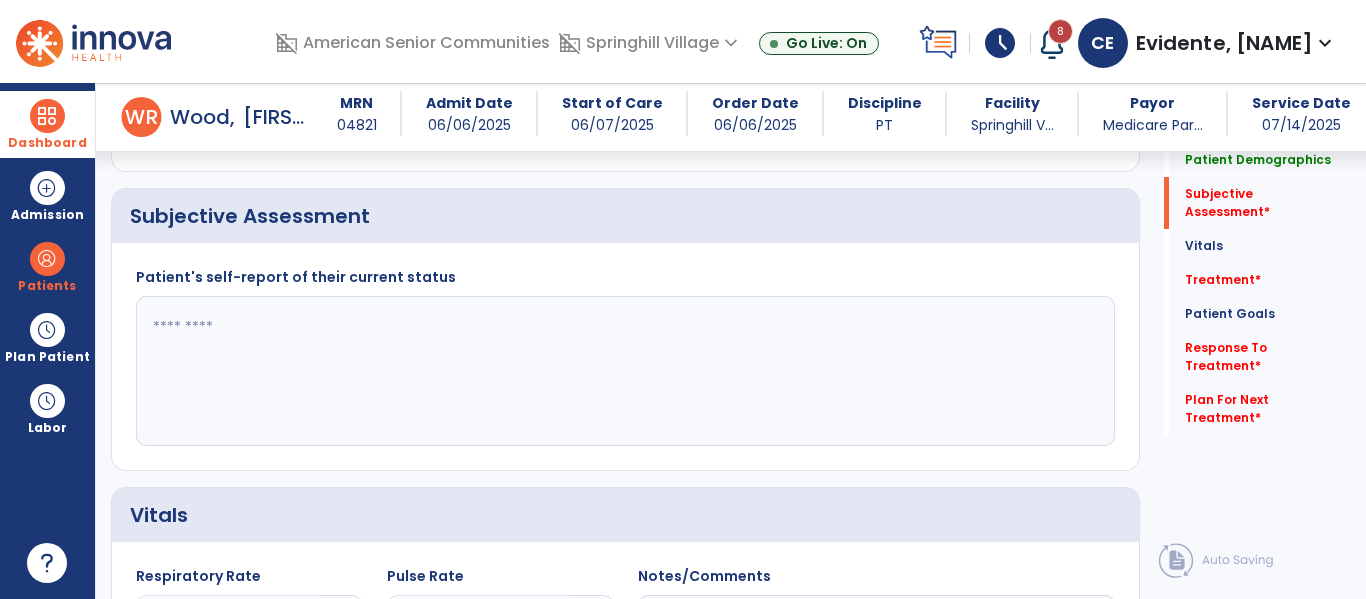 scroll, scrollTop: 364, scrollLeft: 0, axis: vertical 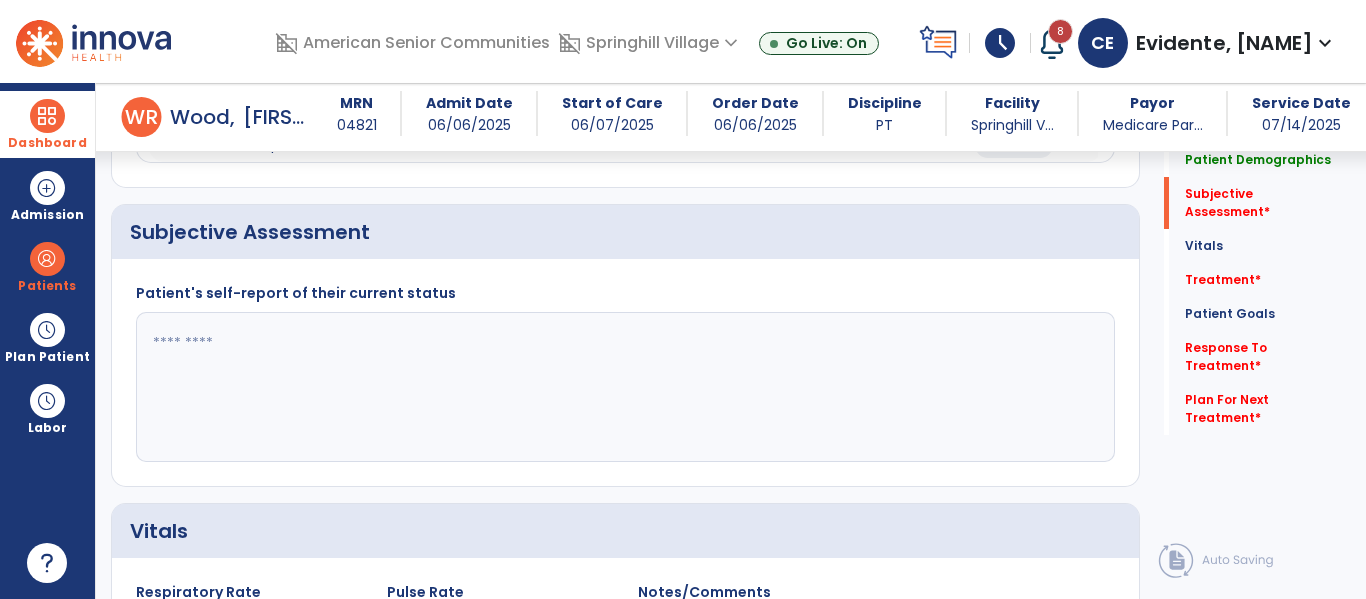click 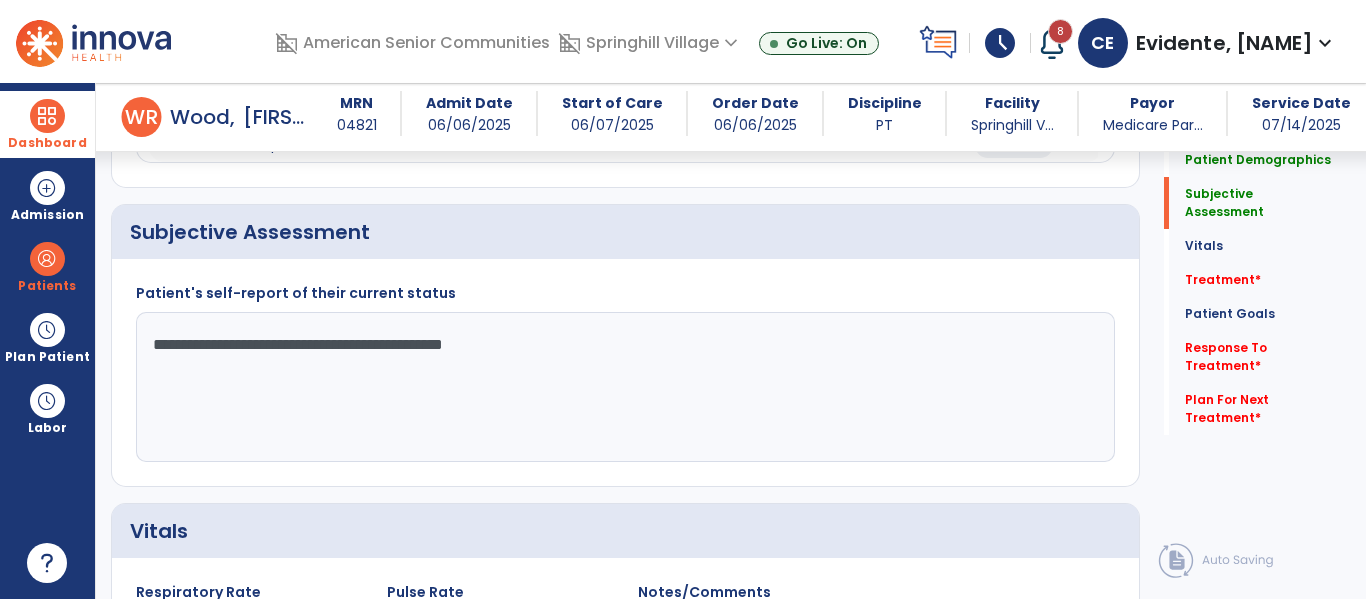 type on "**********" 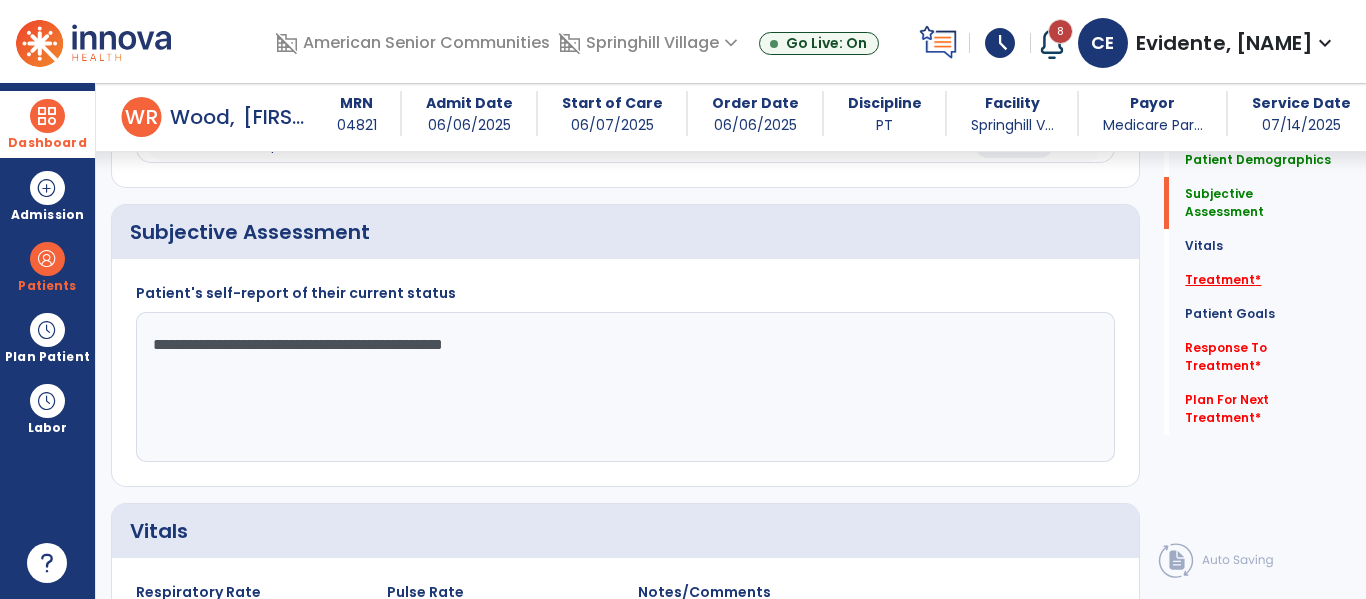 click on "Treatment   *" 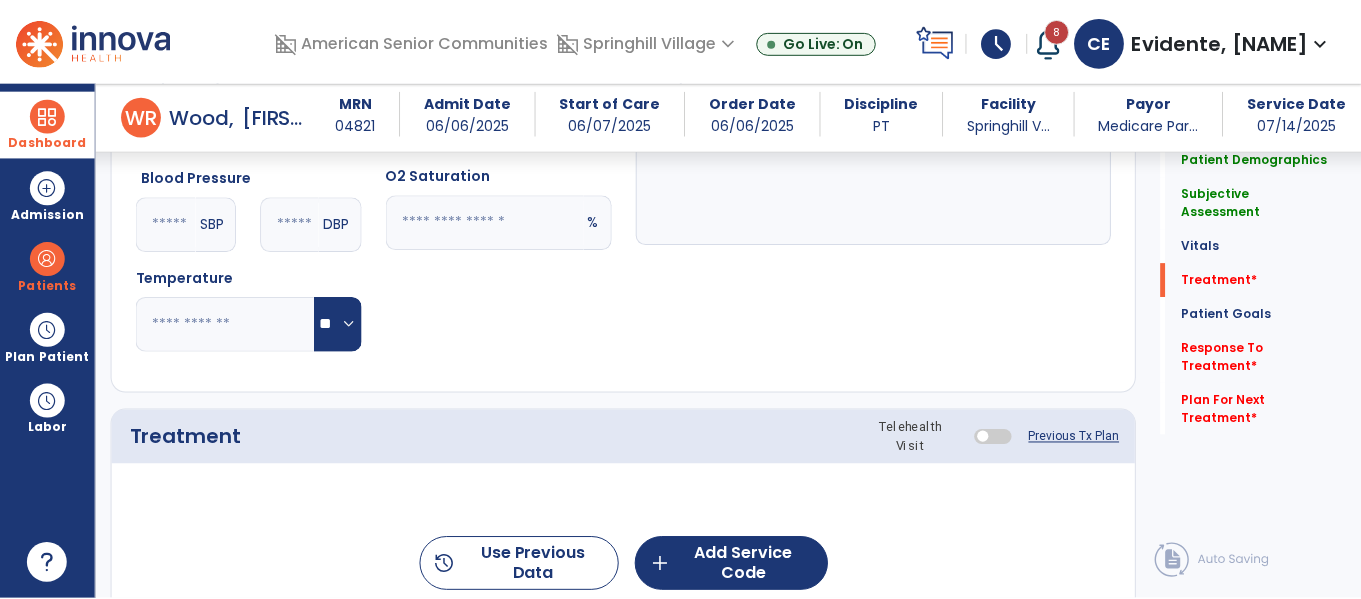 scroll, scrollTop: 1076, scrollLeft: 0, axis: vertical 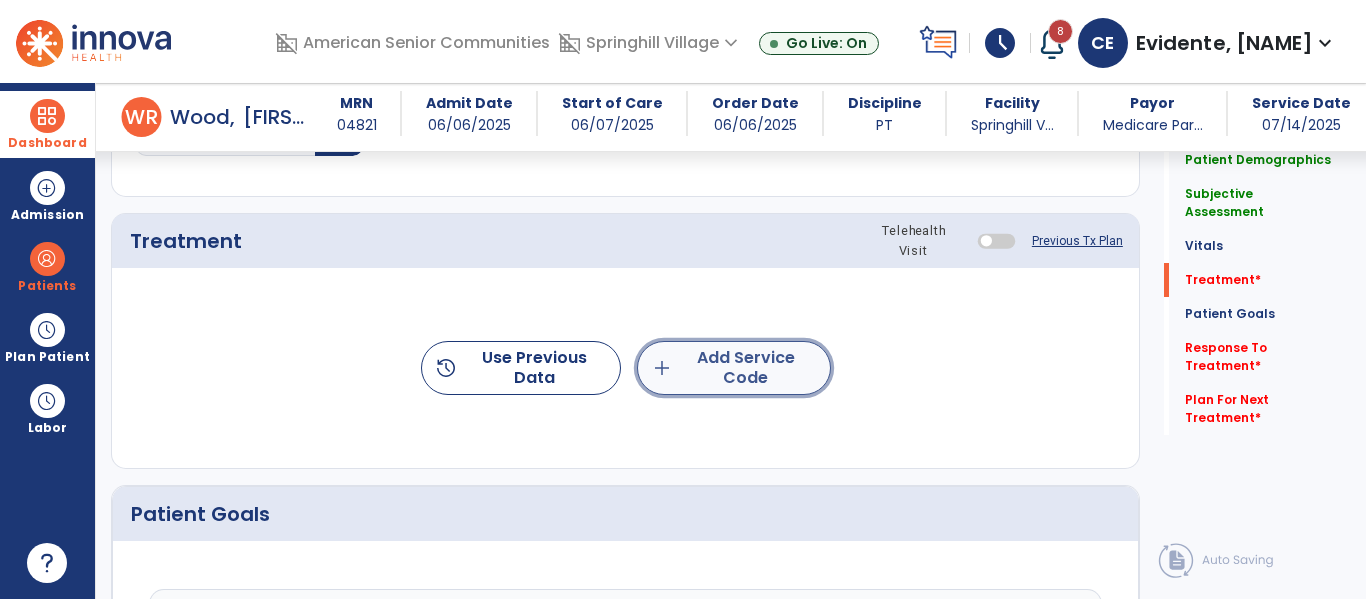 click on "add  Add Service Code" 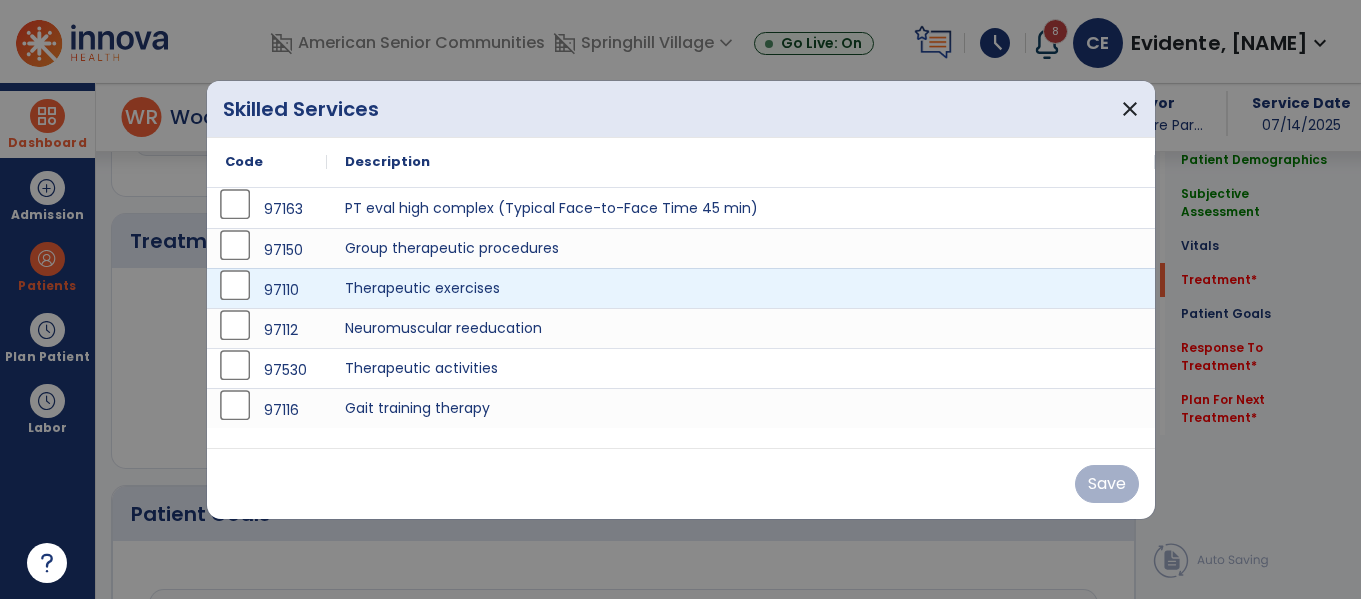 scroll, scrollTop: 1076, scrollLeft: 0, axis: vertical 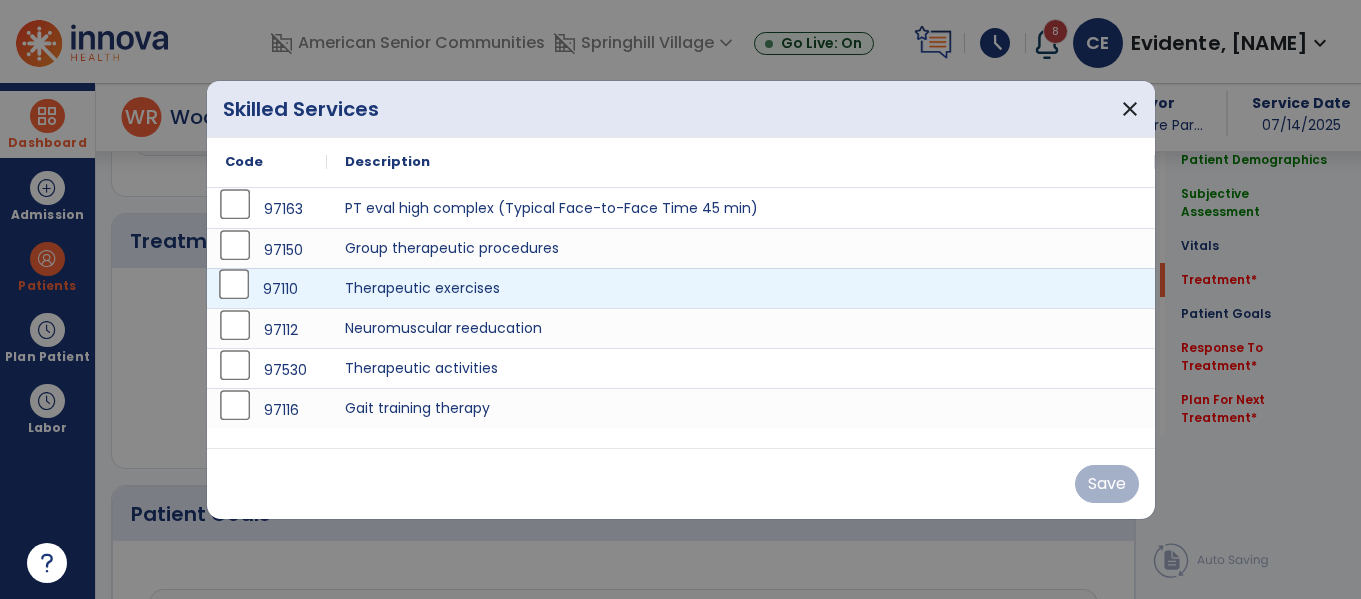 click on "97110" at bounding box center [267, 289] 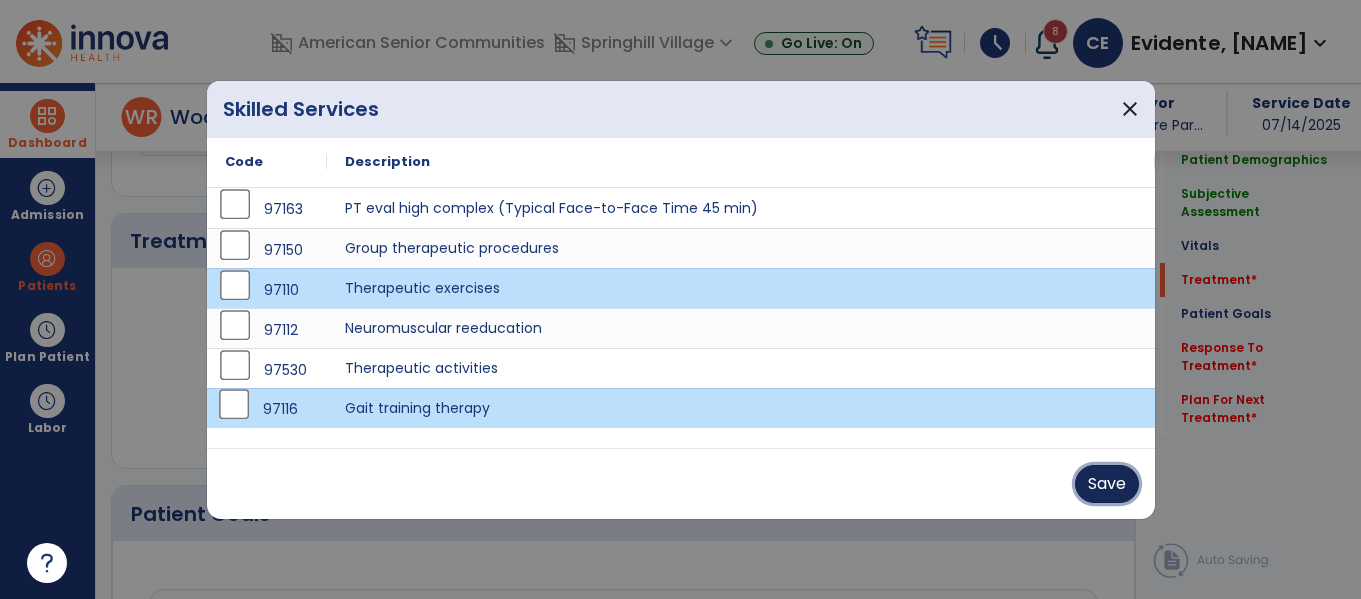 click on "Save" at bounding box center [1107, 484] 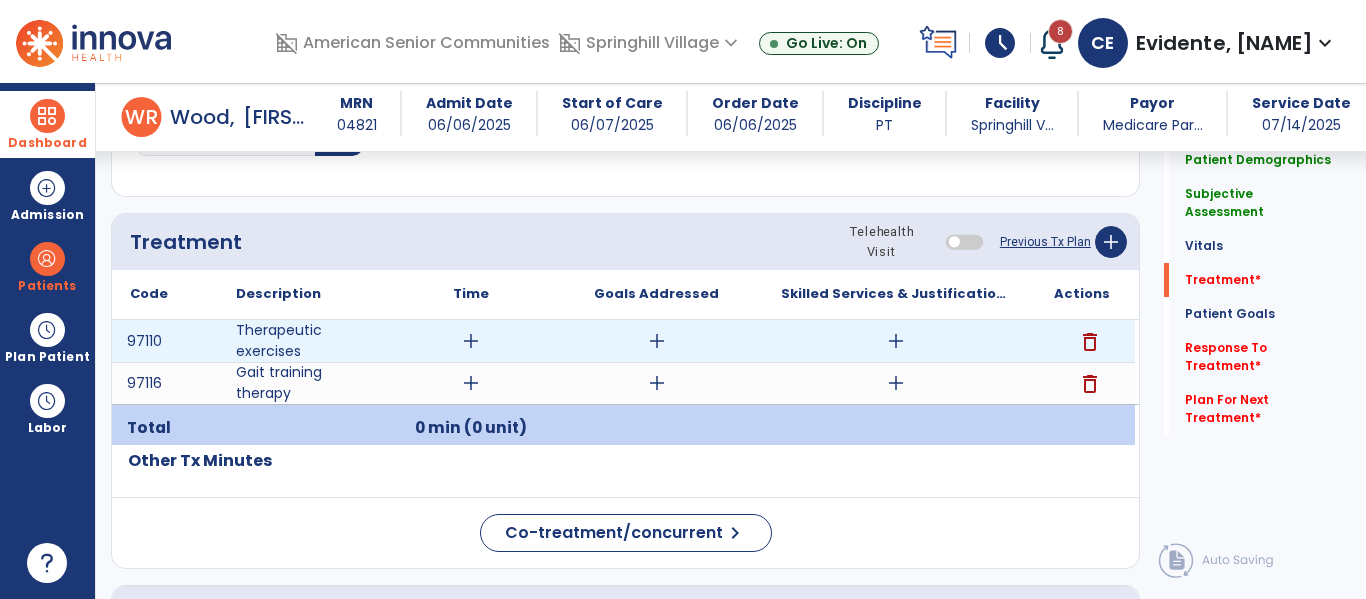 click on "add" at bounding box center [471, 341] 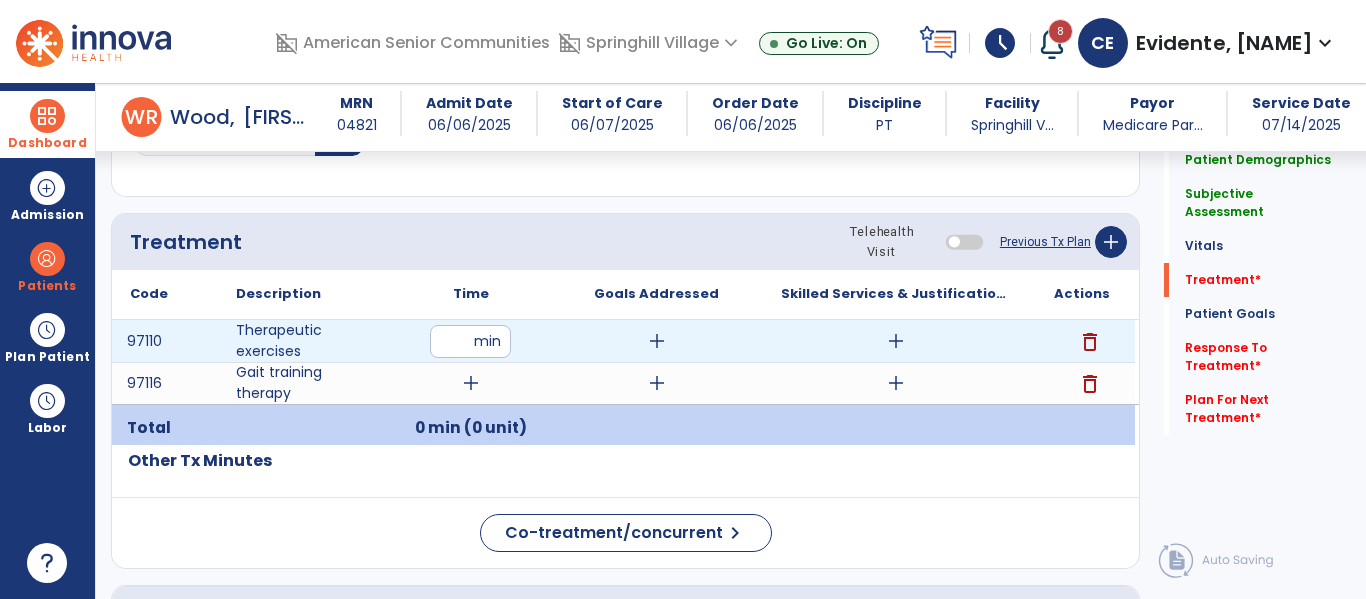 type on "**" 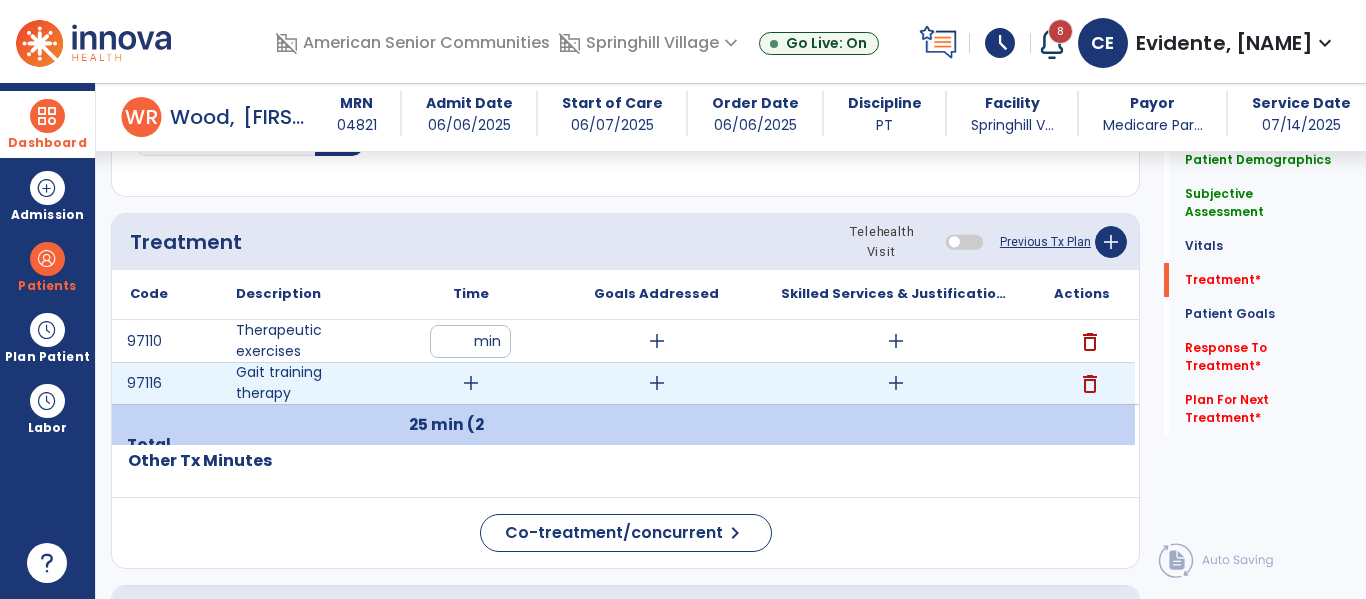 click on "add" at bounding box center (471, 383) 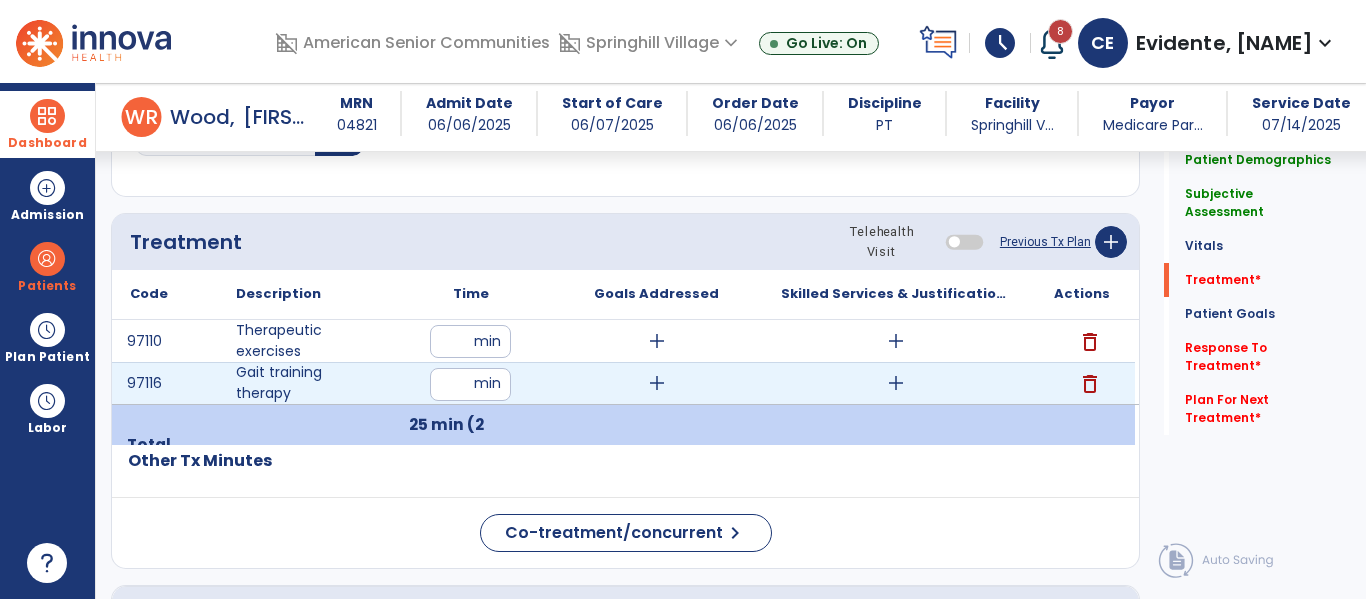 type on "**" 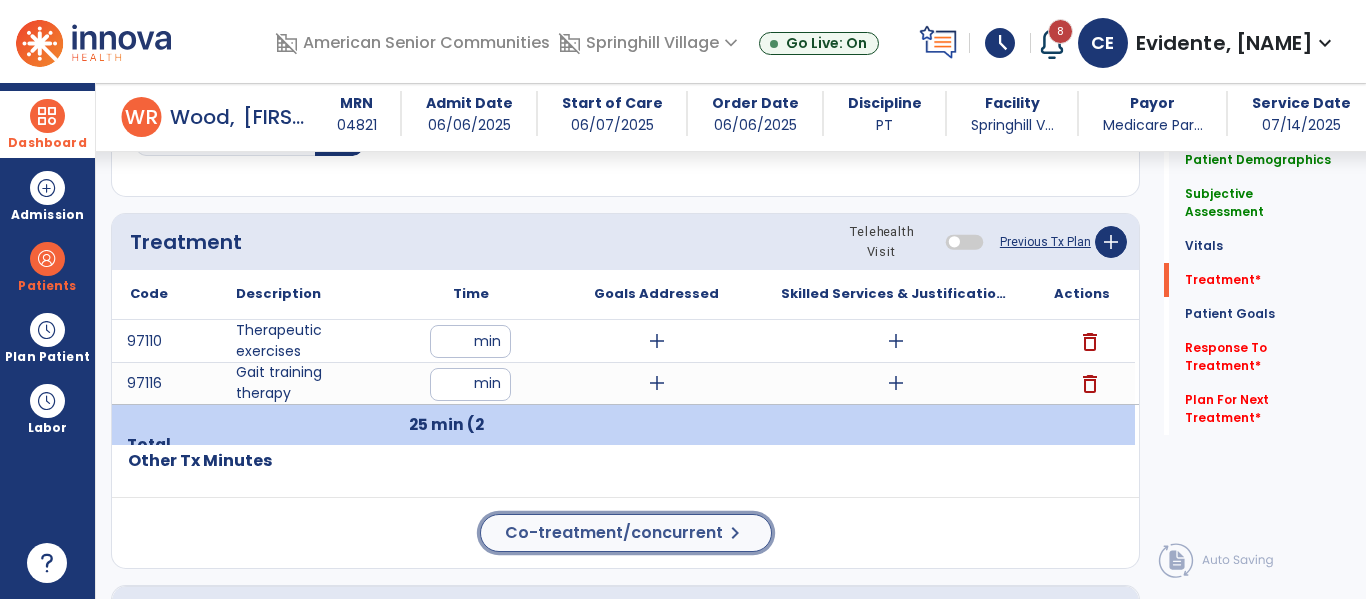 click on "Co-treatment/concurrent" 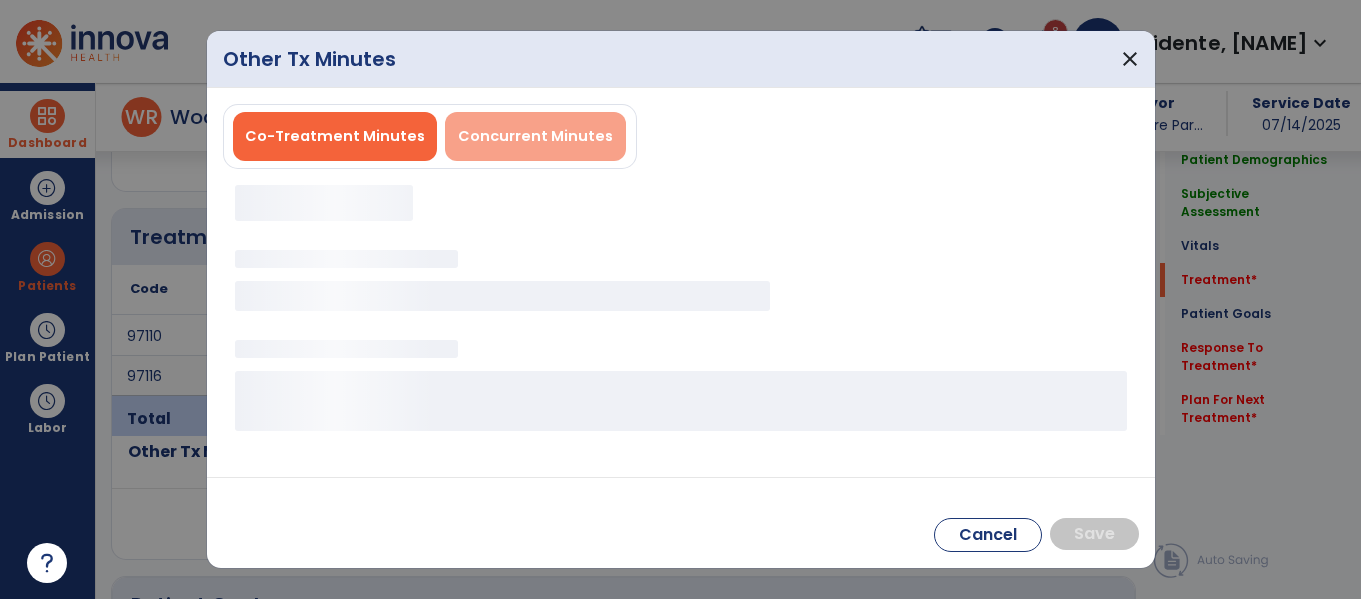 click on "Concurrent Minutes" at bounding box center (535, 136) 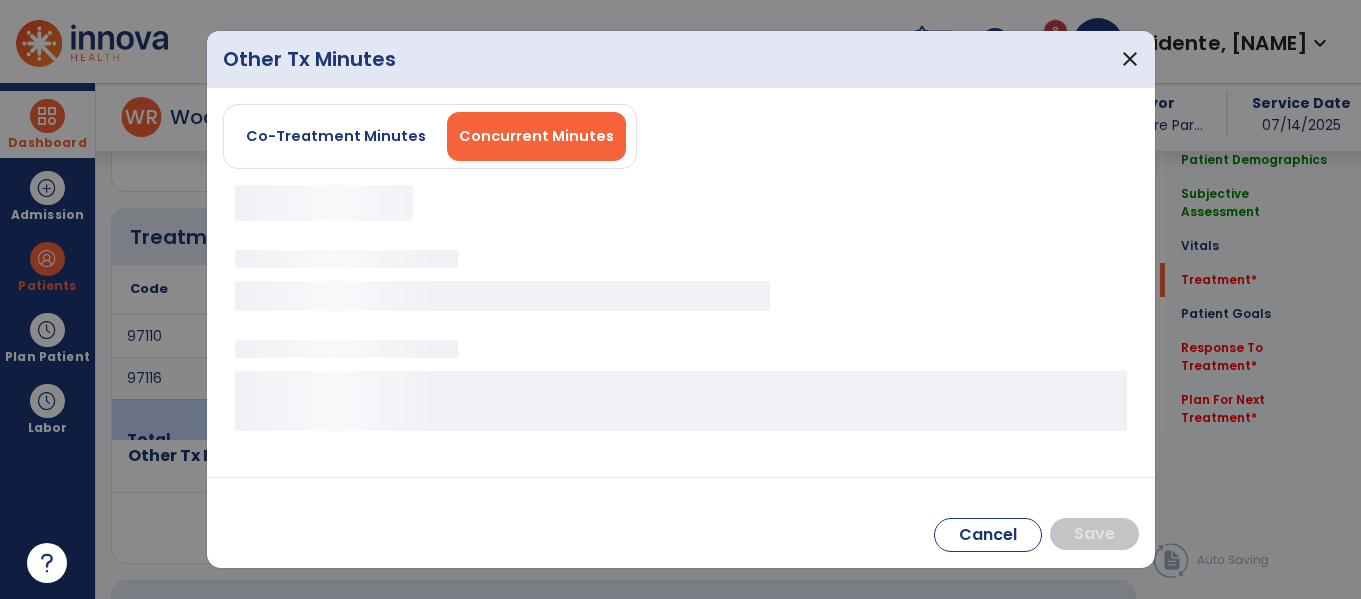 scroll, scrollTop: 1076, scrollLeft: 0, axis: vertical 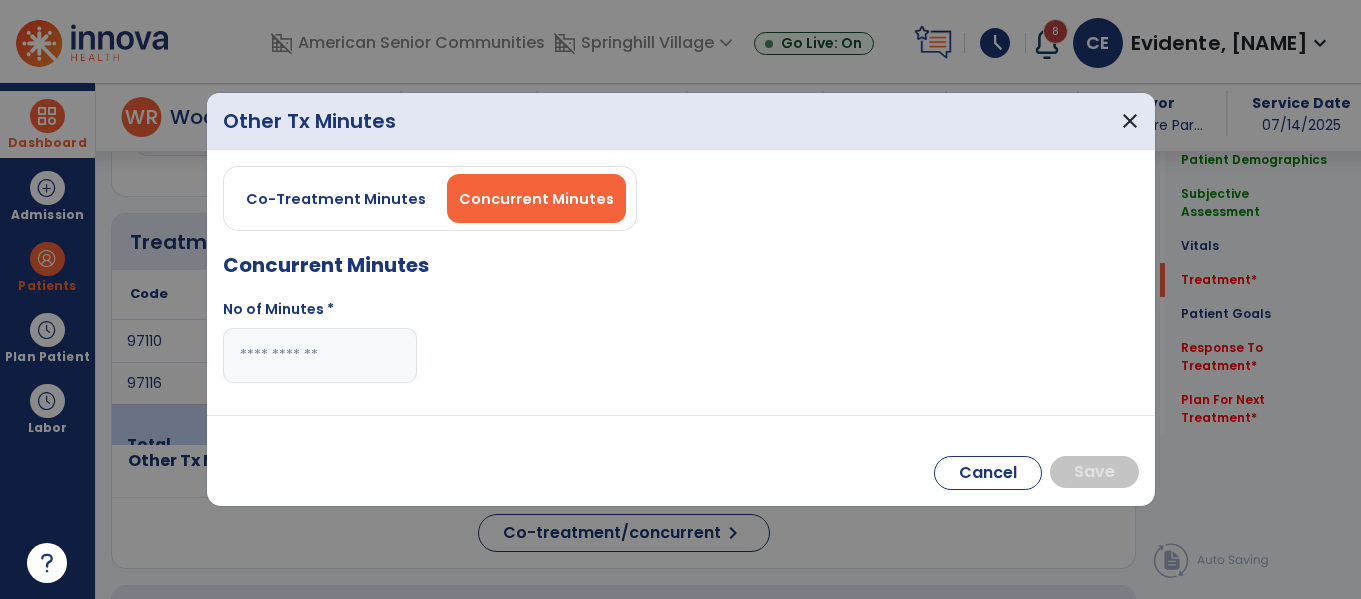 click on "No of Minutes *" at bounding box center [320, 349] 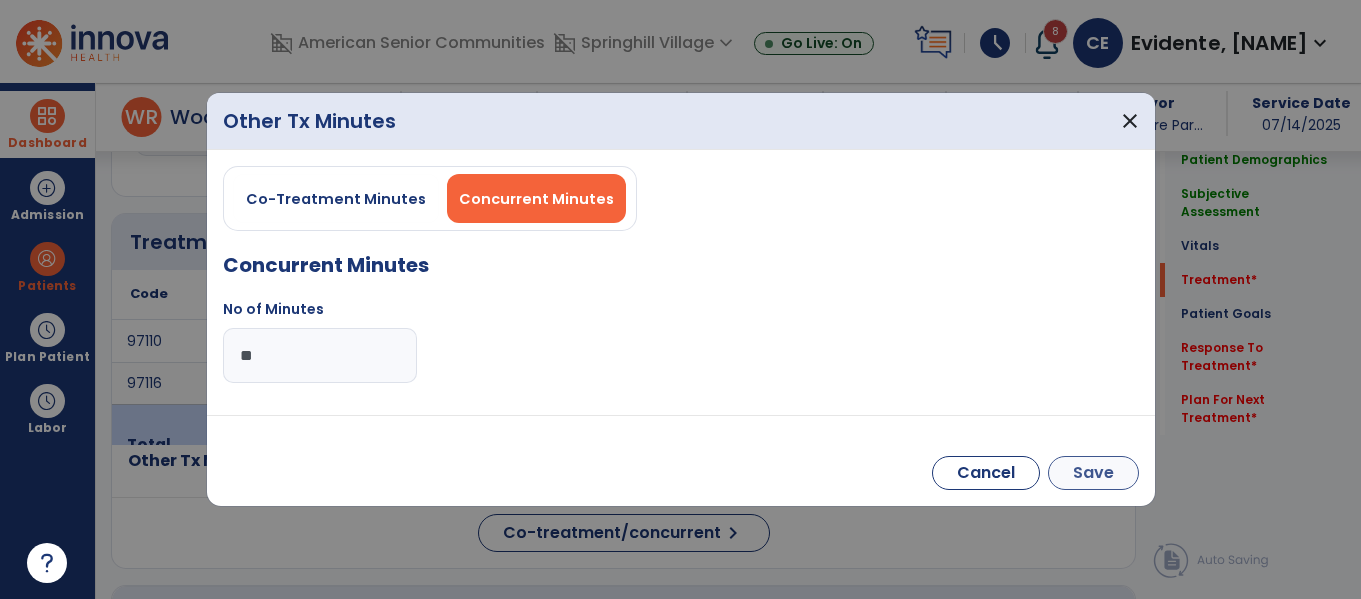 type on "**" 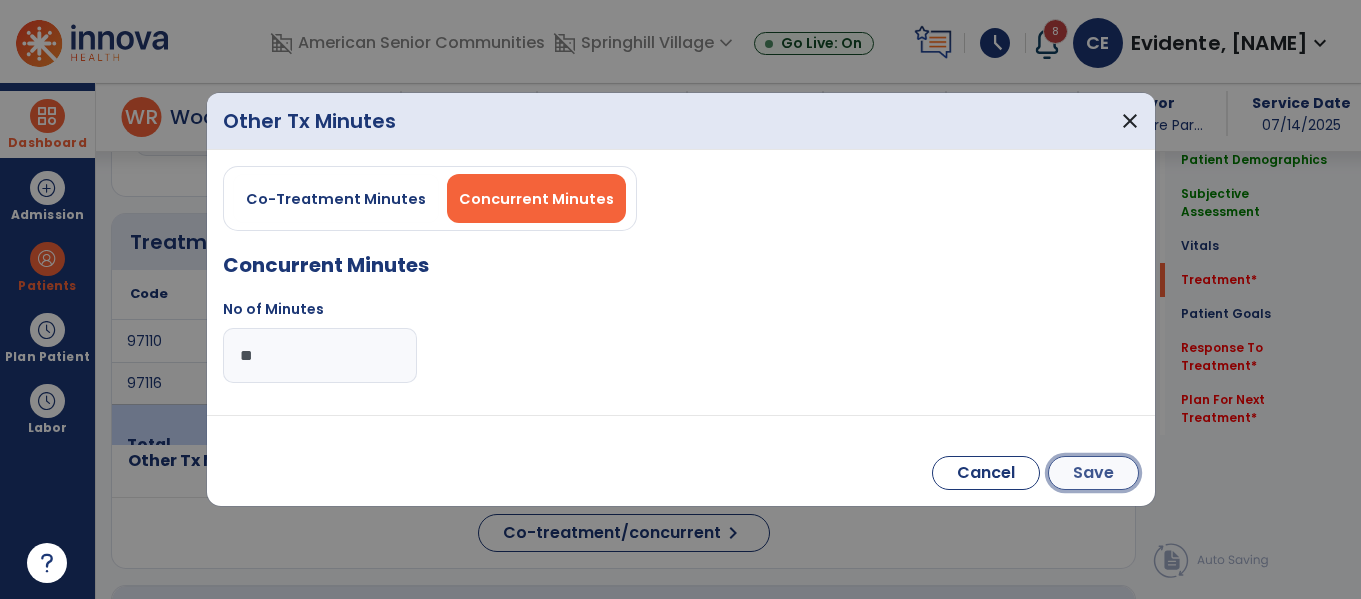 click on "Save" at bounding box center (1093, 473) 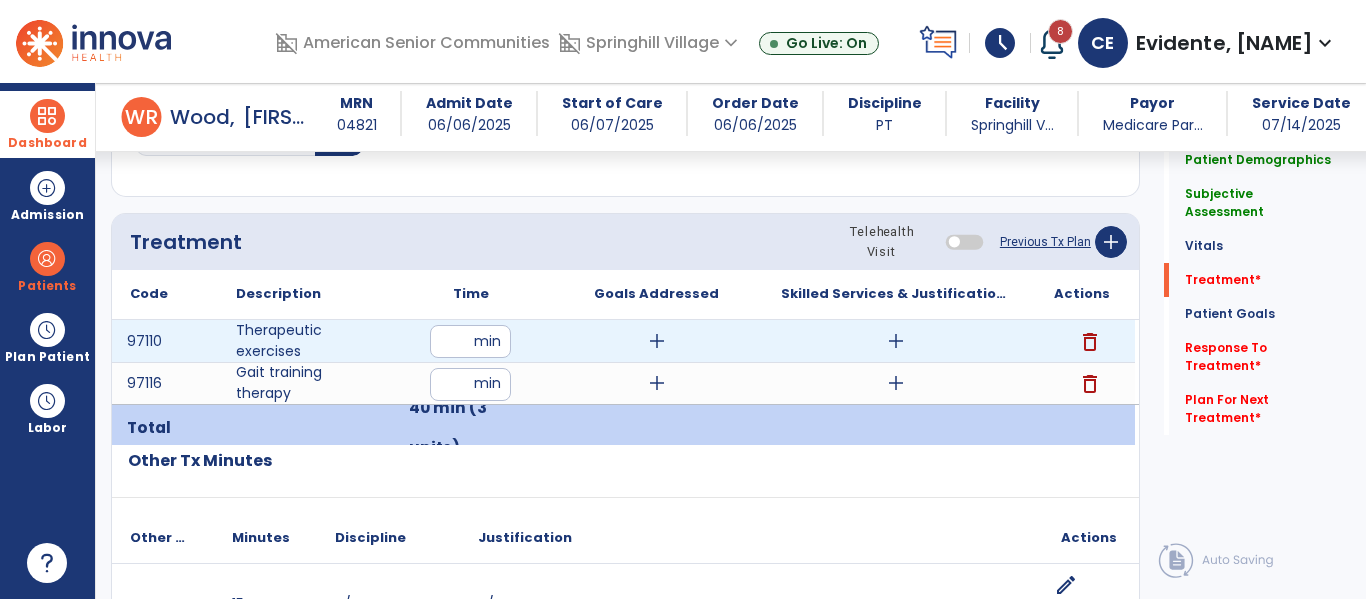 click on "add" at bounding box center (896, 341) 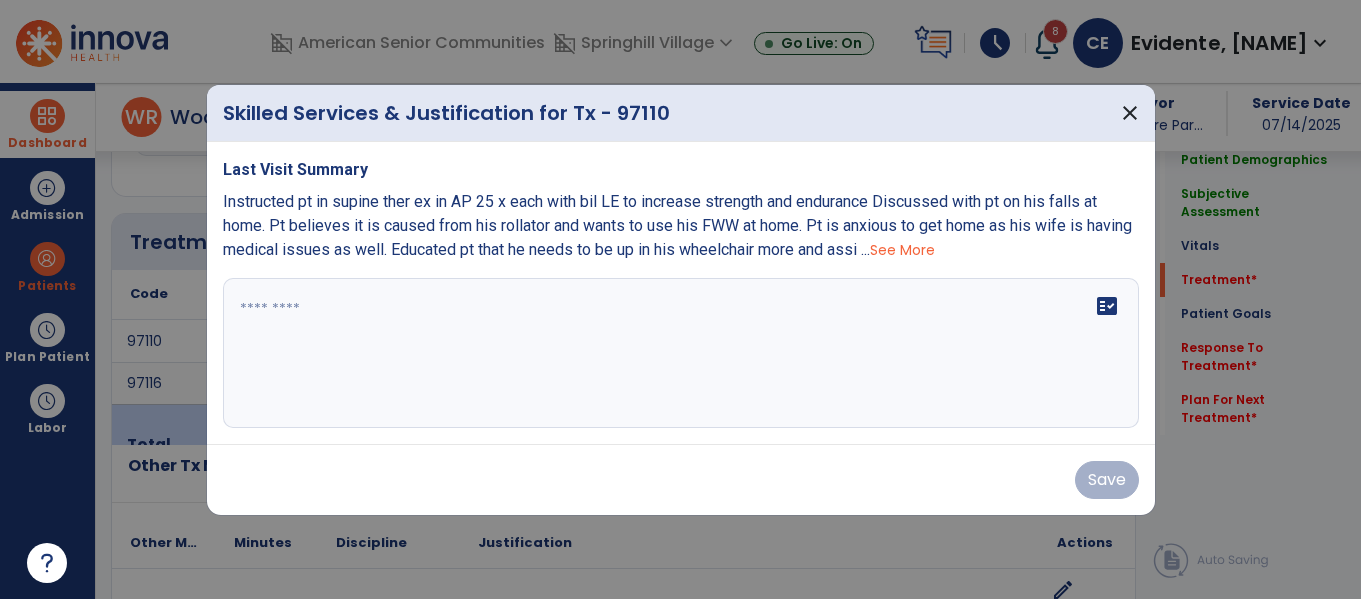 scroll, scrollTop: 1076, scrollLeft: 0, axis: vertical 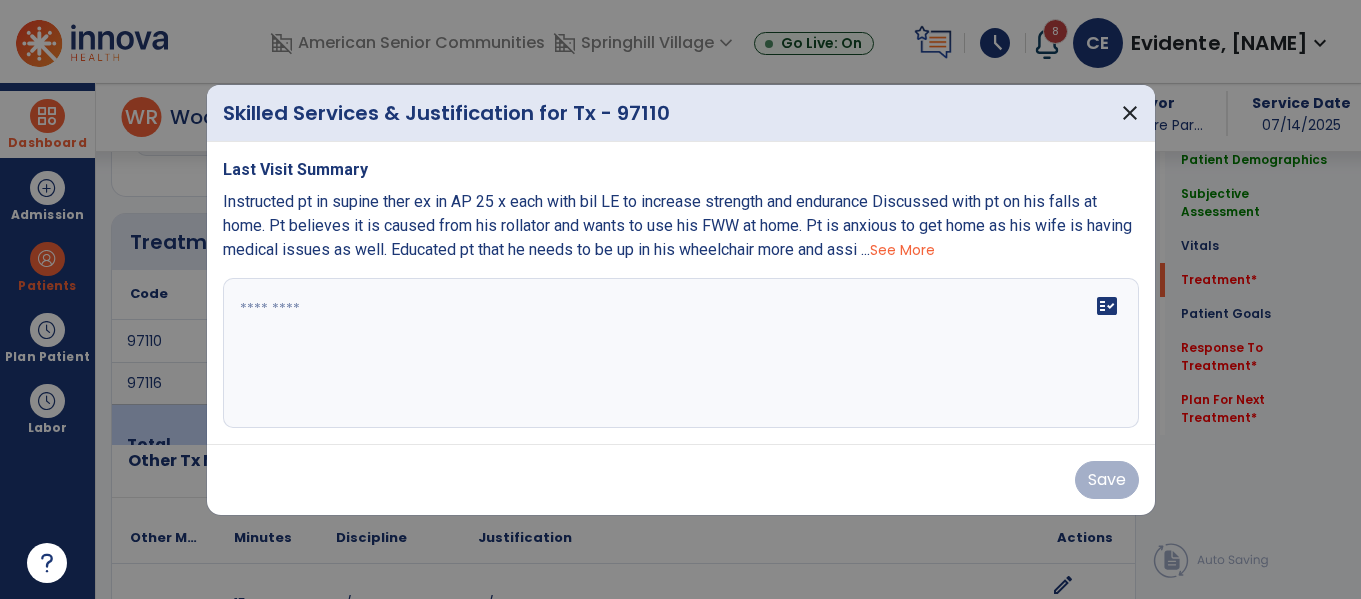 click on "See More" at bounding box center [902, 250] 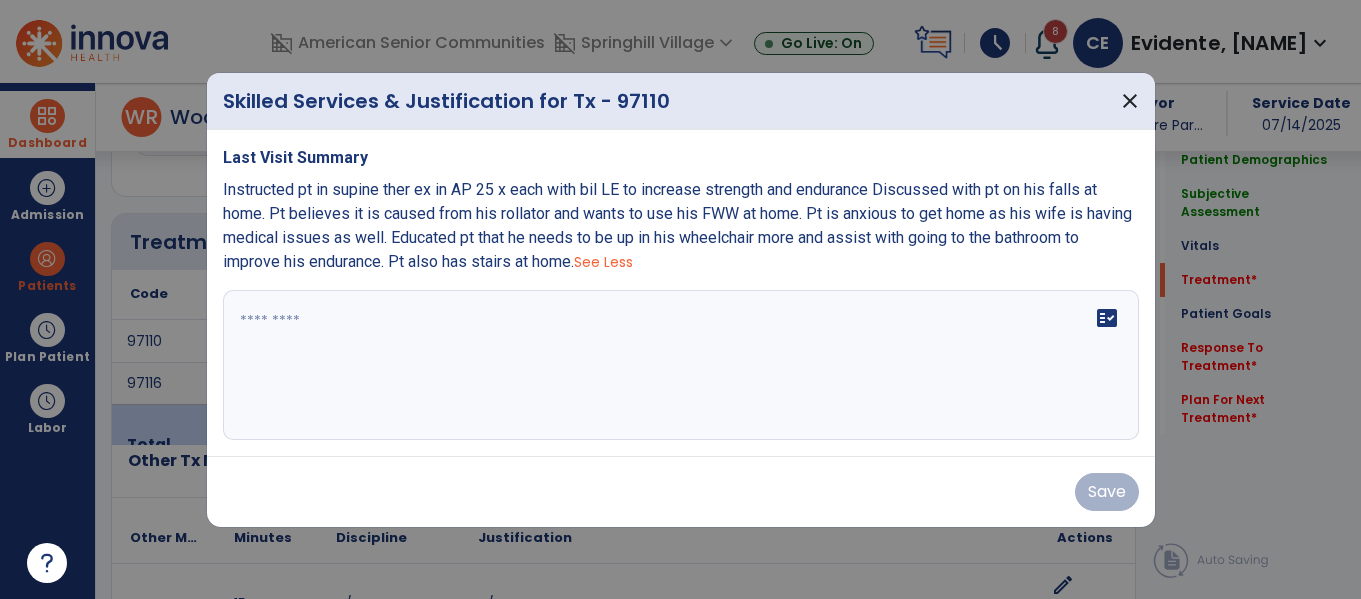 click on "fact_check" at bounding box center (681, 365) 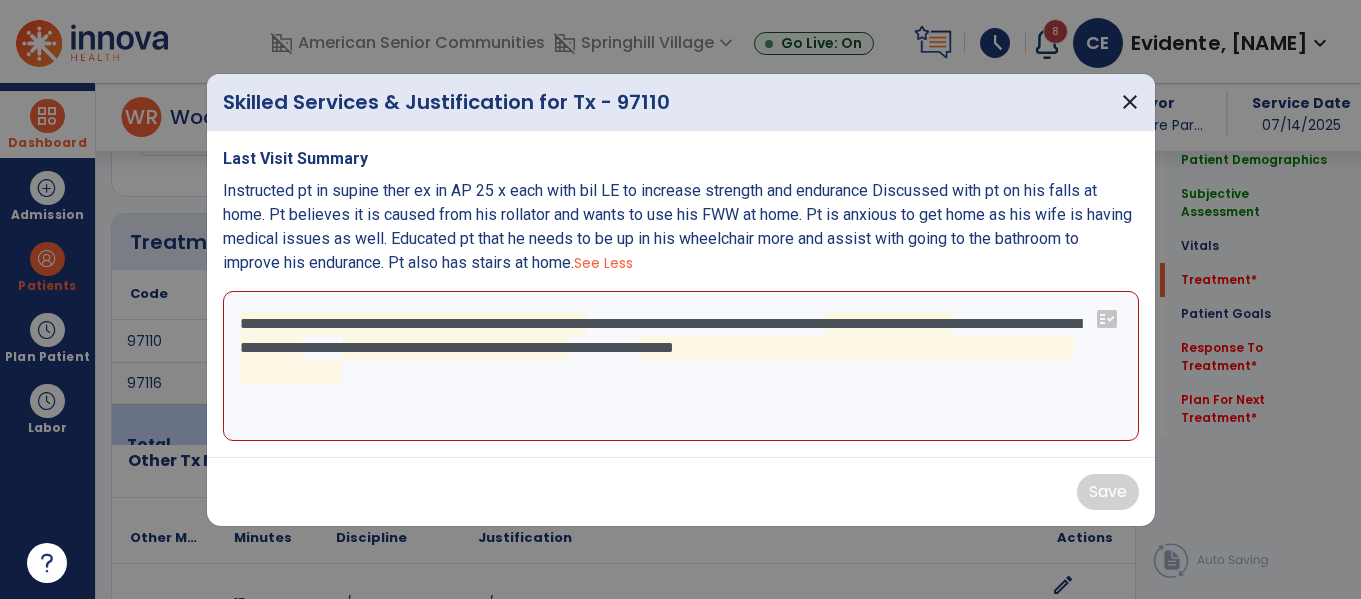 click on "**********" at bounding box center (681, 366) 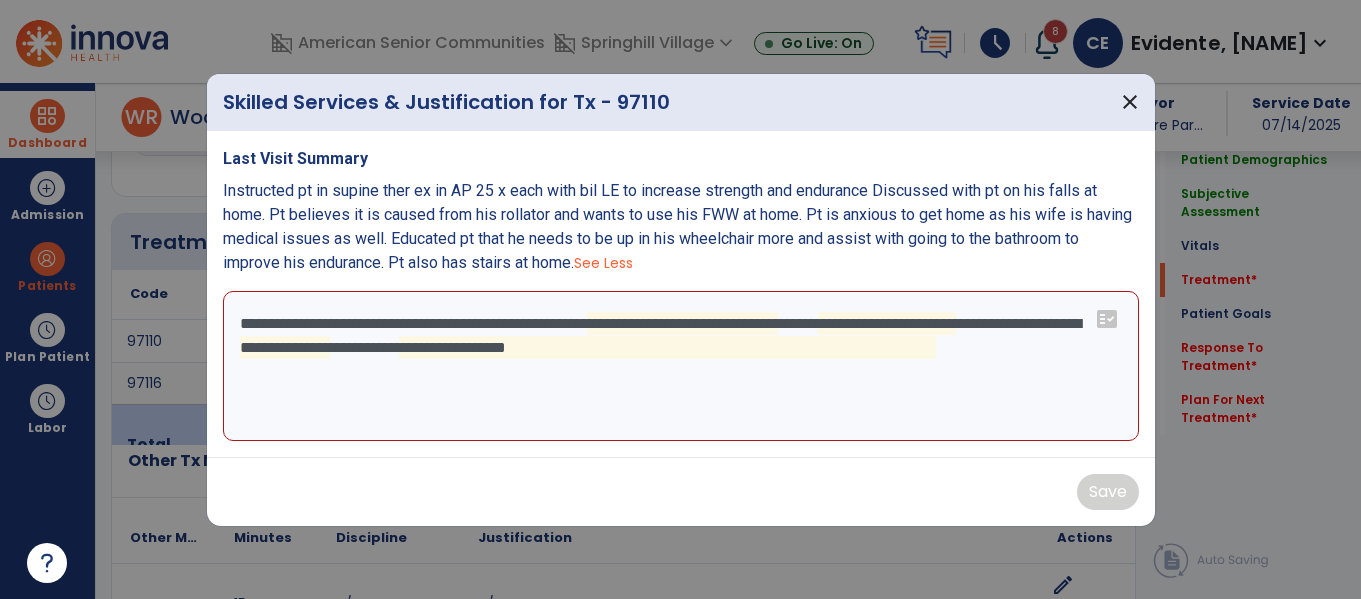 click on "**********" at bounding box center [681, 366] 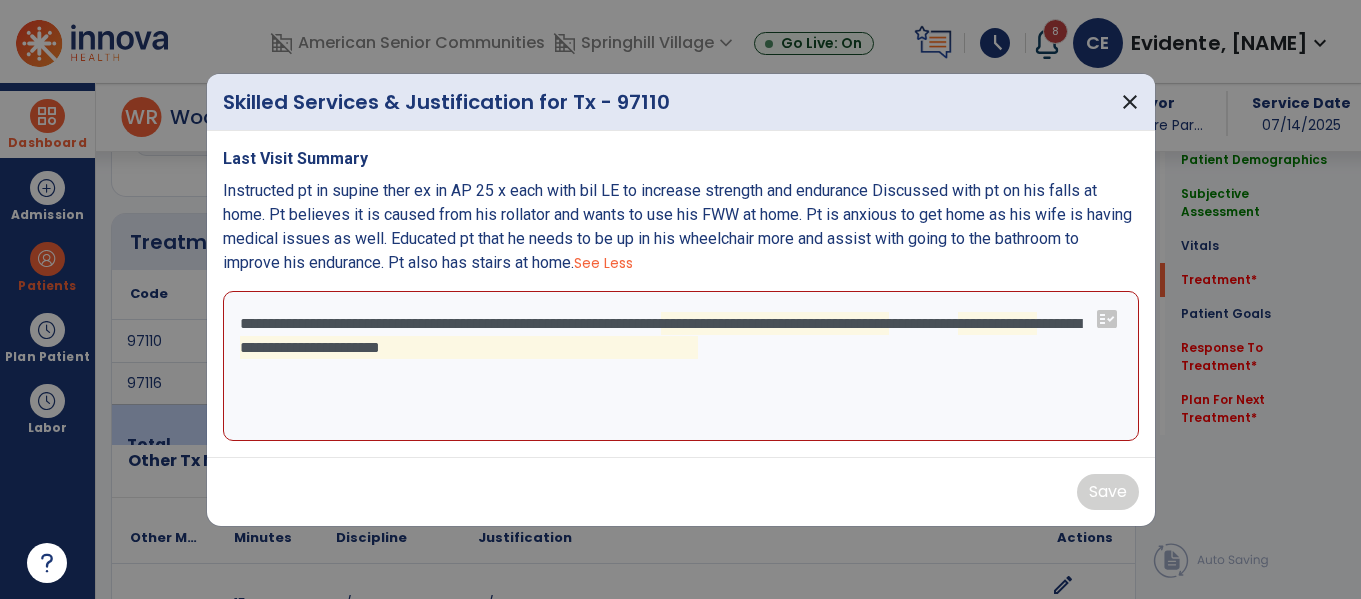 click on "**********" at bounding box center [681, 366] 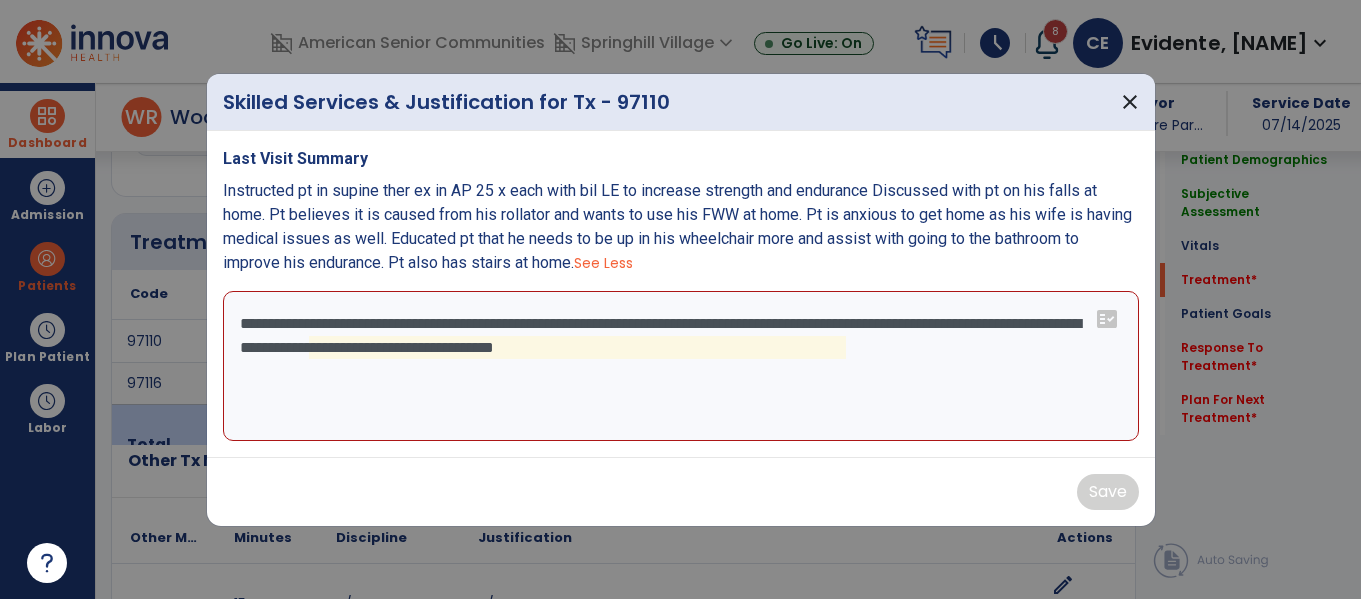 click on "**********" at bounding box center [681, 366] 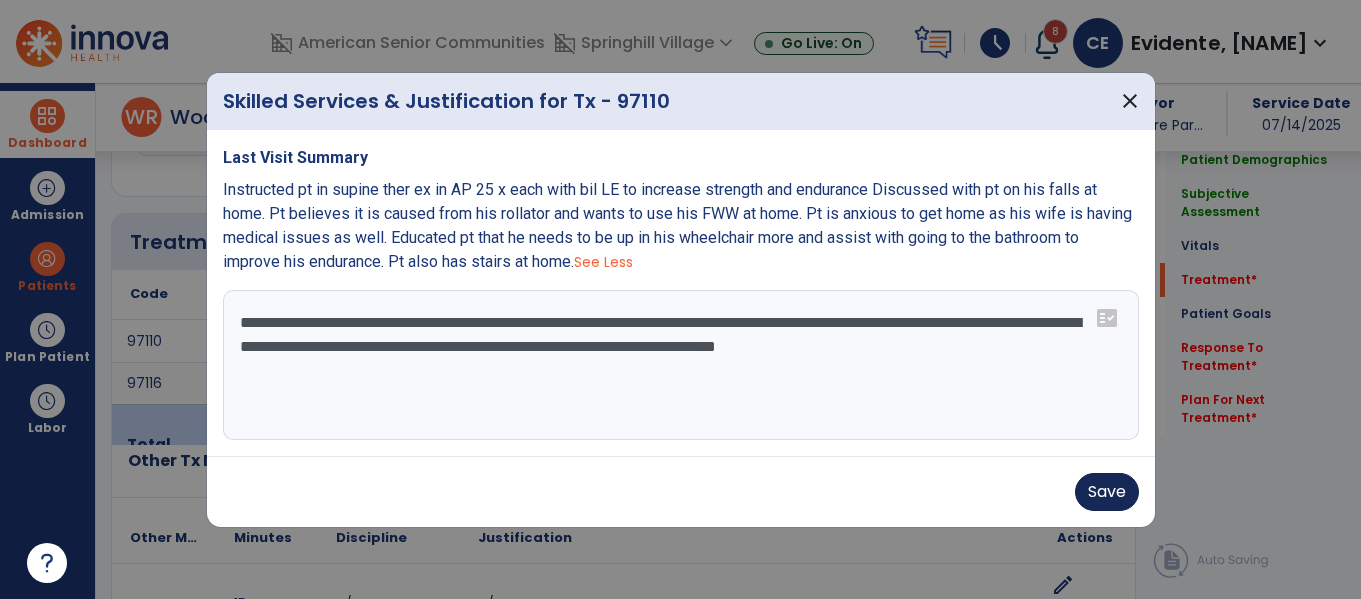 type on "**********" 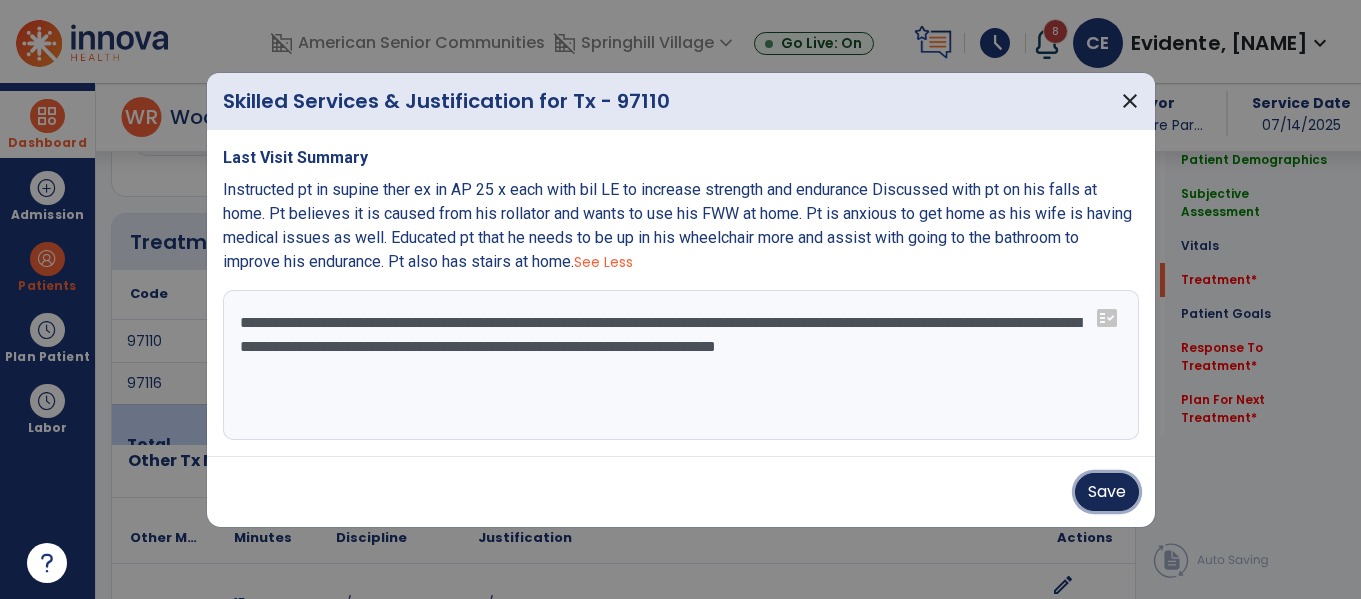 click on "Save" at bounding box center [1107, 492] 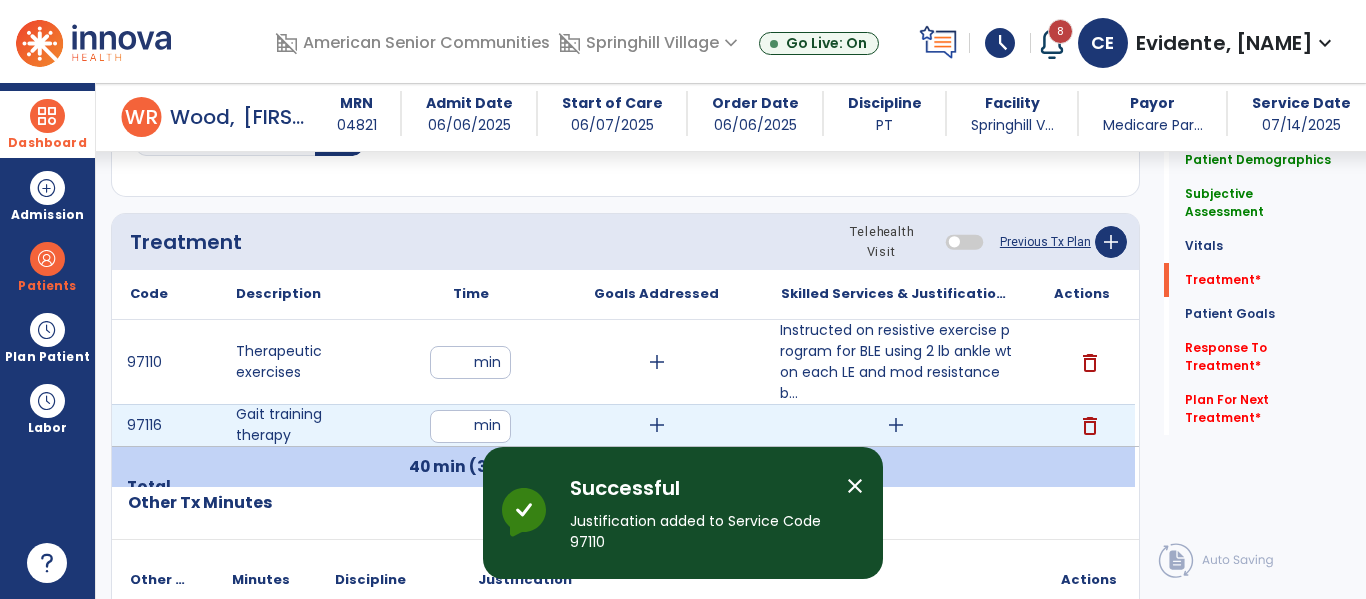 click on "add" at bounding box center [896, 425] 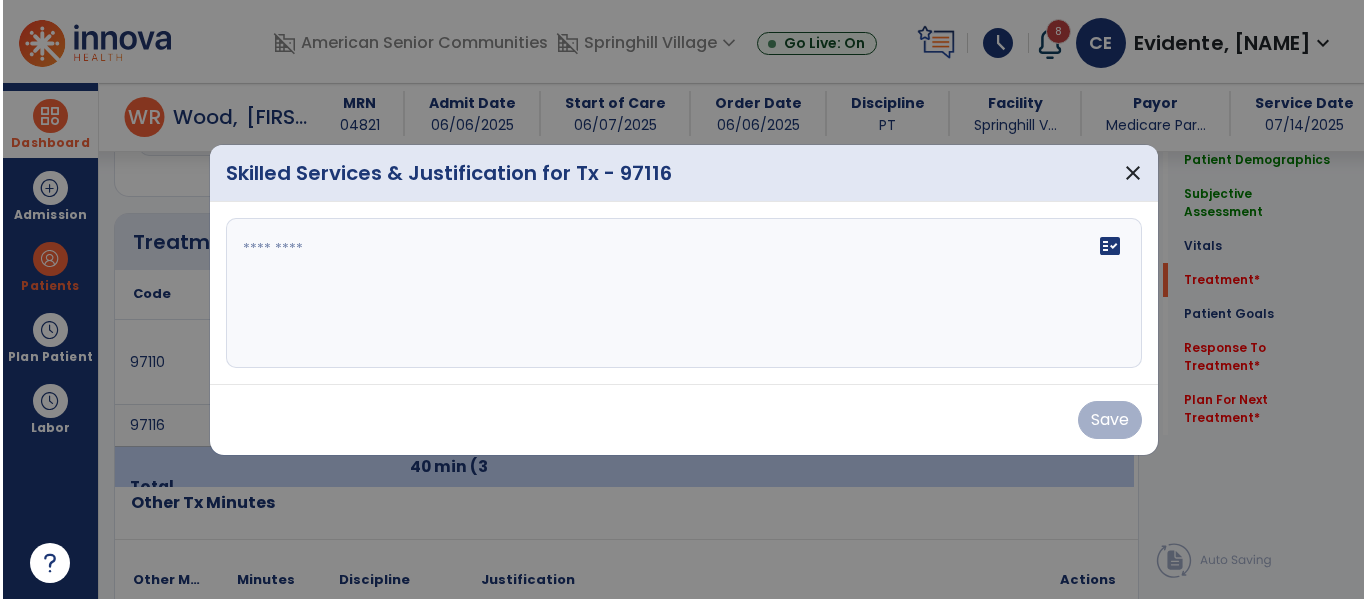scroll, scrollTop: 1076, scrollLeft: 0, axis: vertical 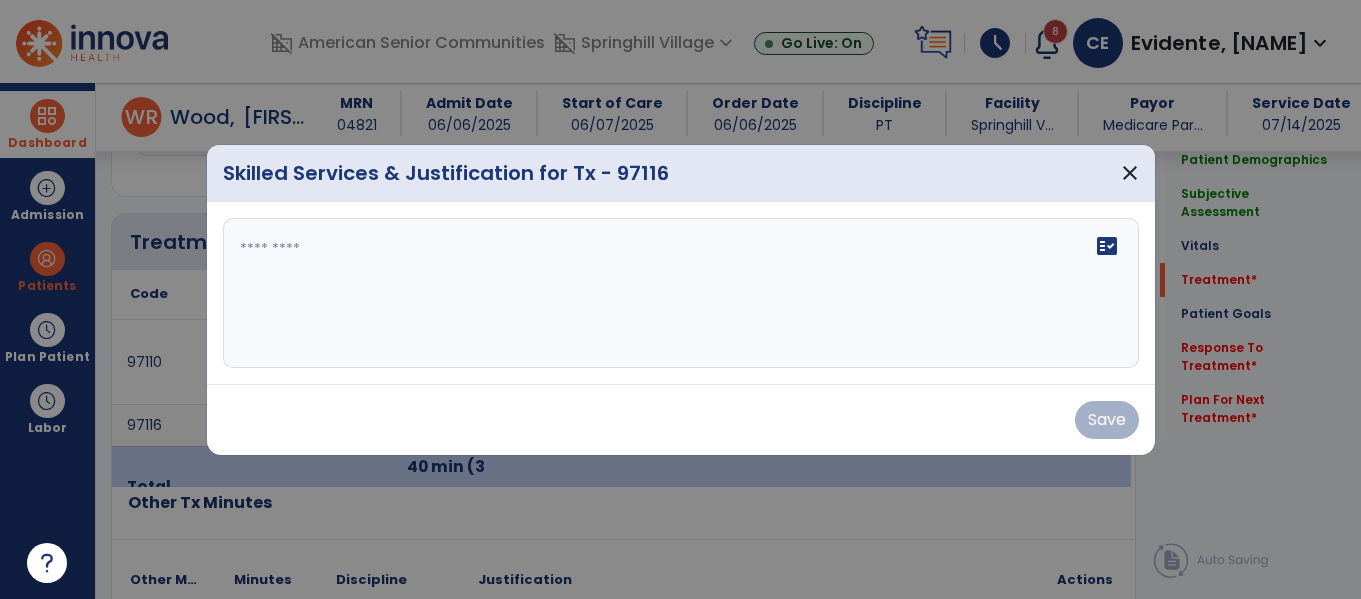 click at bounding box center (681, 293) 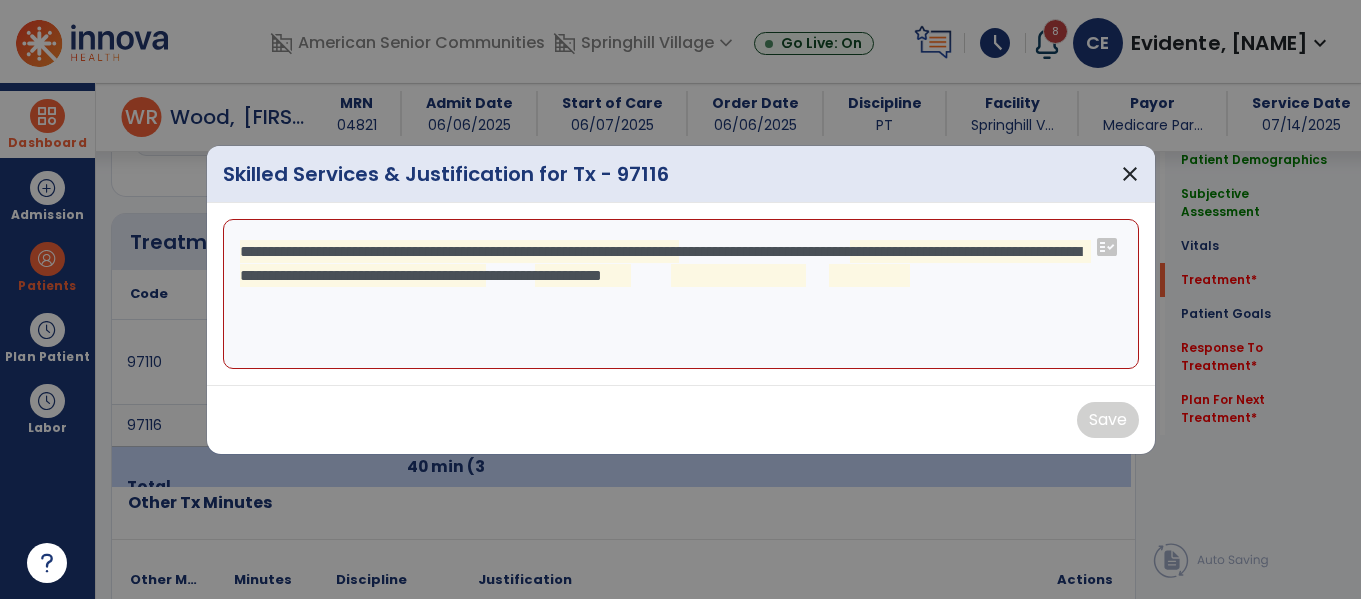 click on "**********" at bounding box center [681, 294] 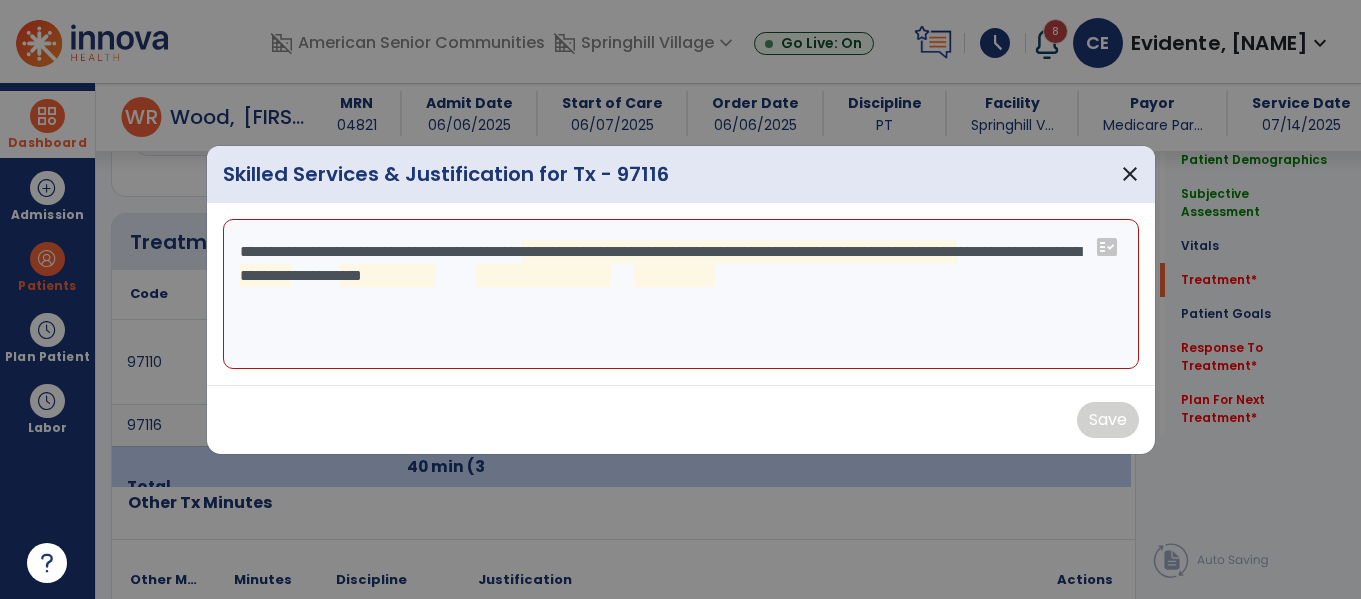 click on "**********" at bounding box center (681, 294) 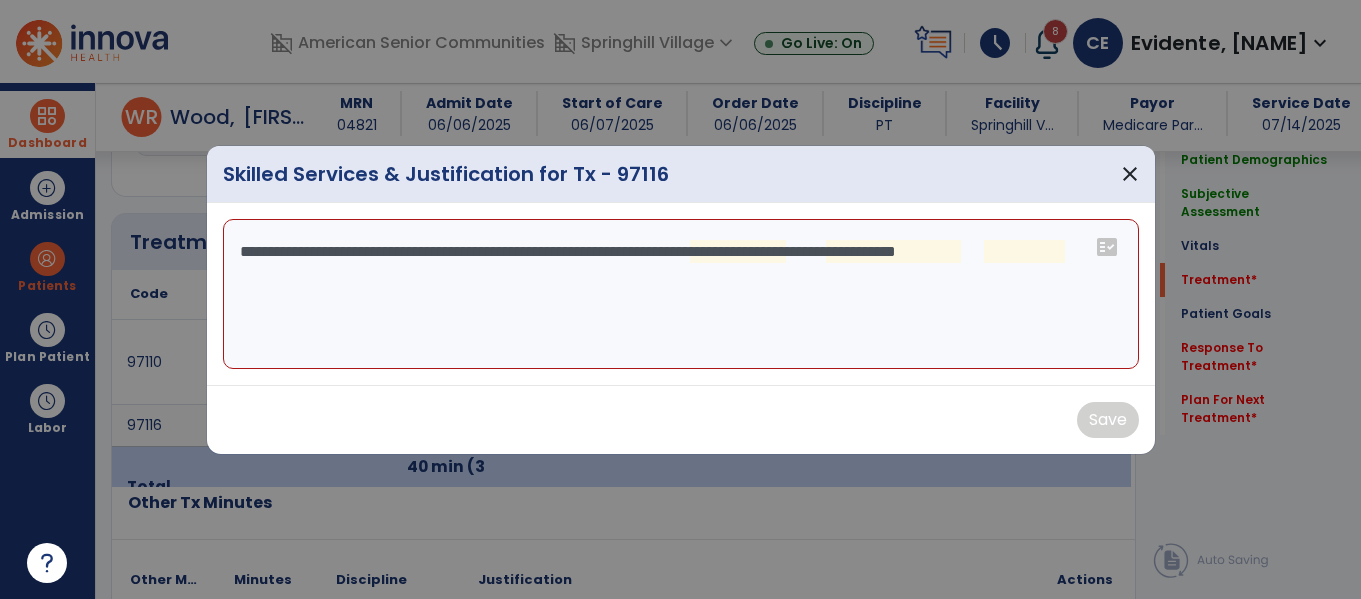click on "**********" at bounding box center [681, 294] 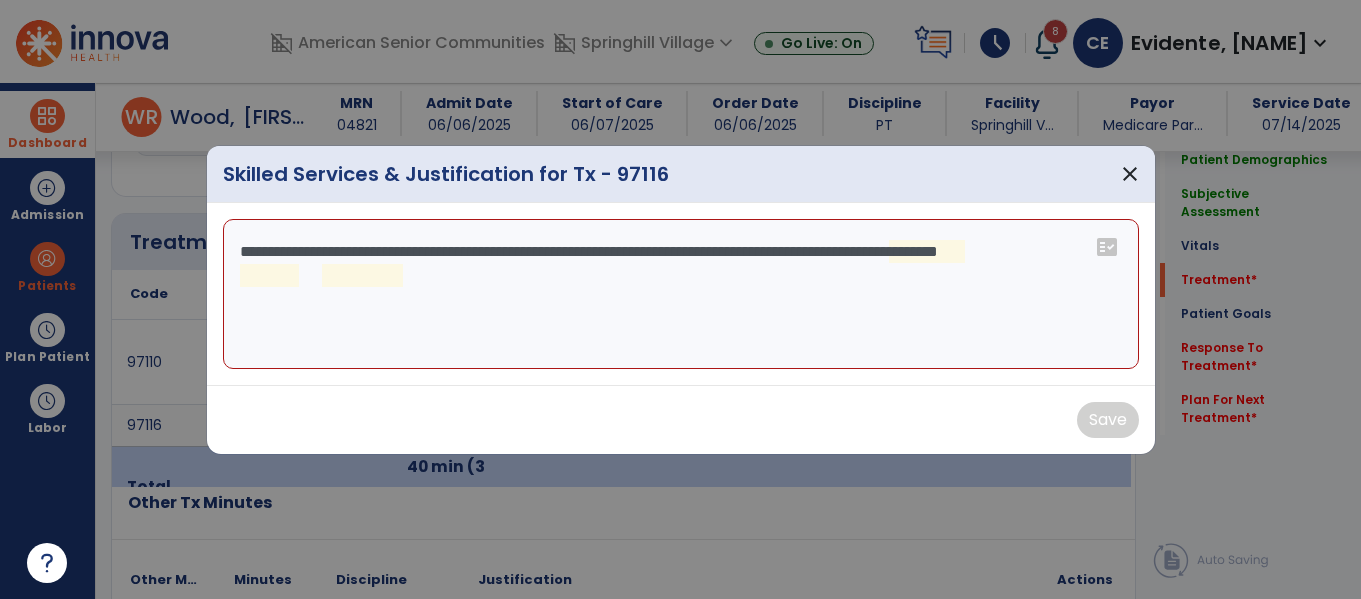 click on "**********" at bounding box center [681, 294] 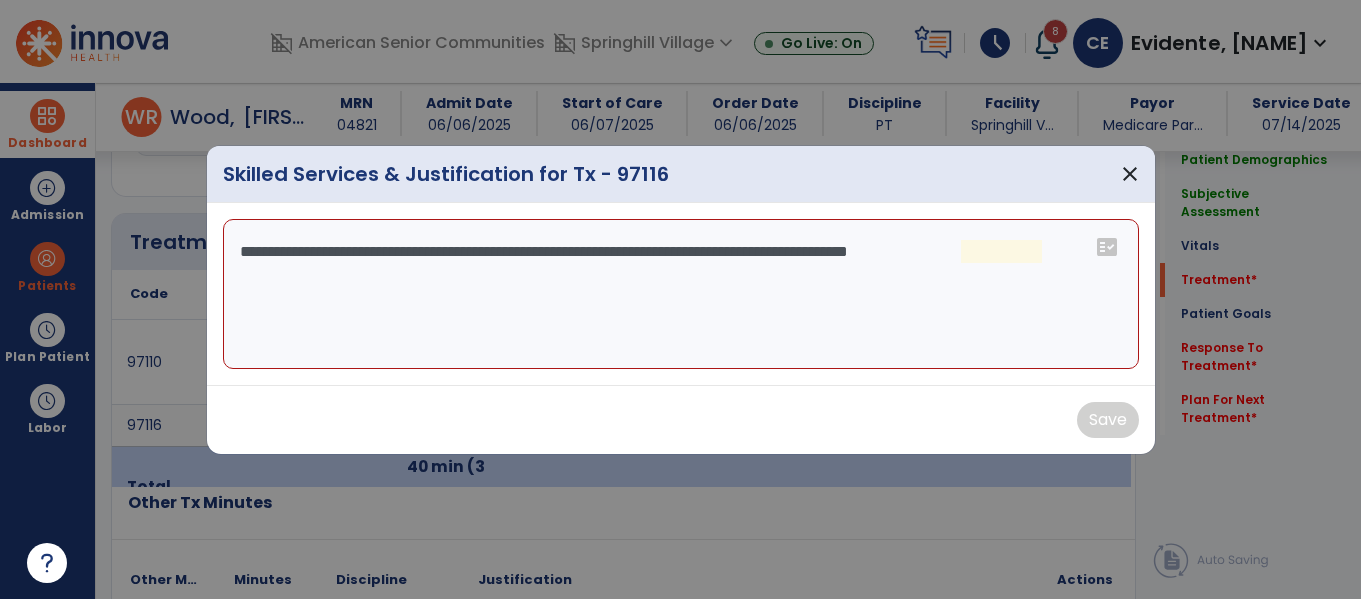 click on "**********" at bounding box center (681, 294) 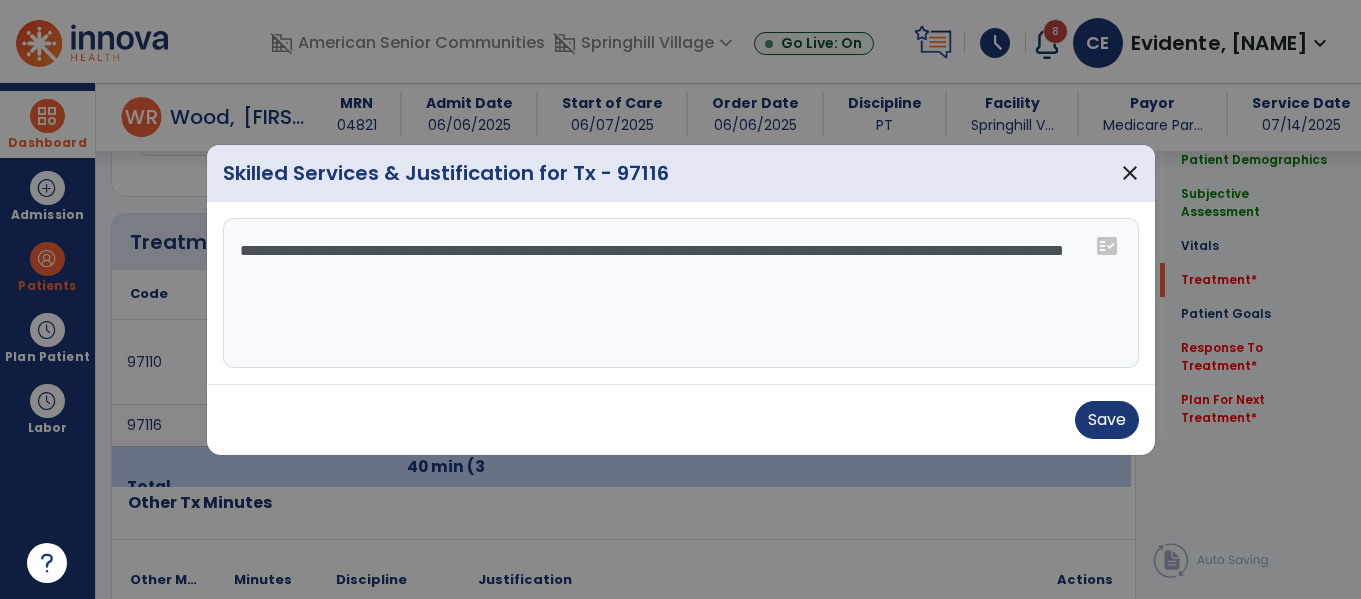 type on "**********" 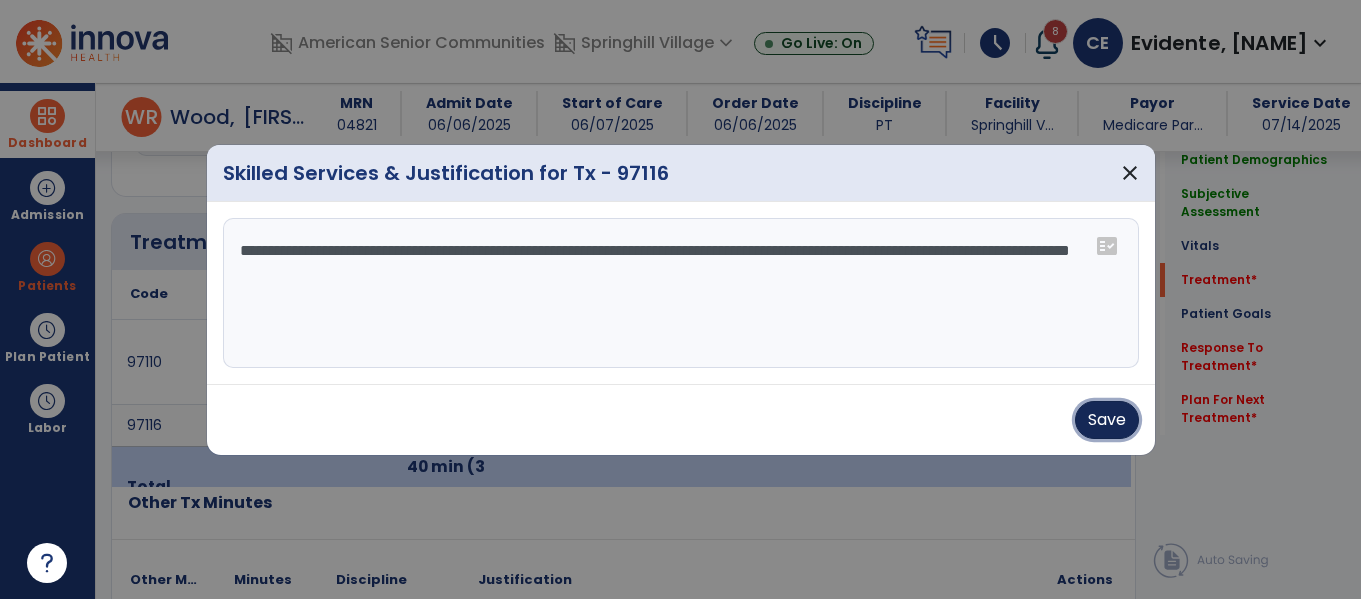 click on "Save" at bounding box center (1107, 420) 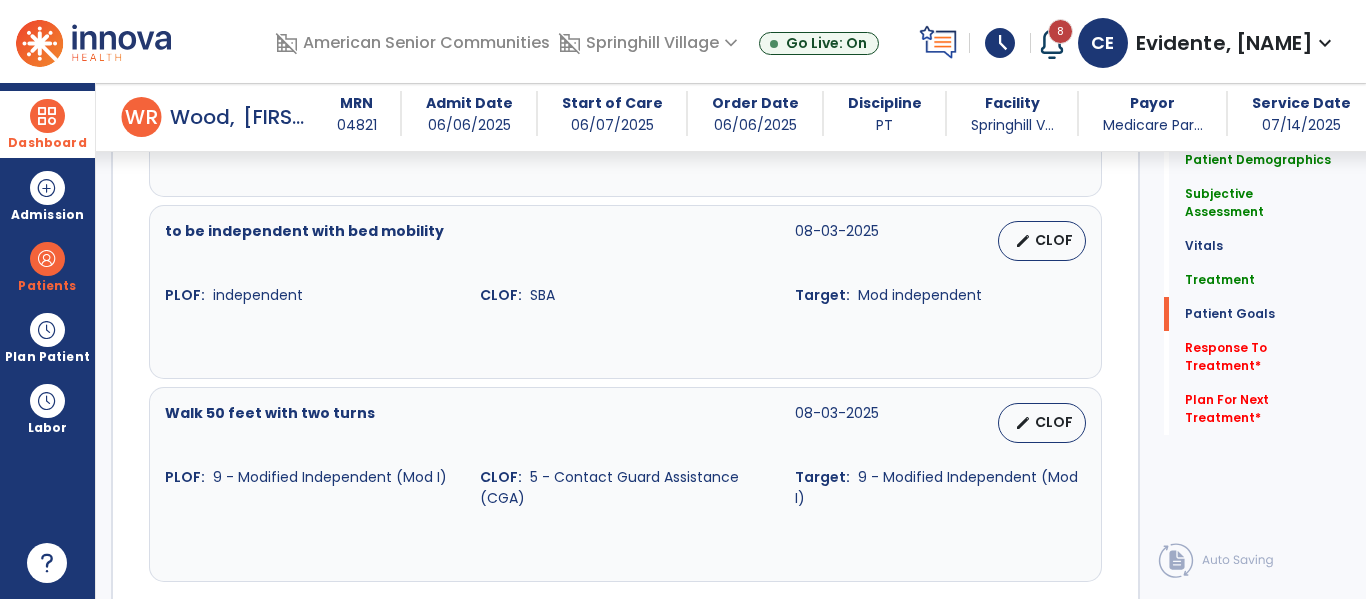 scroll, scrollTop: 2972, scrollLeft: 0, axis: vertical 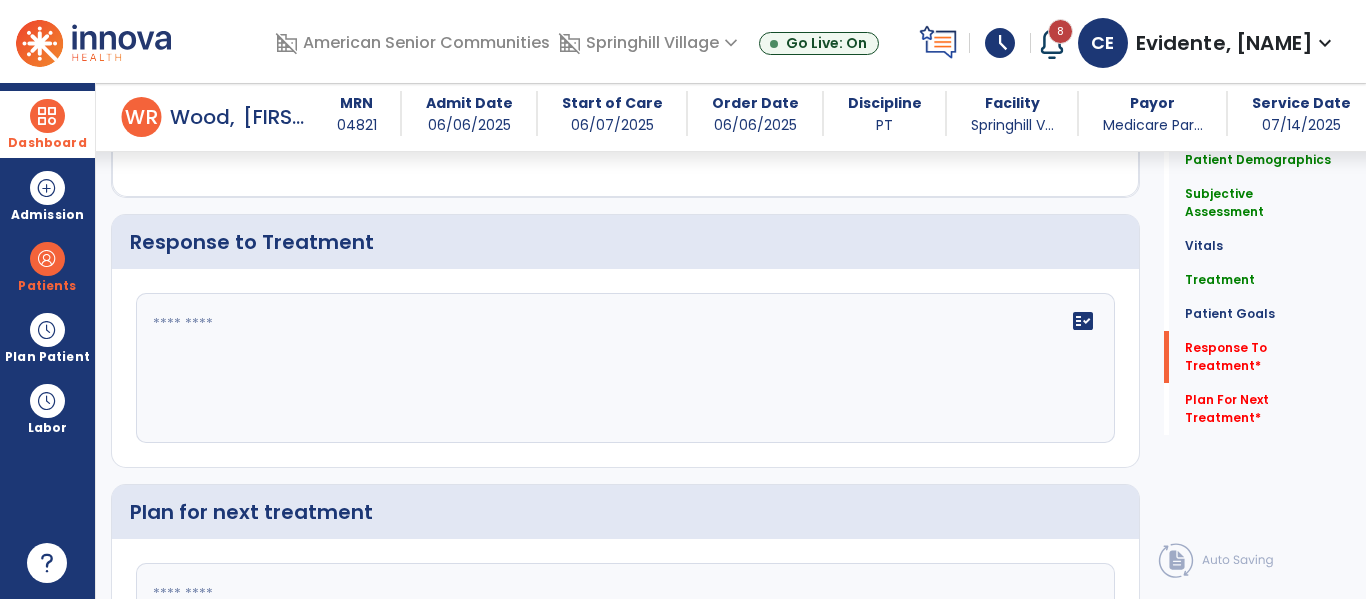 click on "fact_check" 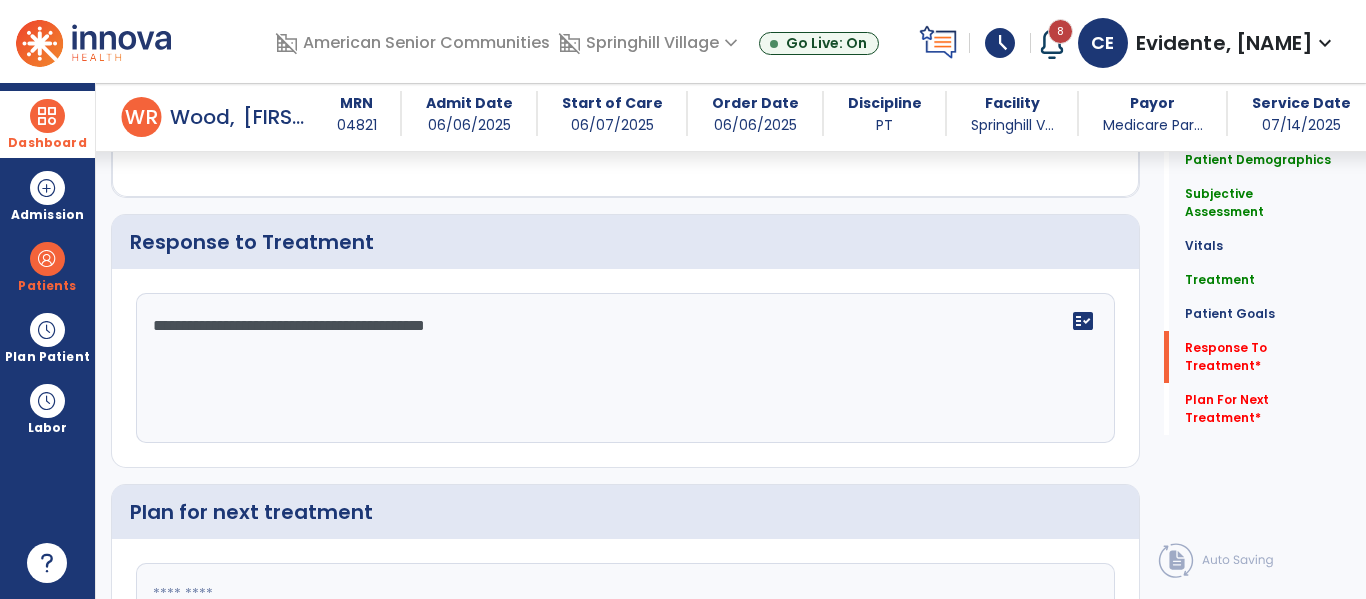 scroll, scrollTop: 3072, scrollLeft: 0, axis: vertical 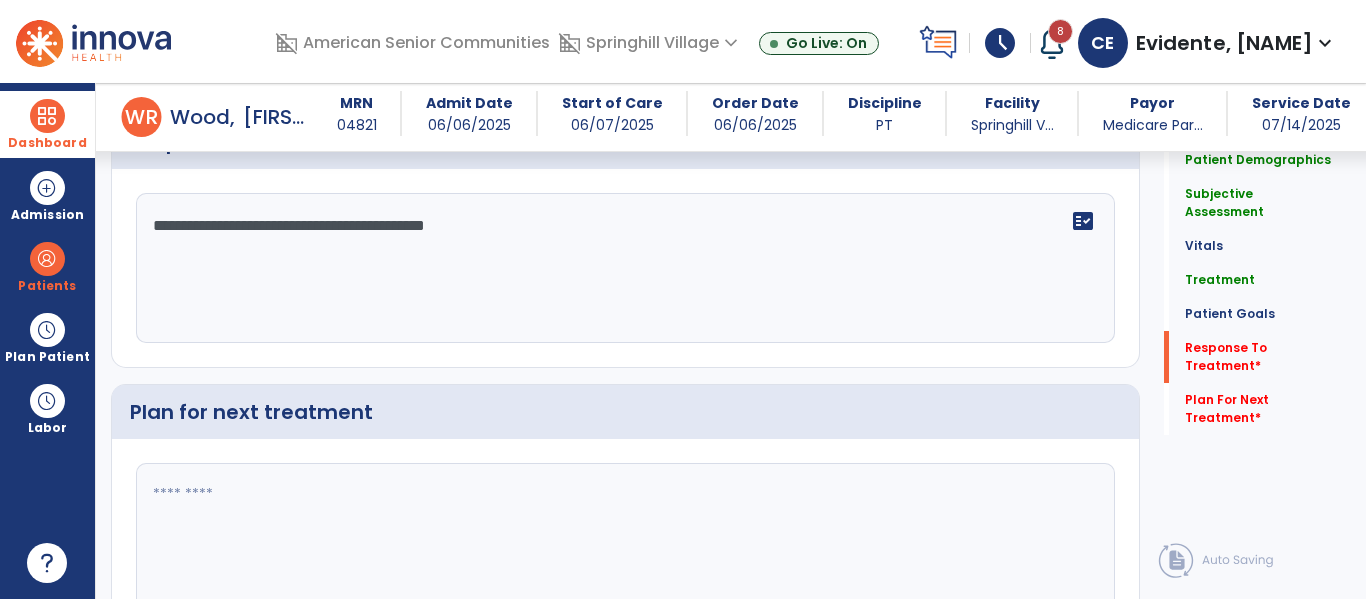 type on "**********" 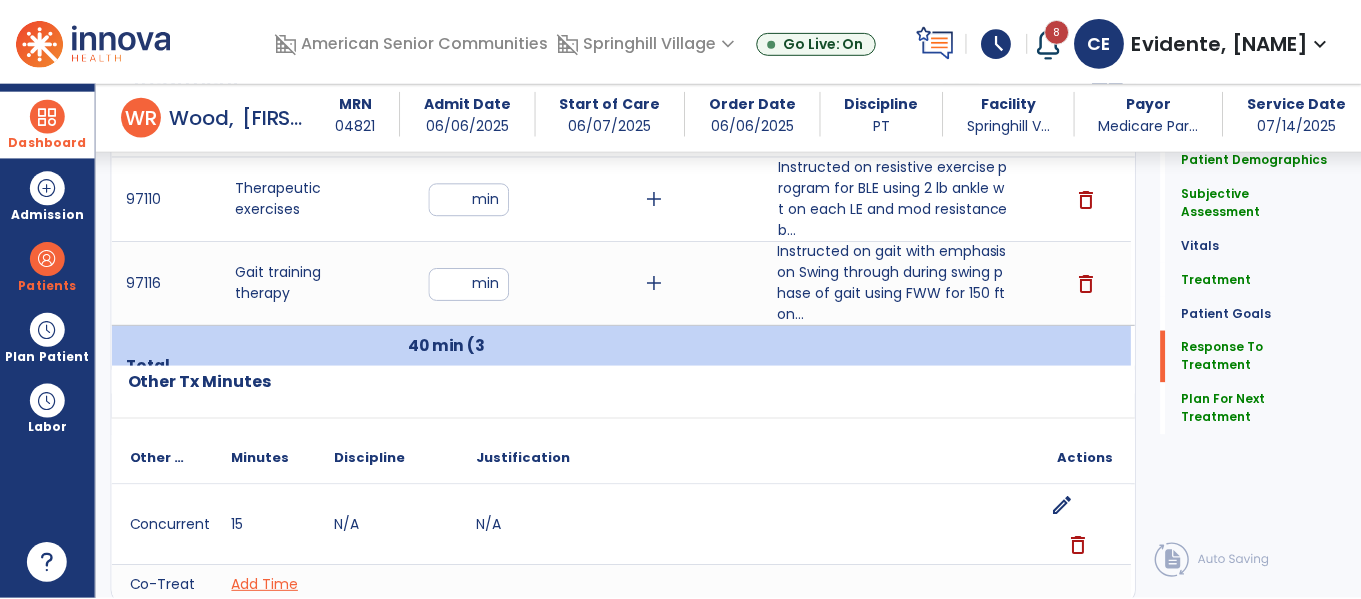 scroll, scrollTop: 3177, scrollLeft: 0, axis: vertical 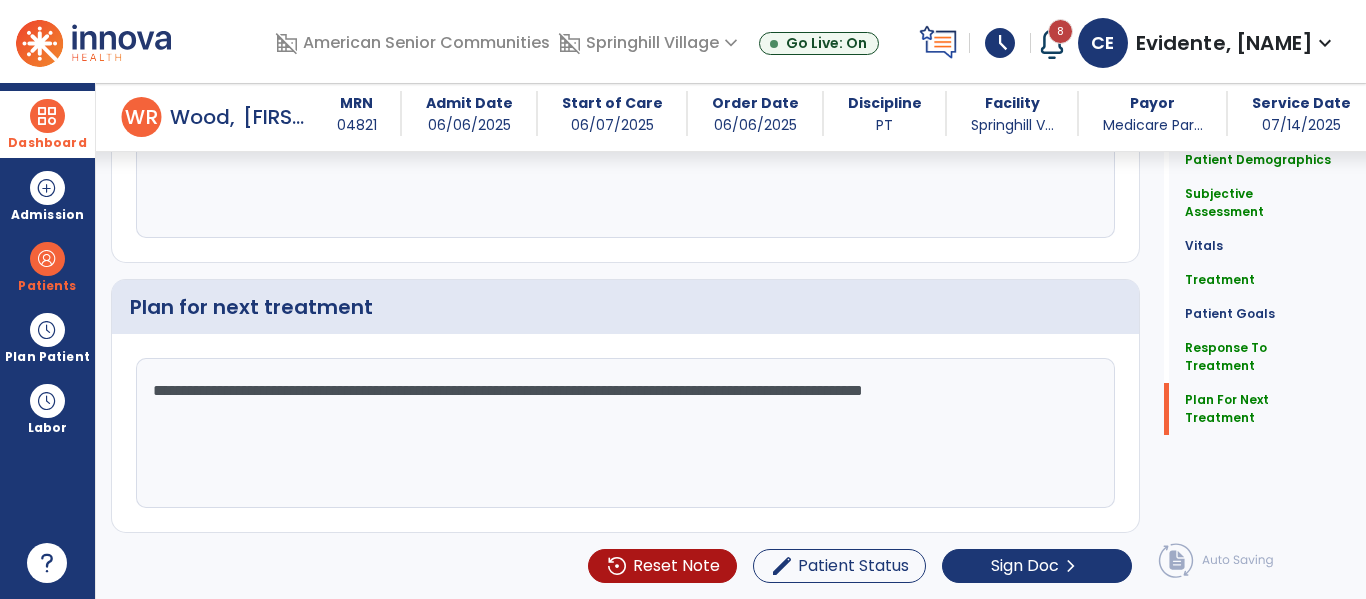type on "**********" 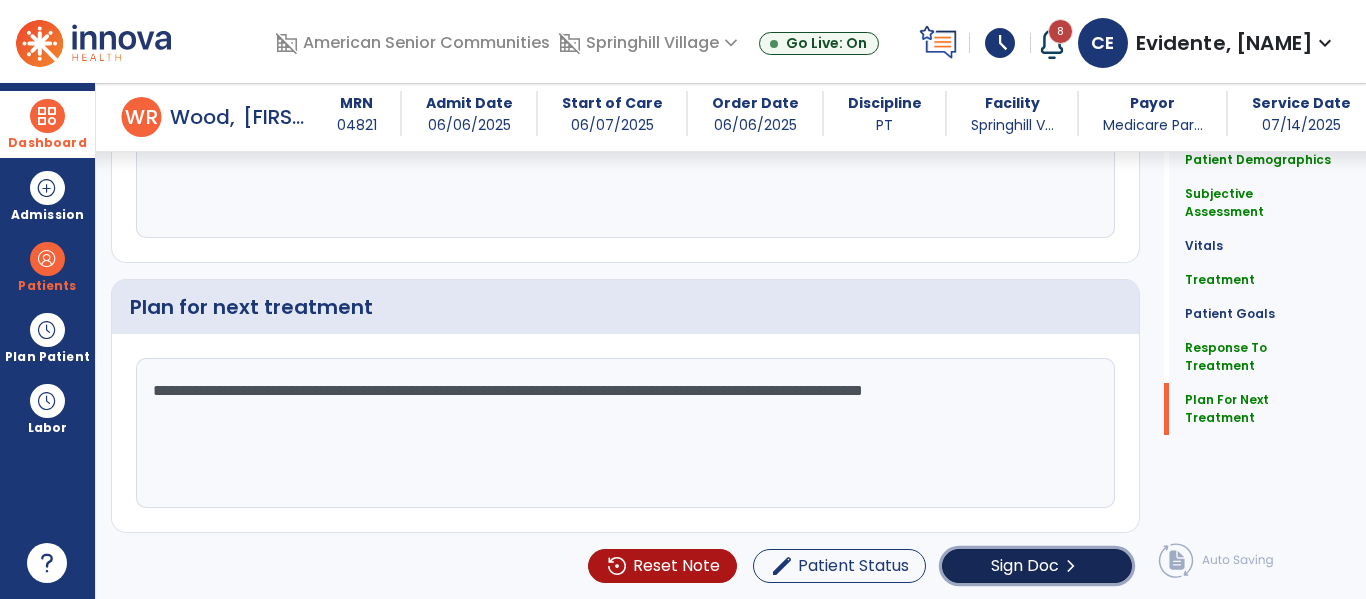 click on "Sign Doc  chevron_right" 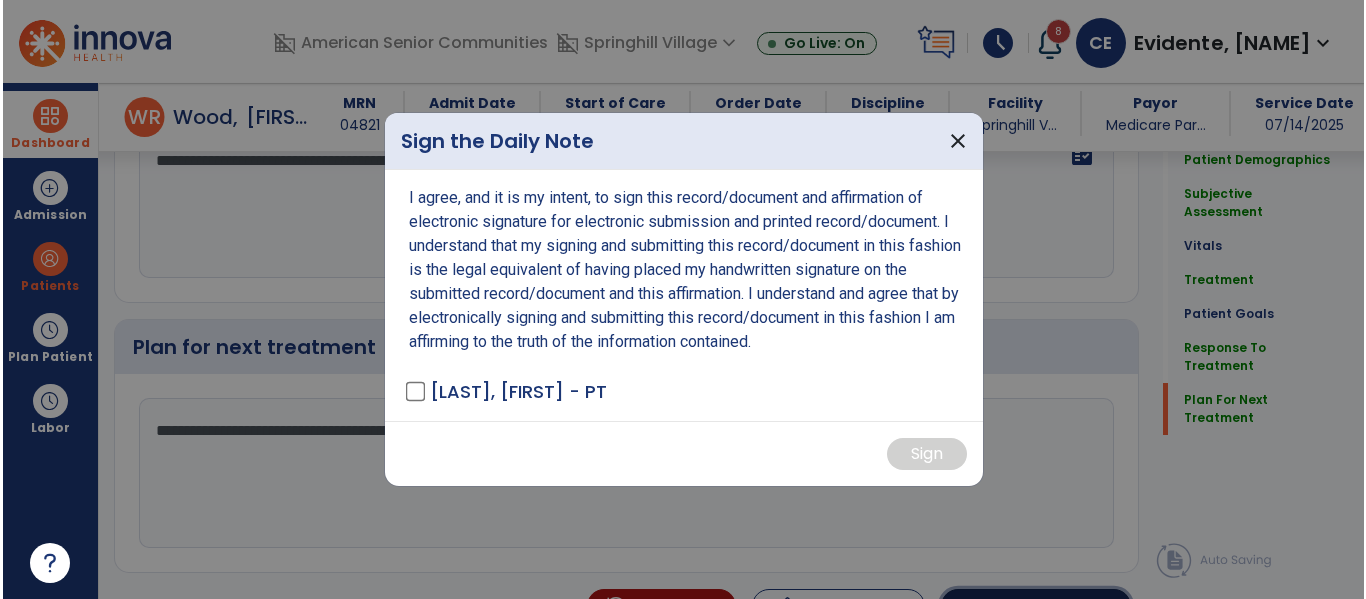 scroll, scrollTop: 3217, scrollLeft: 0, axis: vertical 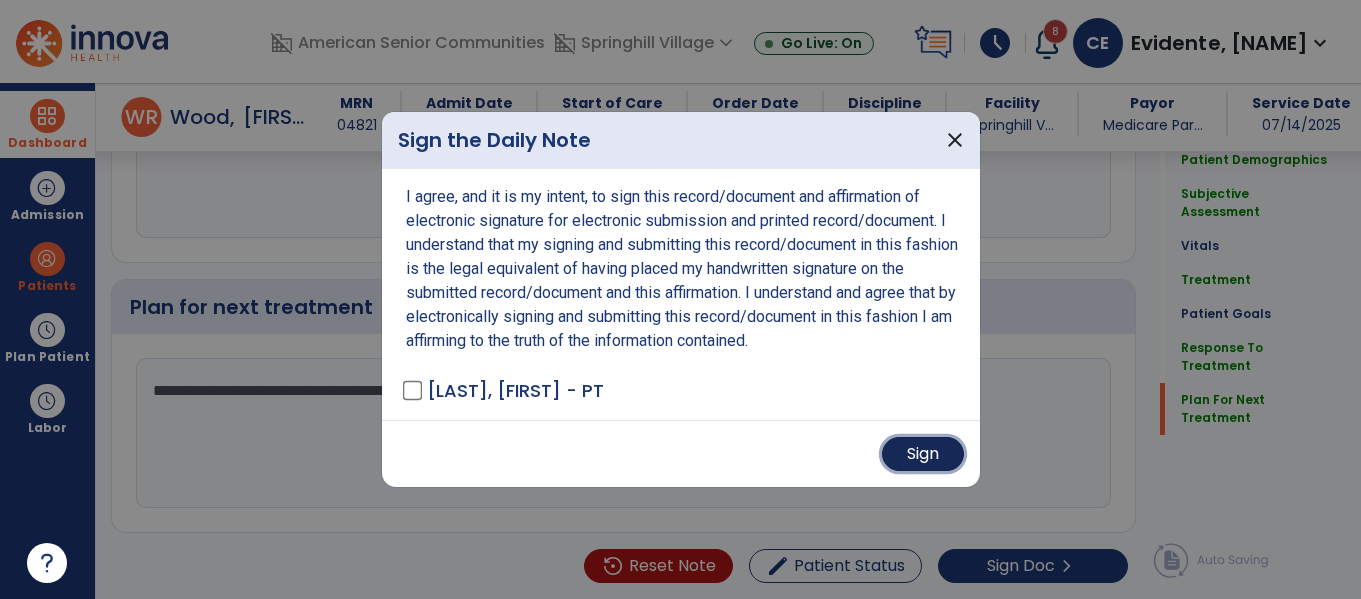 click on "Sign" at bounding box center [923, 454] 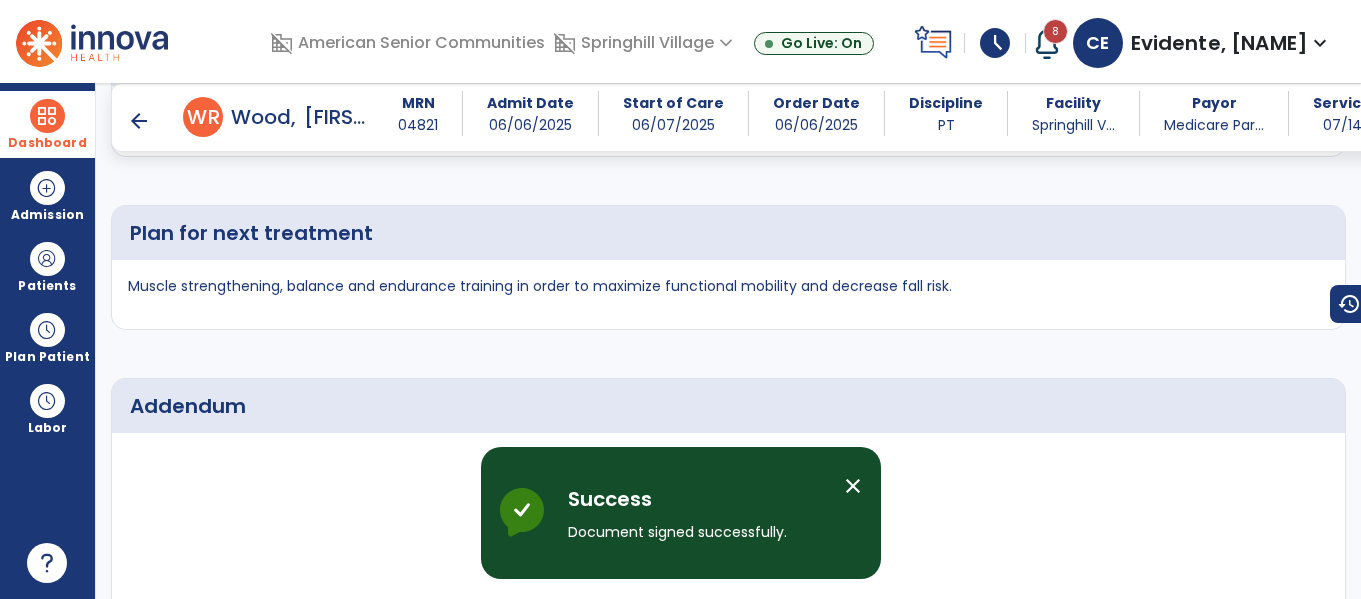 click at bounding box center [47, 116] 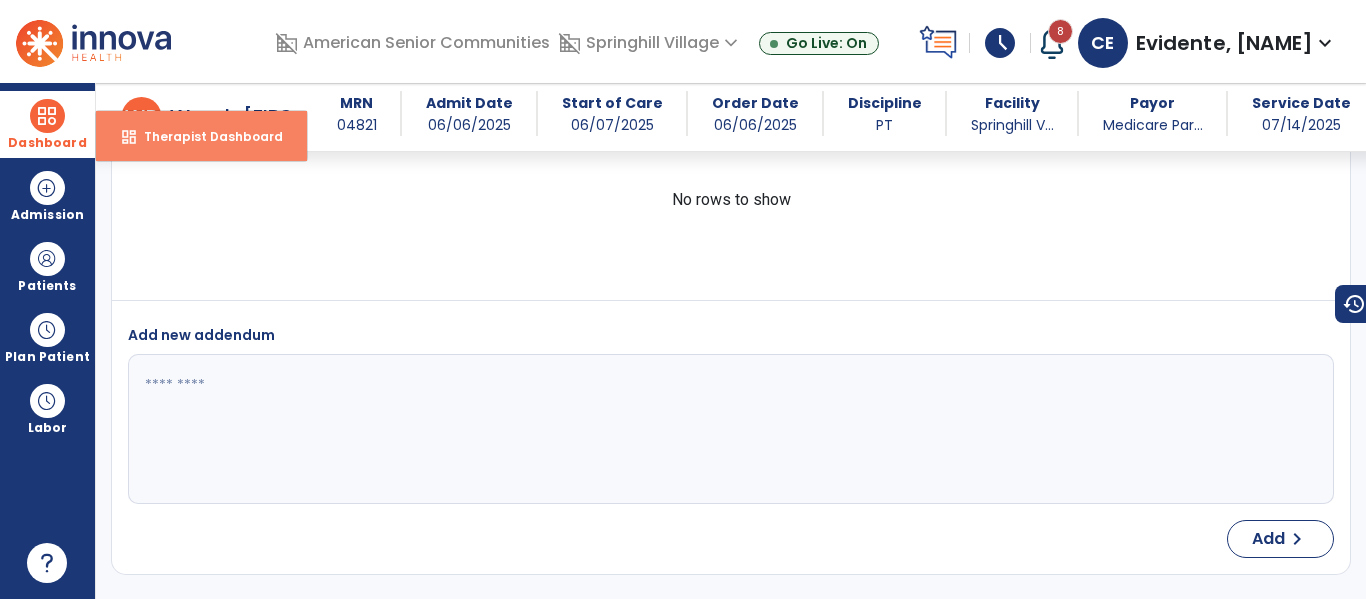 click on "Therapist Dashboard" at bounding box center (205, 136) 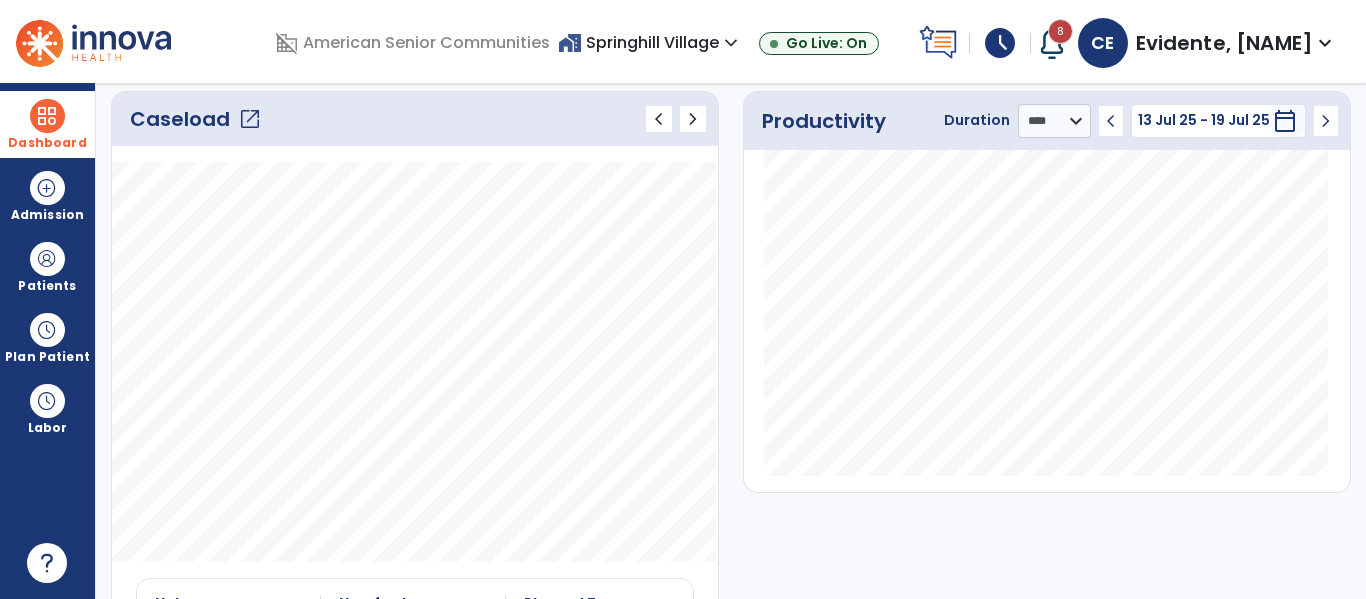 click on "open_in_new" 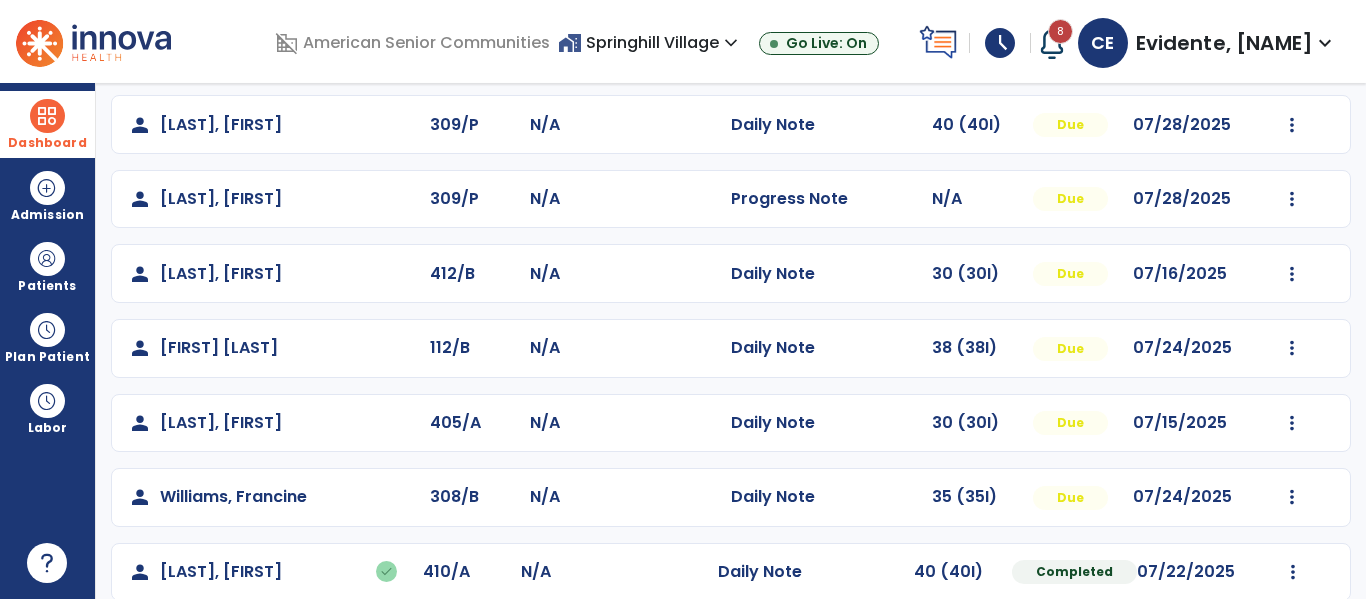 scroll, scrollTop: 786, scrollLeft: 0, axis: vertical 